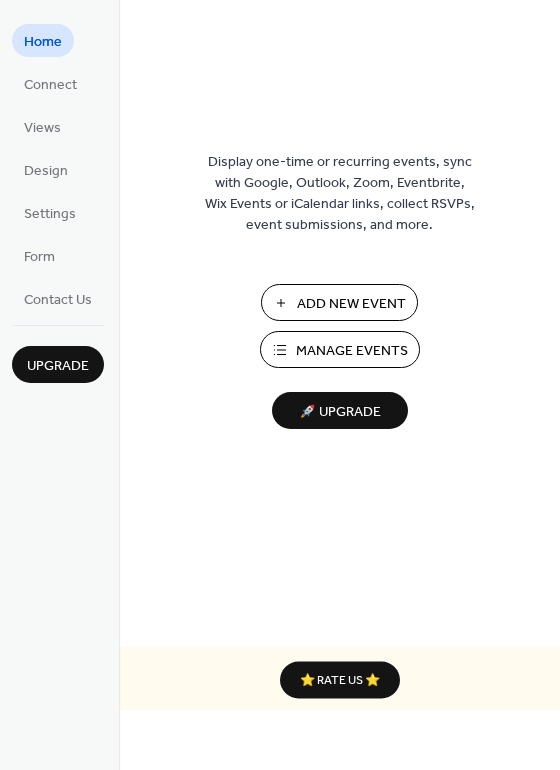scroll, scrollTop: 0, scrollLeft: 0, axis: both 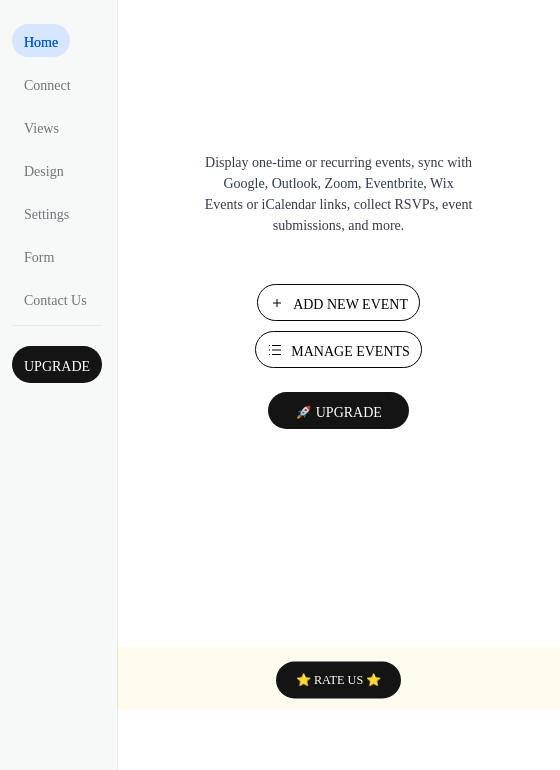click on "Manage Events" at bounding box center [350, 351] 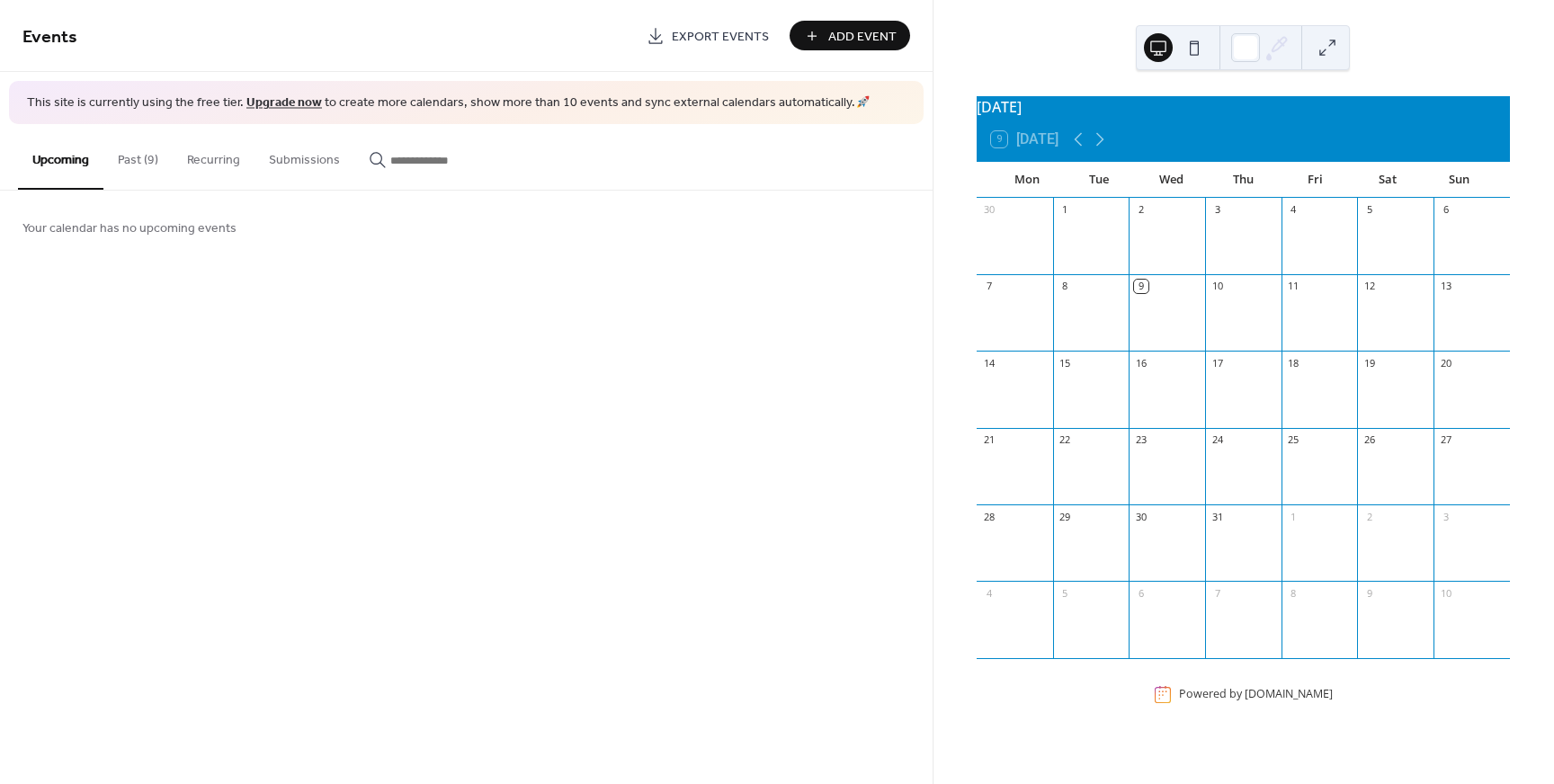 scroll, scrollTop: 0, scrollLeft: 0, axis: both 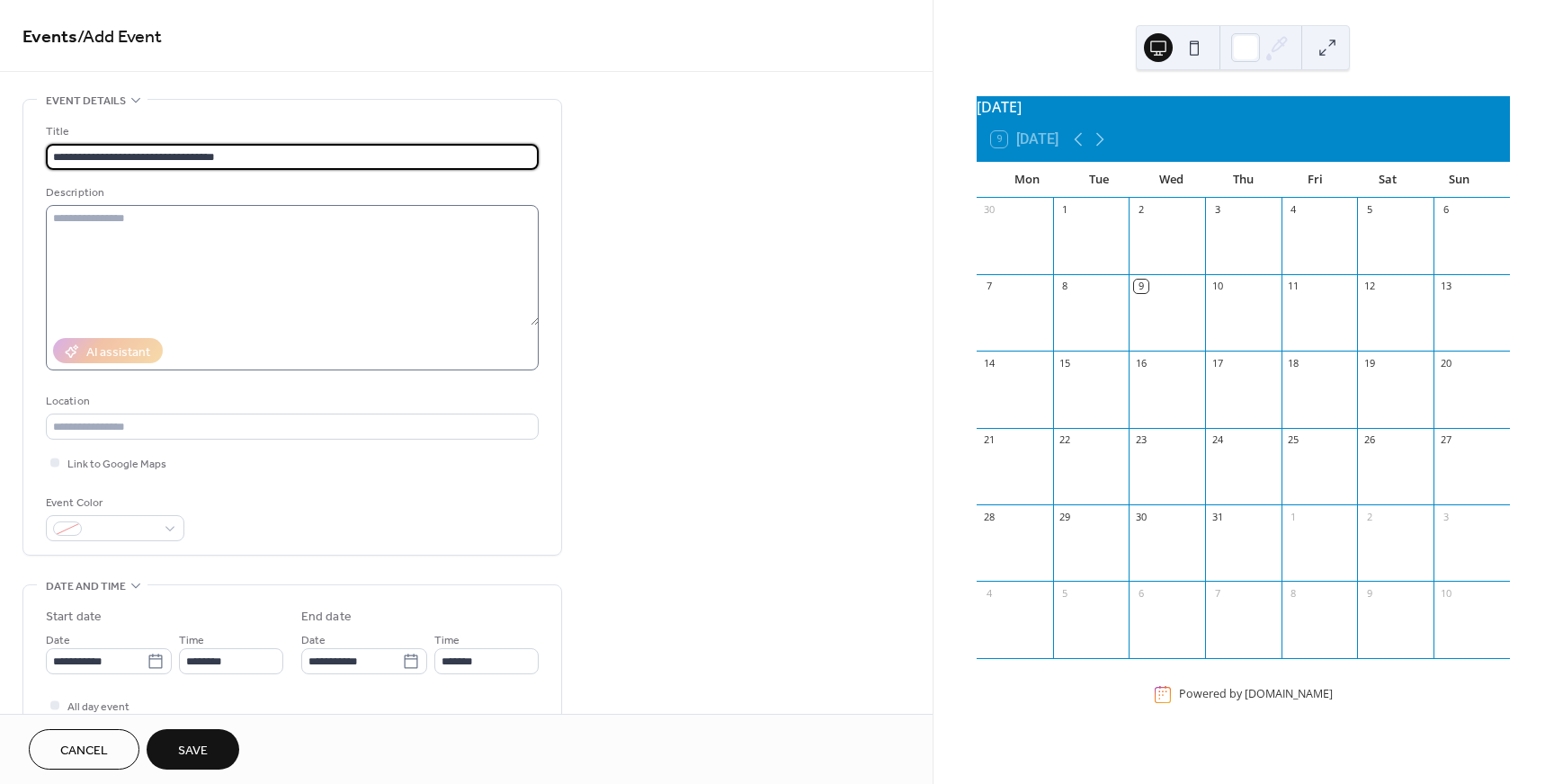 type on "**********" 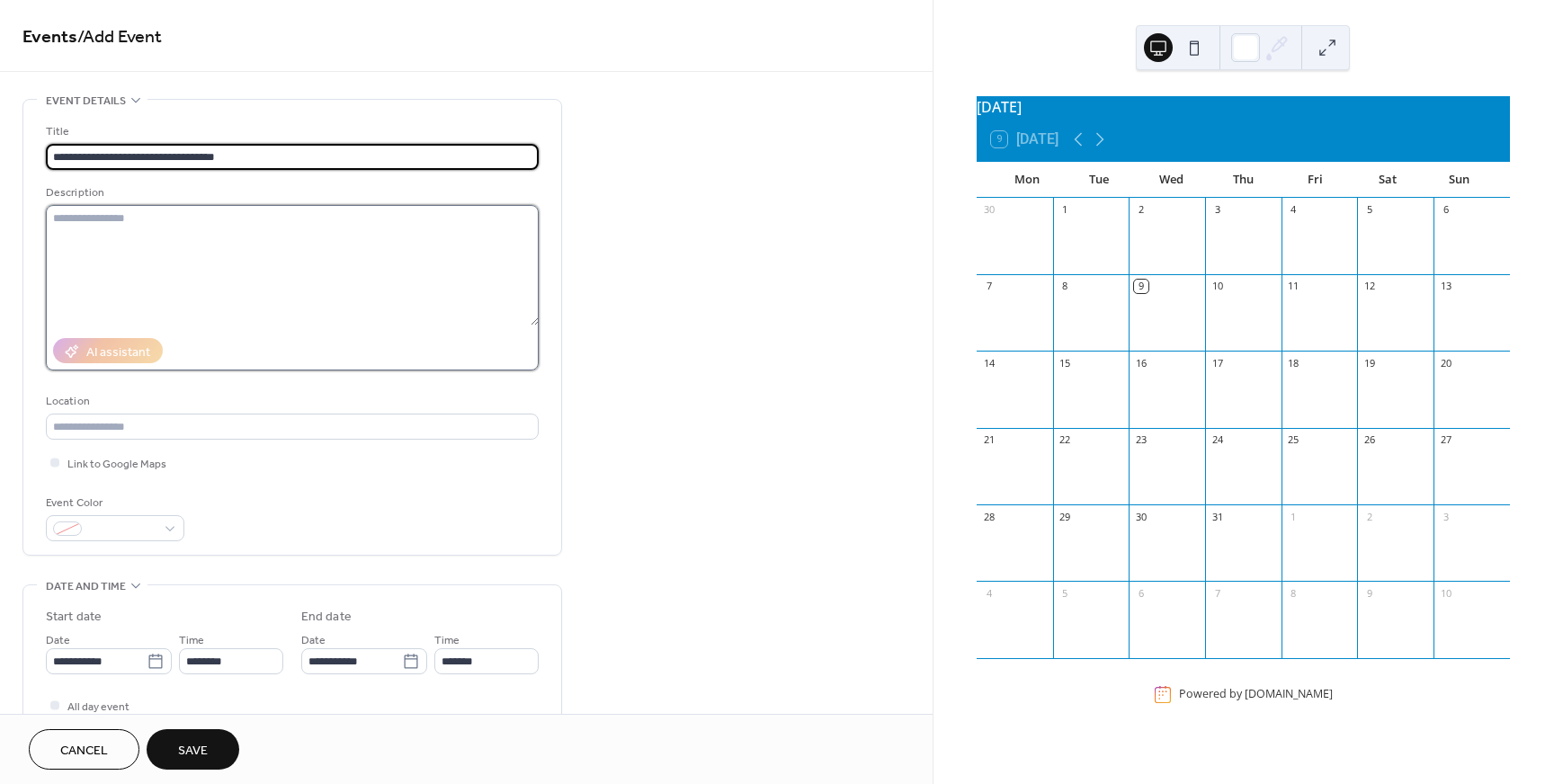 click at bounding box center (292, 265) 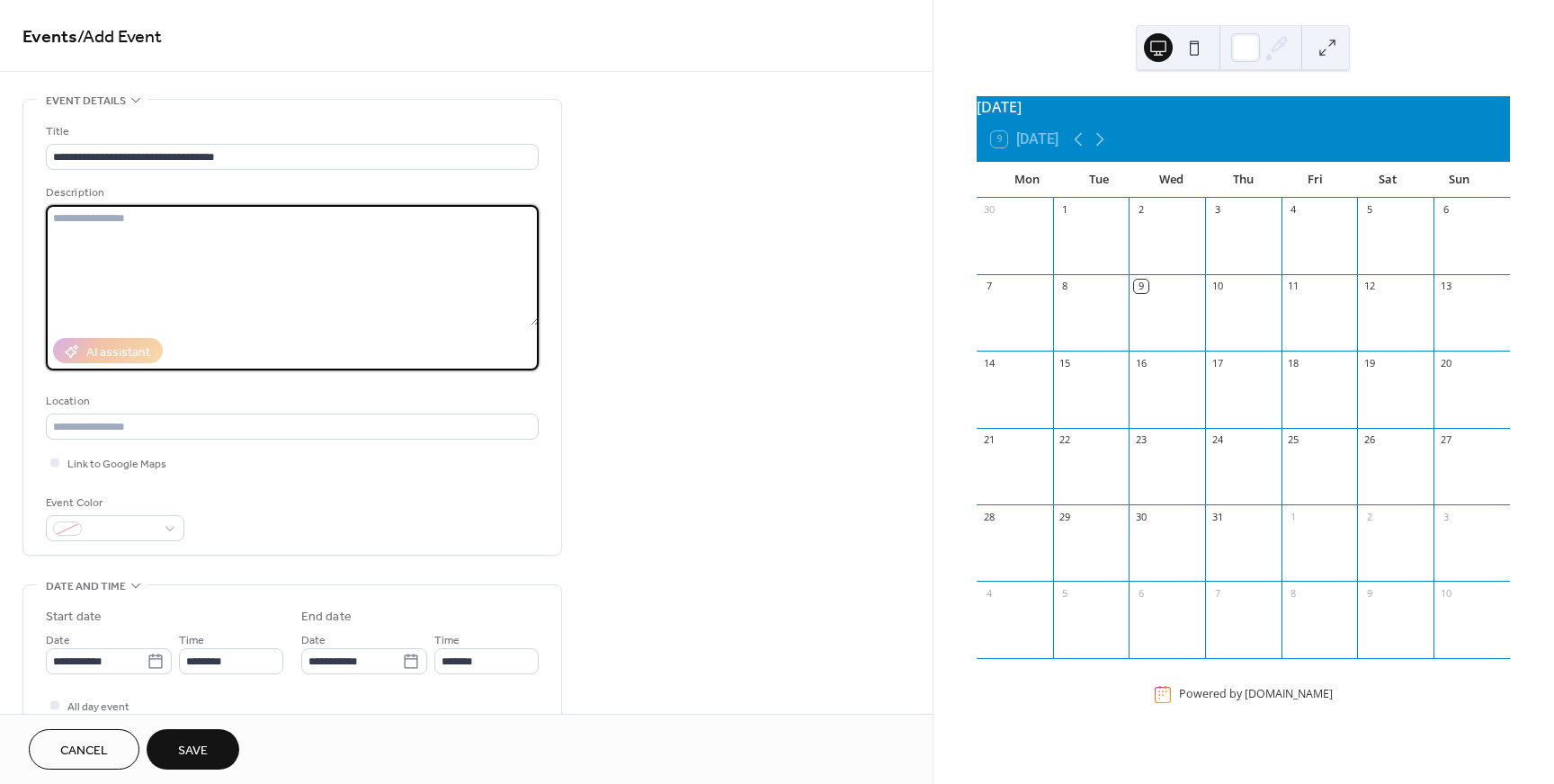 paste on "**********" 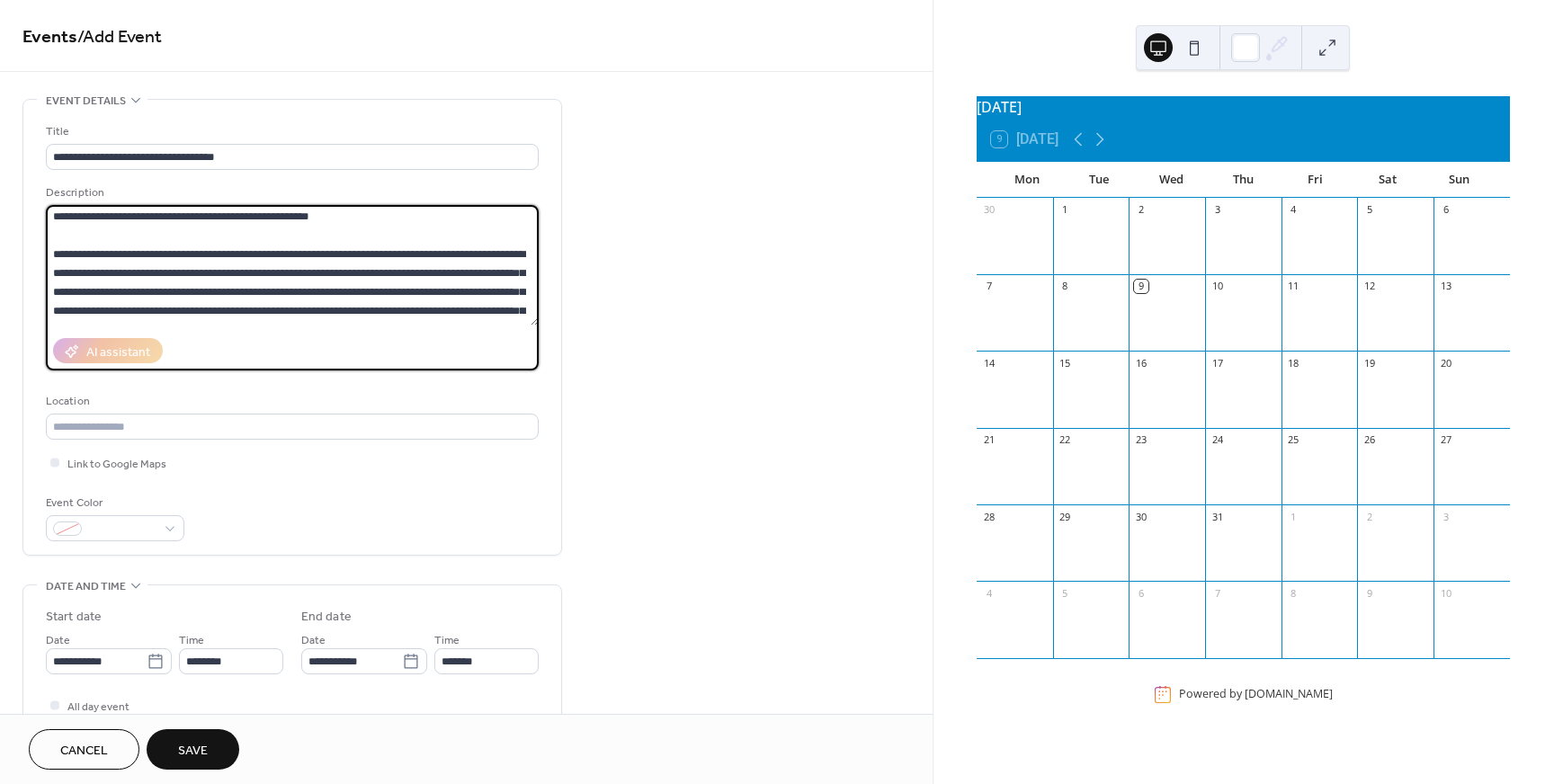 scroll, scrollTop: 102, scrollLeft: 0, axis: vertical 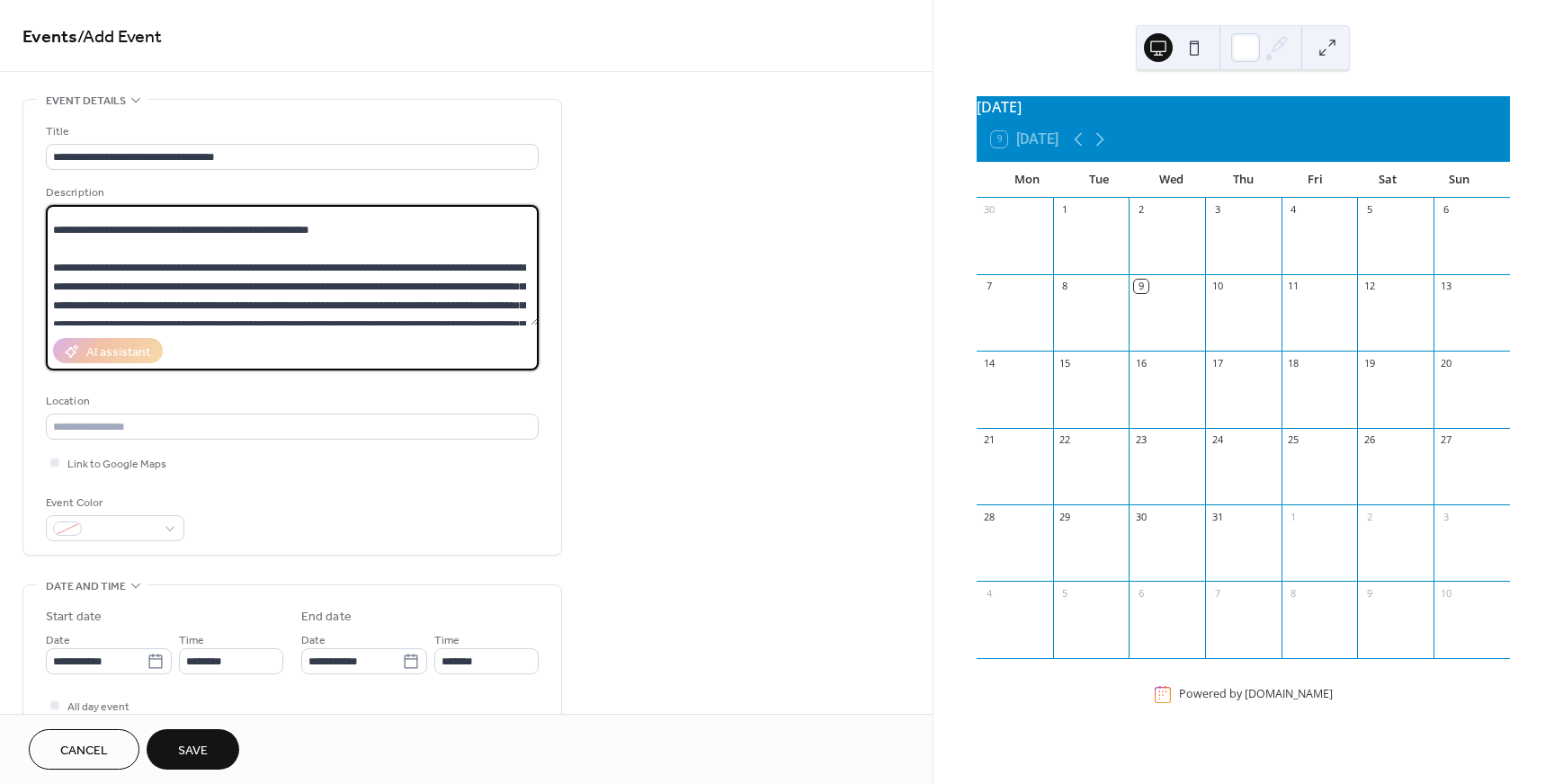 click at bounding box center (292, 265) 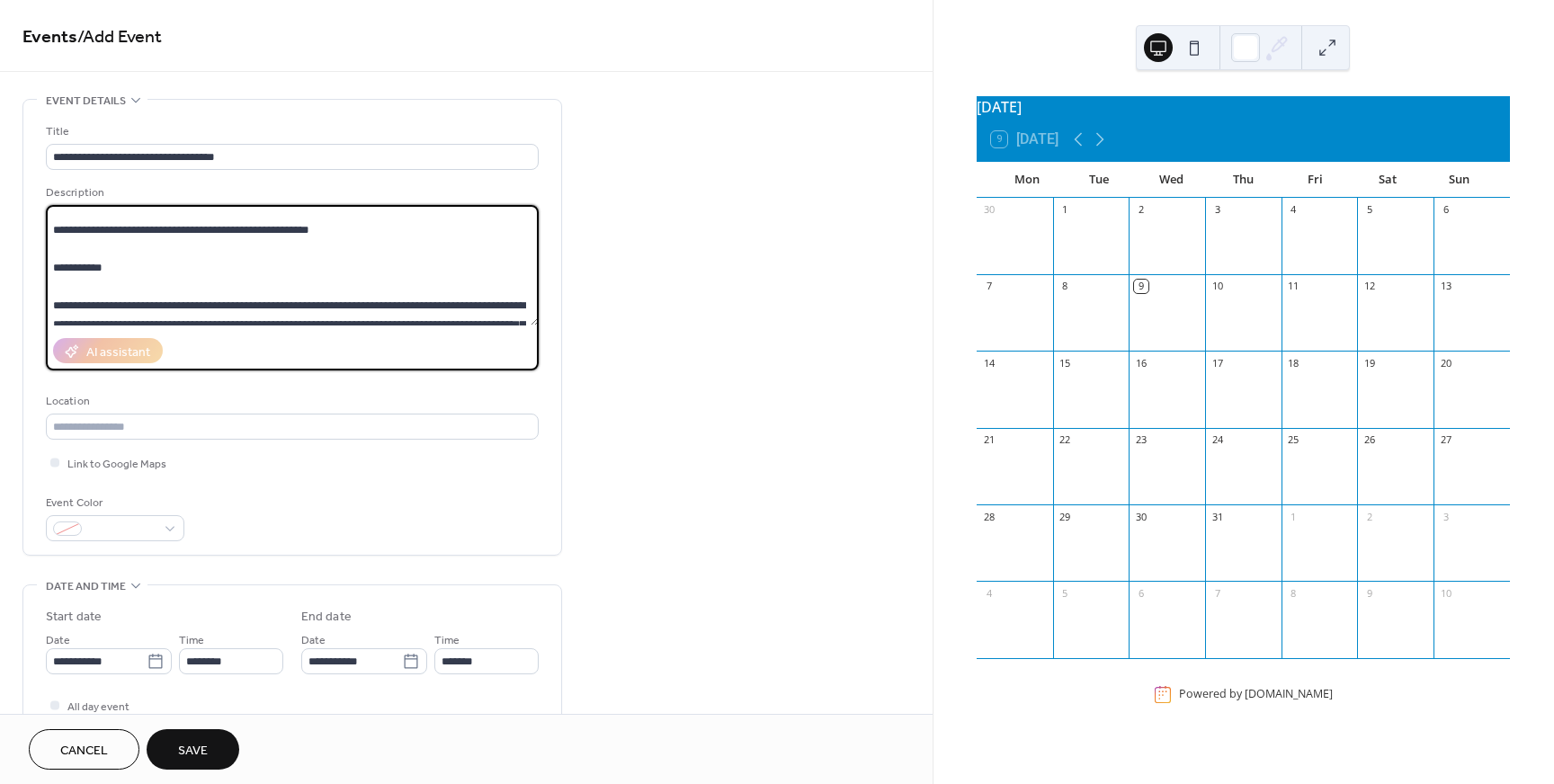 paste on "**********" 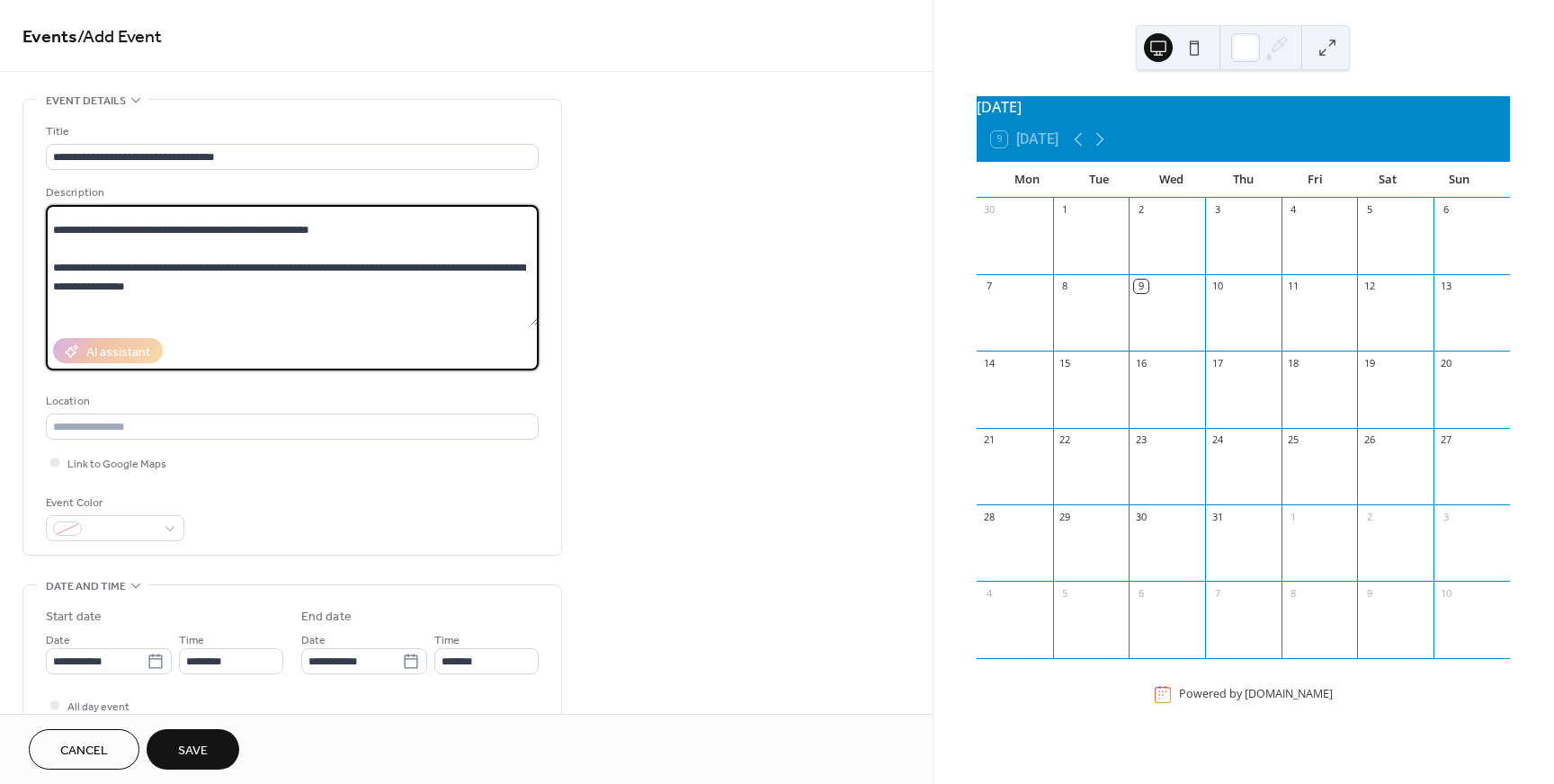 scroll, scrollTop: 111, scrollLeft: 0, axis: vertical 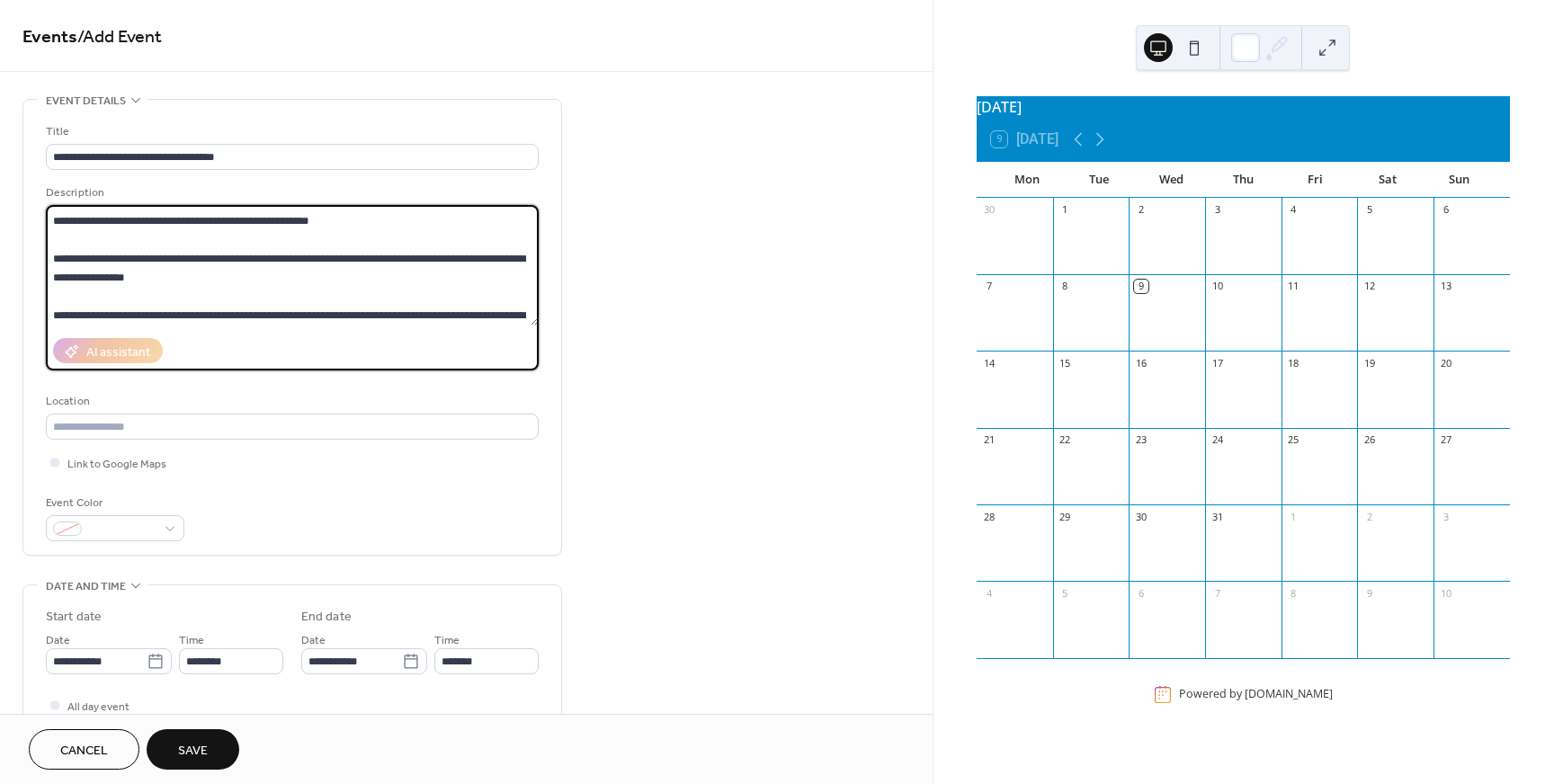 drag, startPoint x: 224, startPoint y: 301, endPoint x: 49, endPoint y: 275, distance: 176.92089 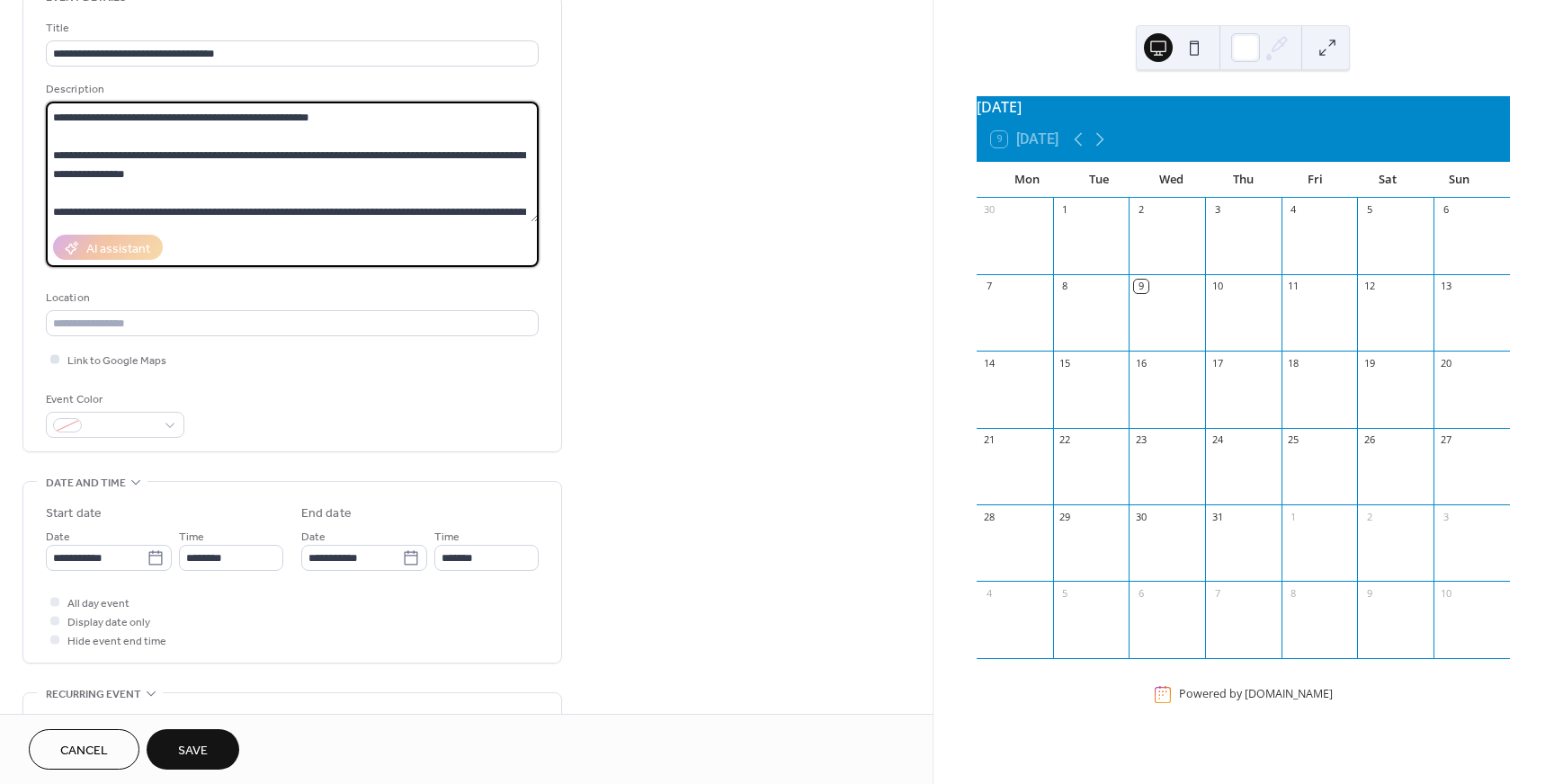 scroll, scrollTop: 104, scrollLeft: 0, axis: vertical 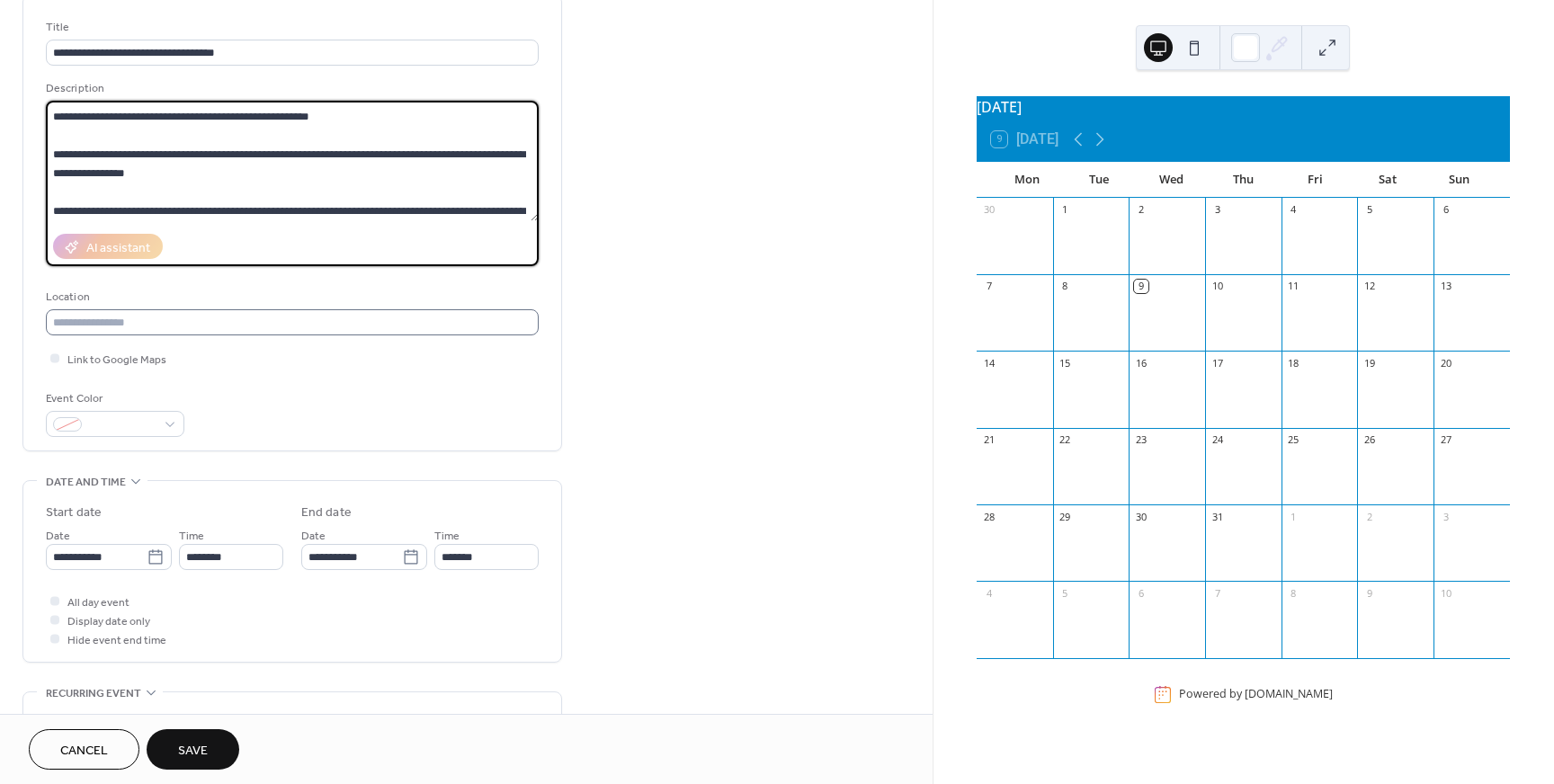 type on "**********" 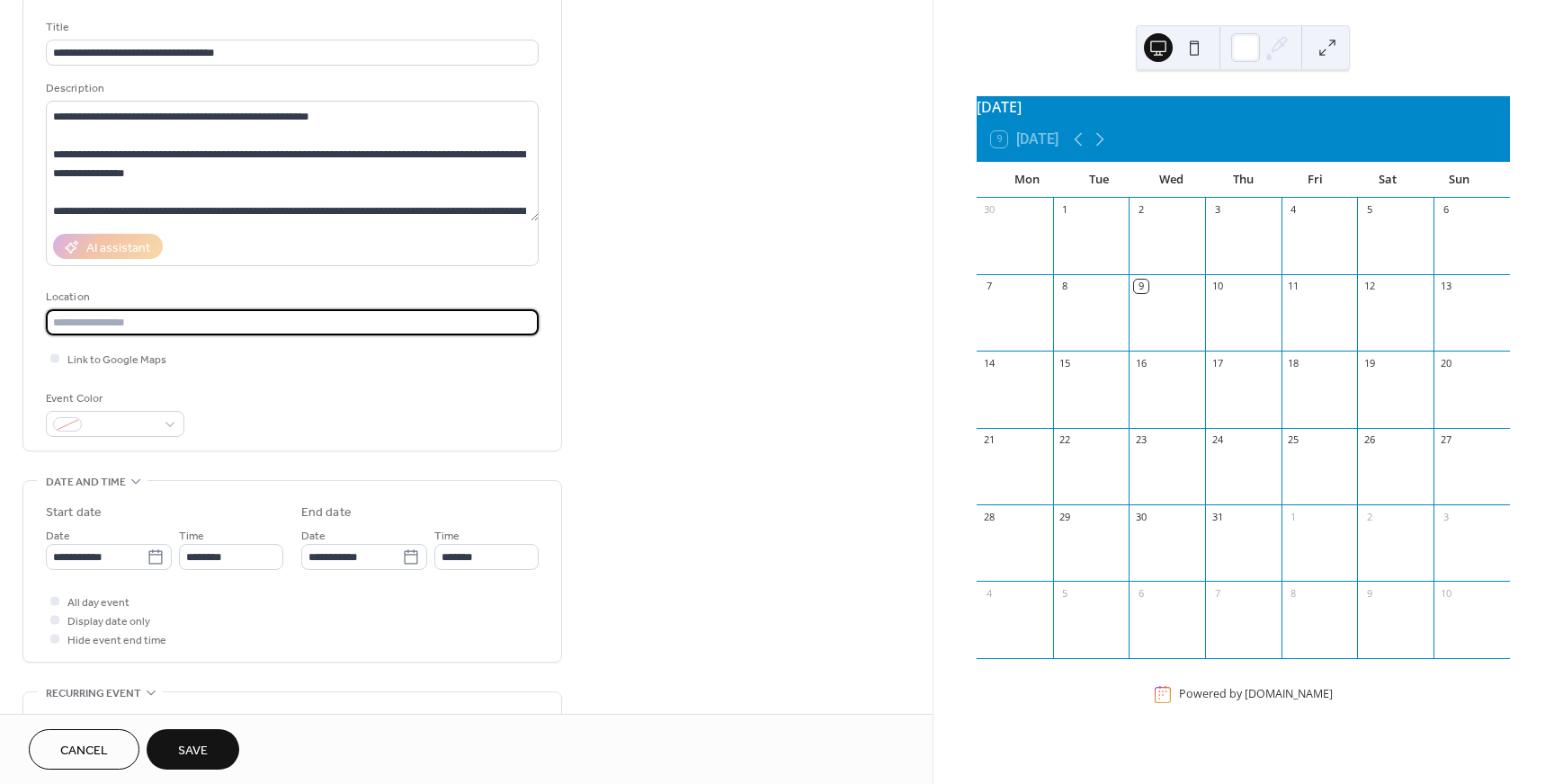 click at bounding box center [292, 322] 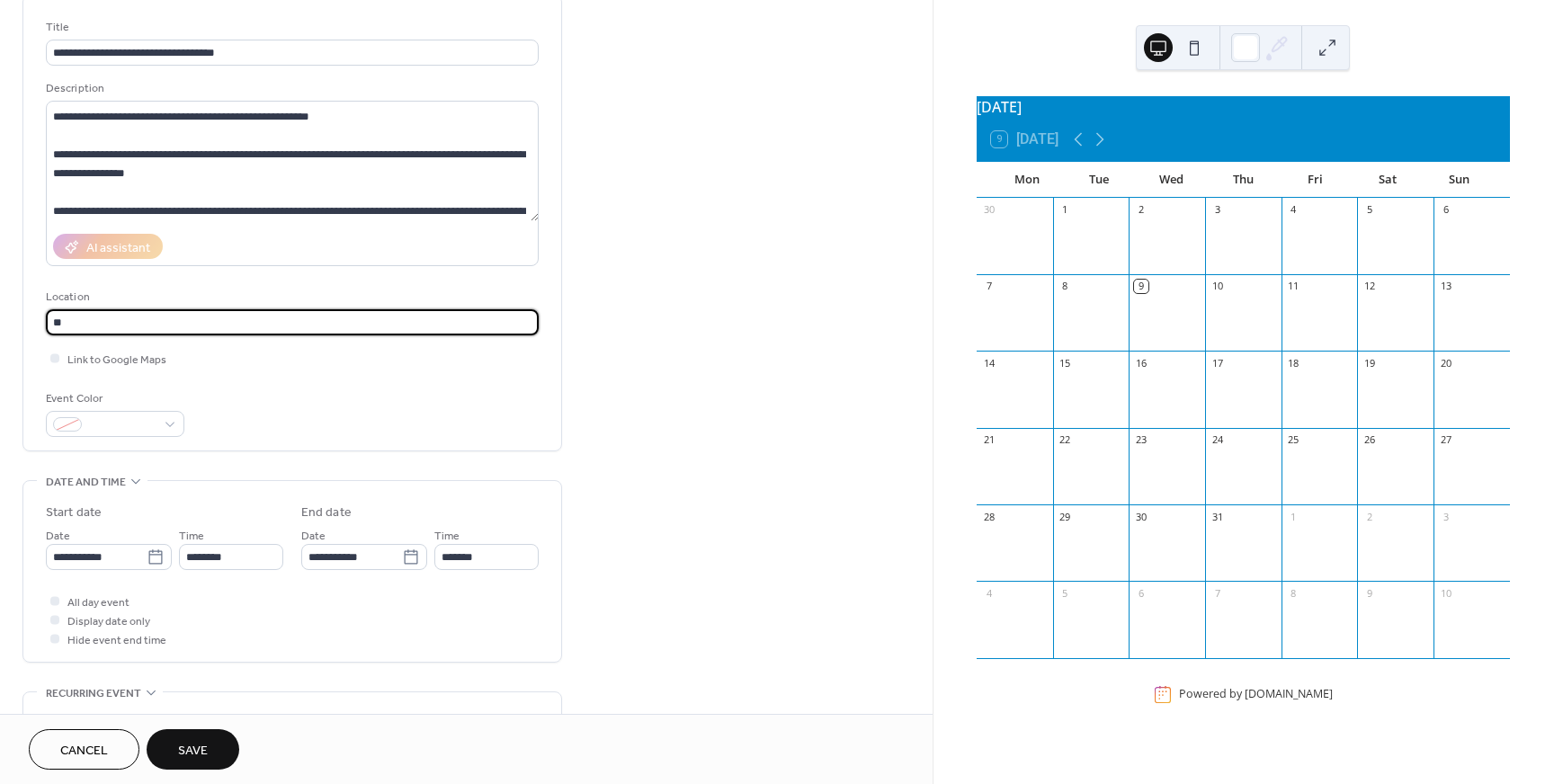 type on "*" 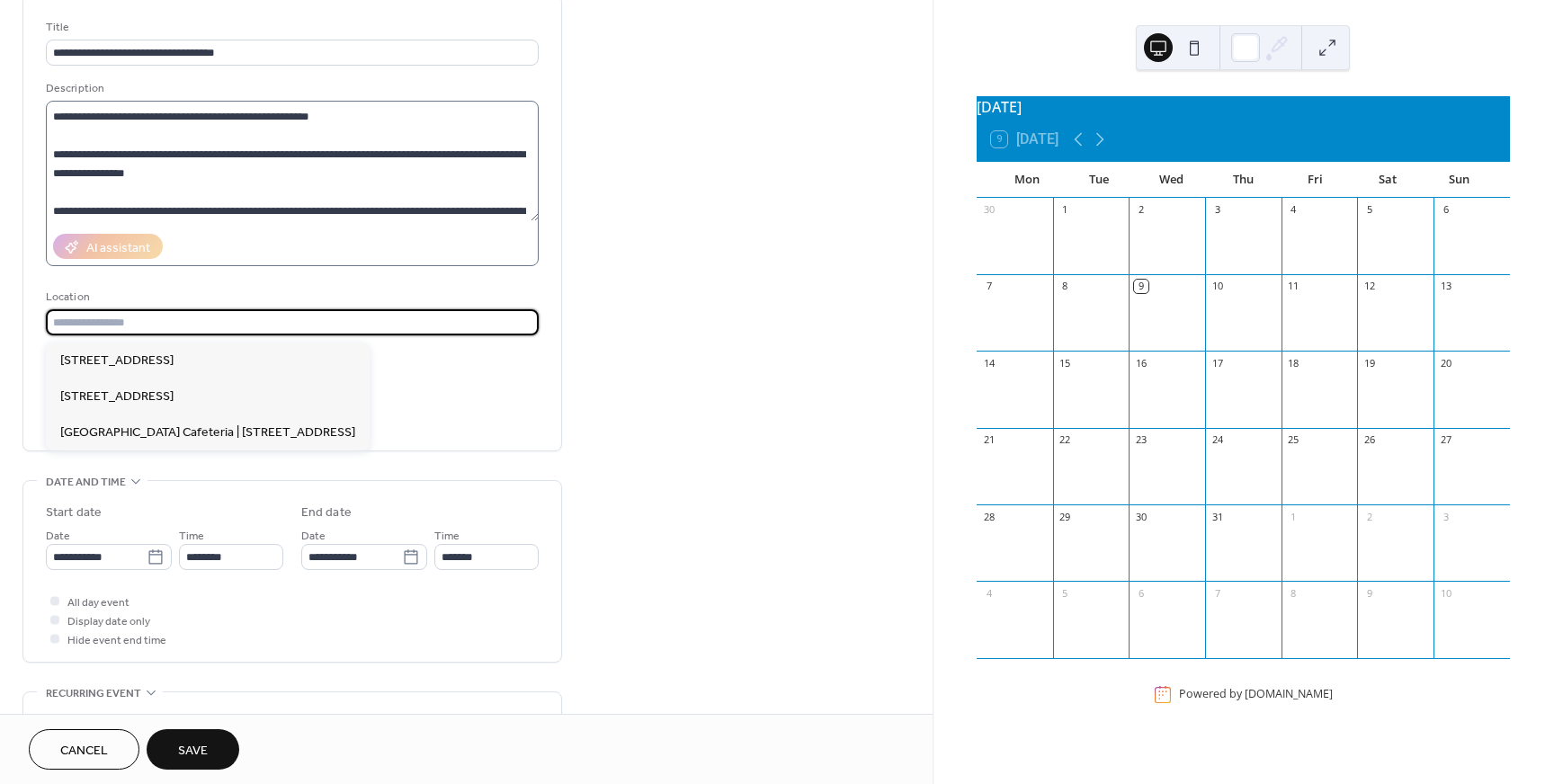 paste on "**********" 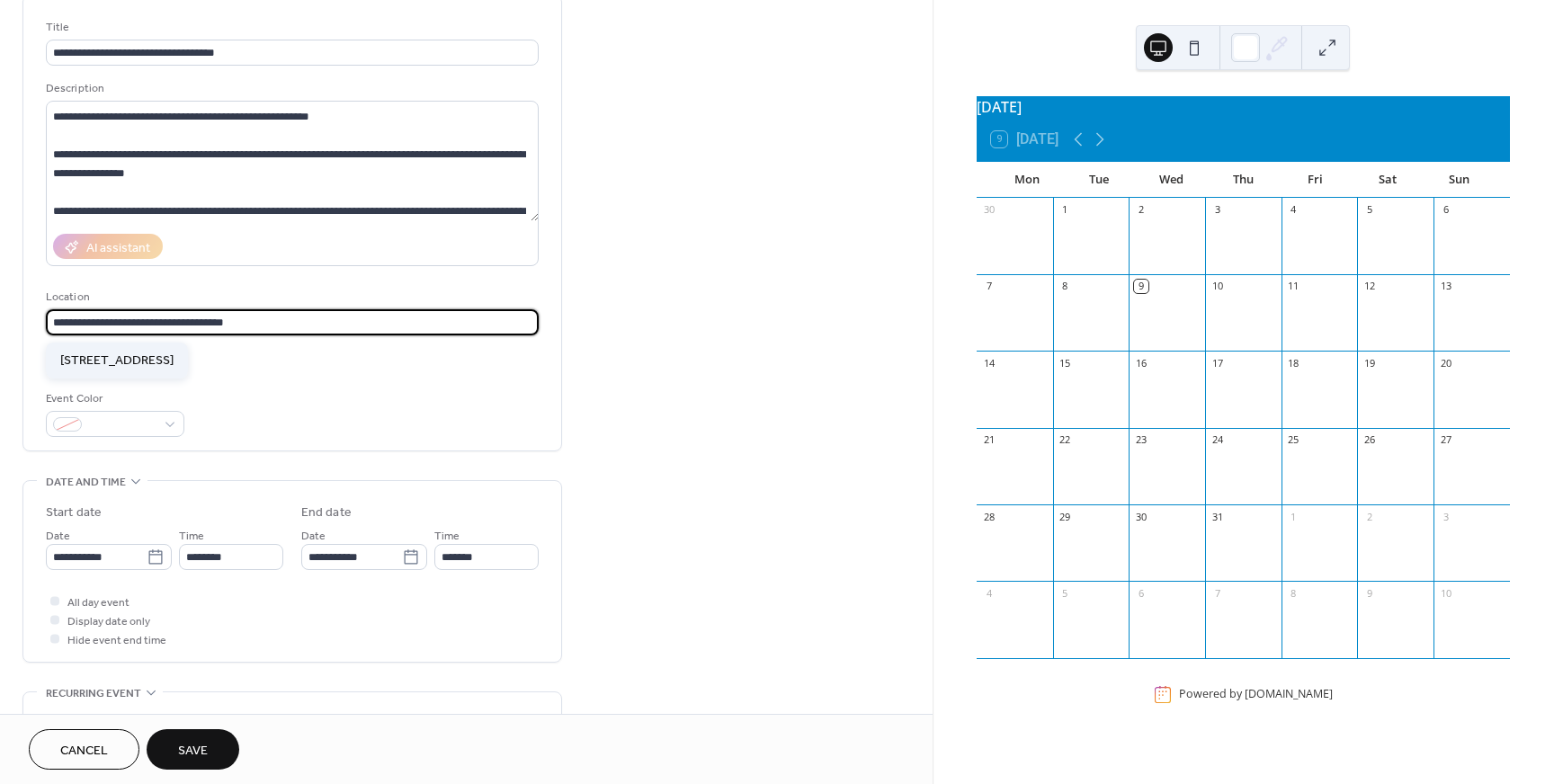 type on "**********" 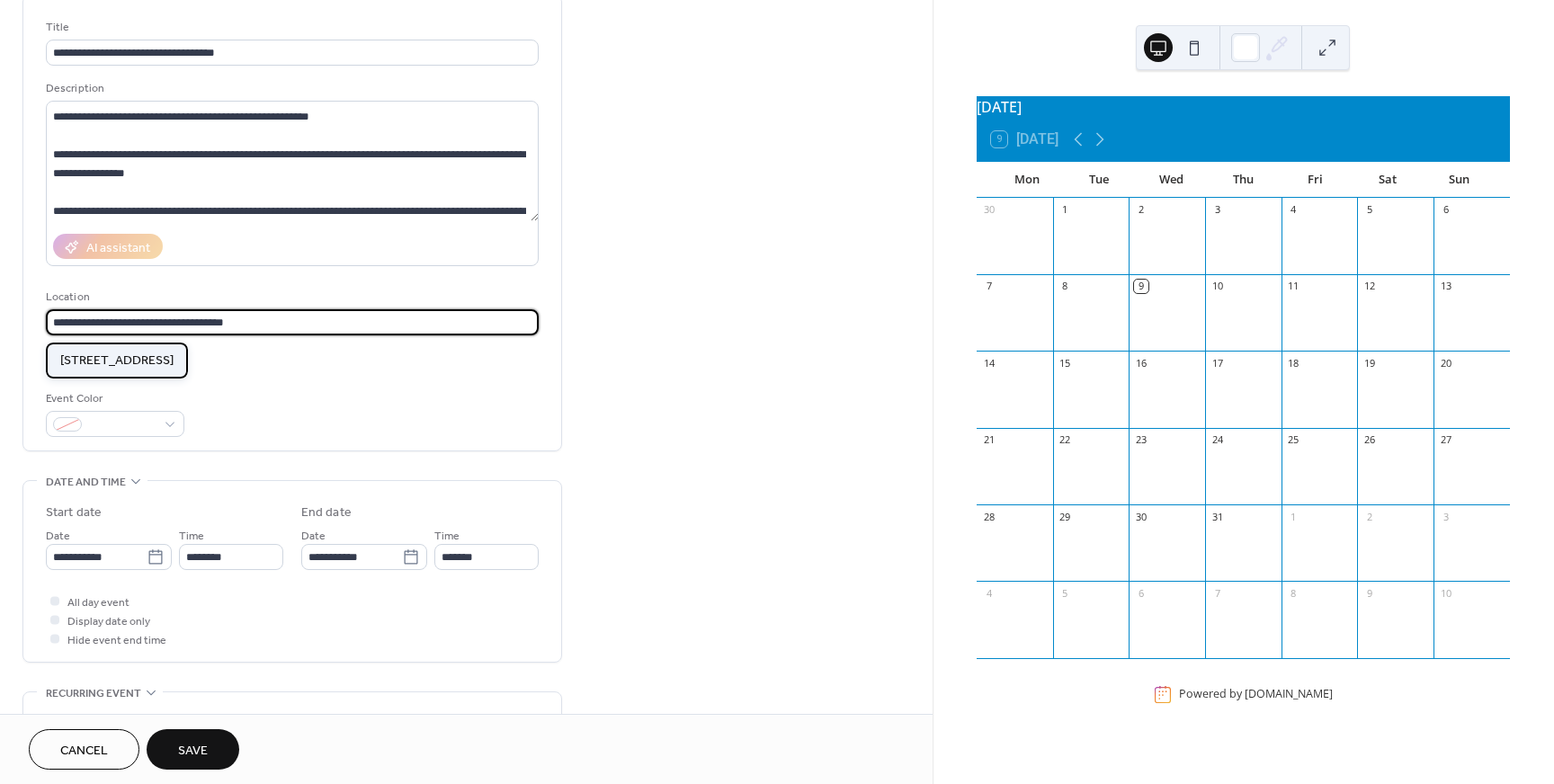 click on "45 Wood Rd, Snowmass Village, CO 81611" at bounding box center [117, 361] 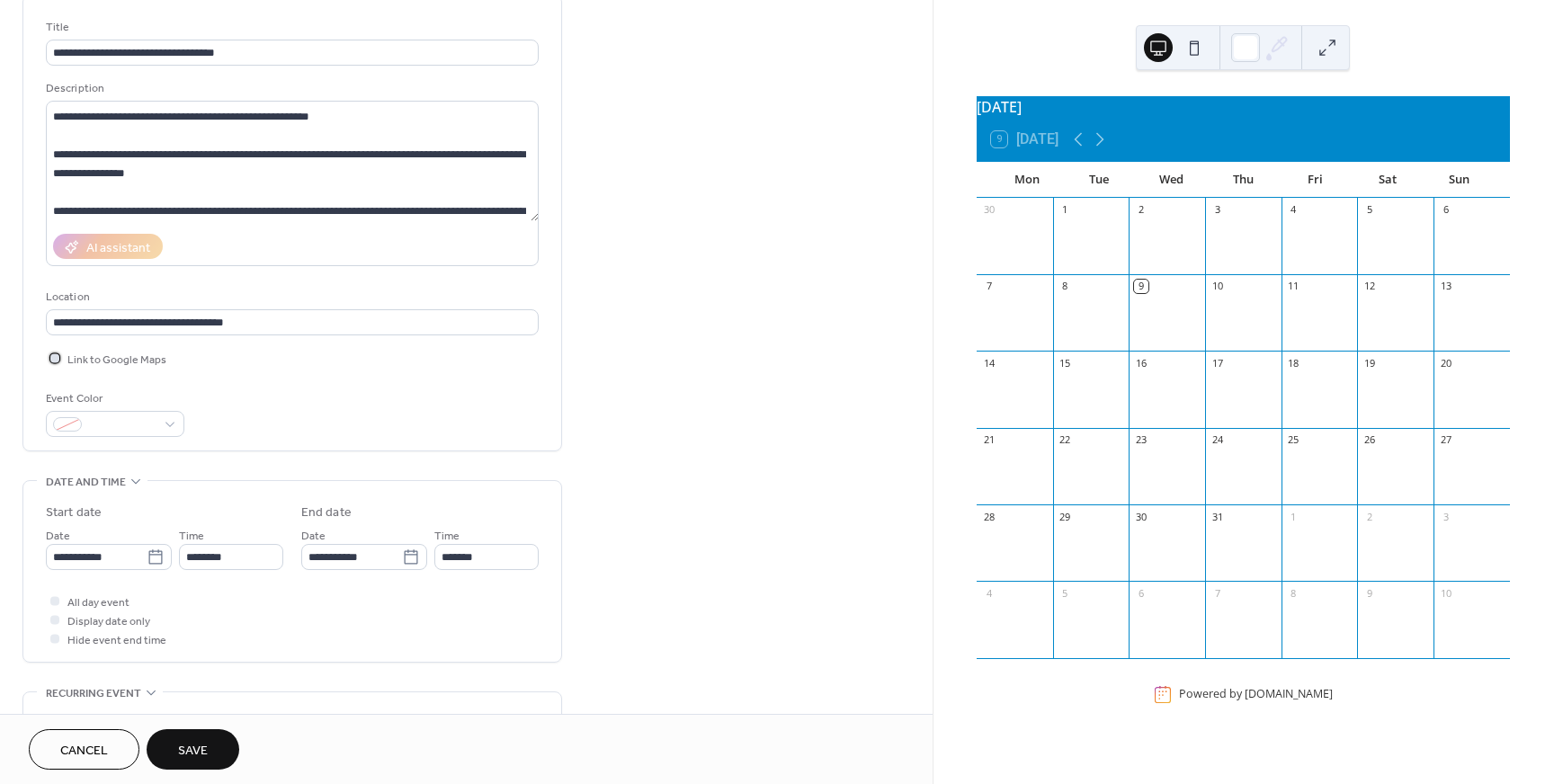 click at bounding box center (55, 358) 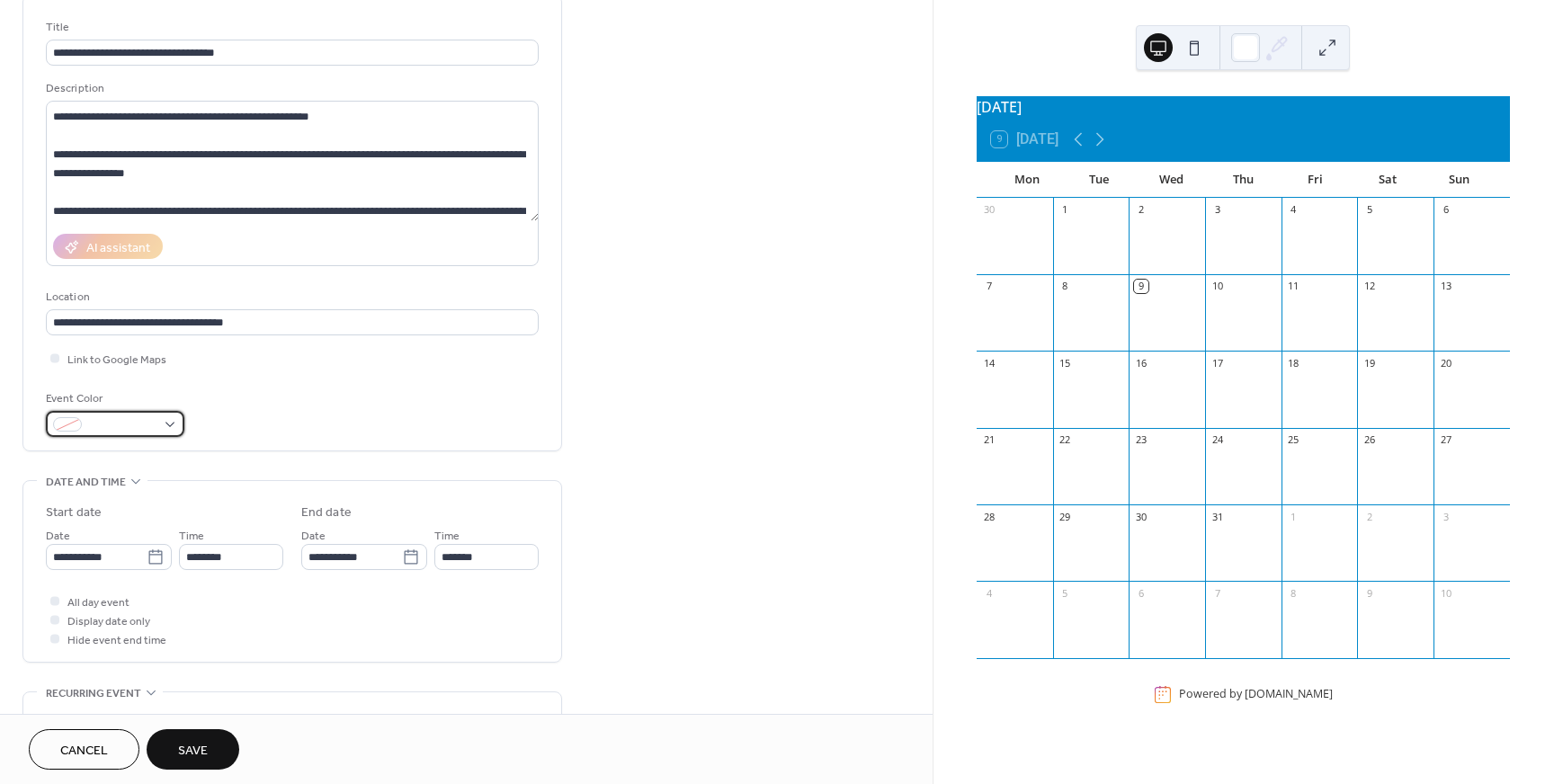 click at bounding box center [115, 423] 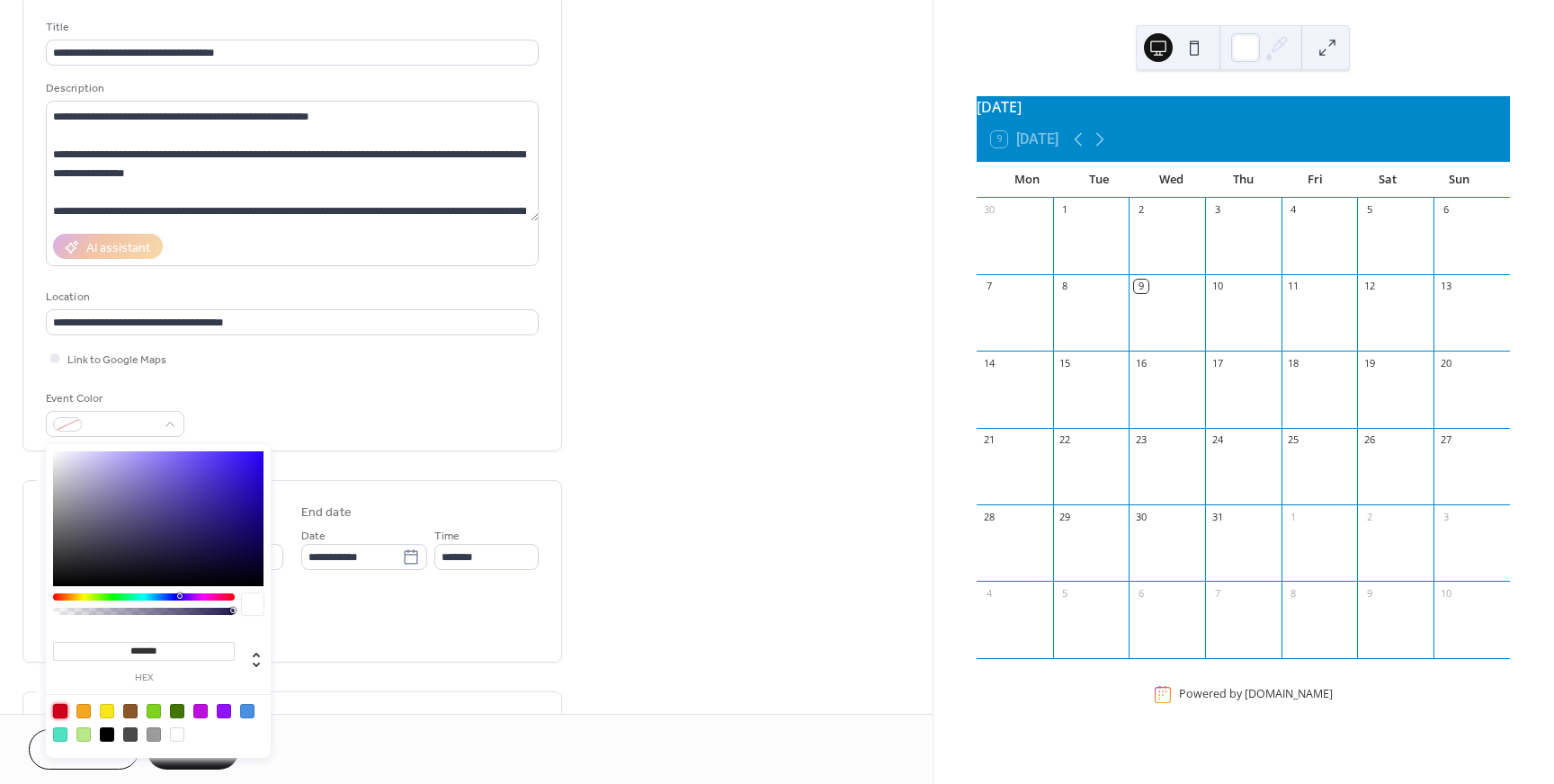 click at bounding box center [60, 711] 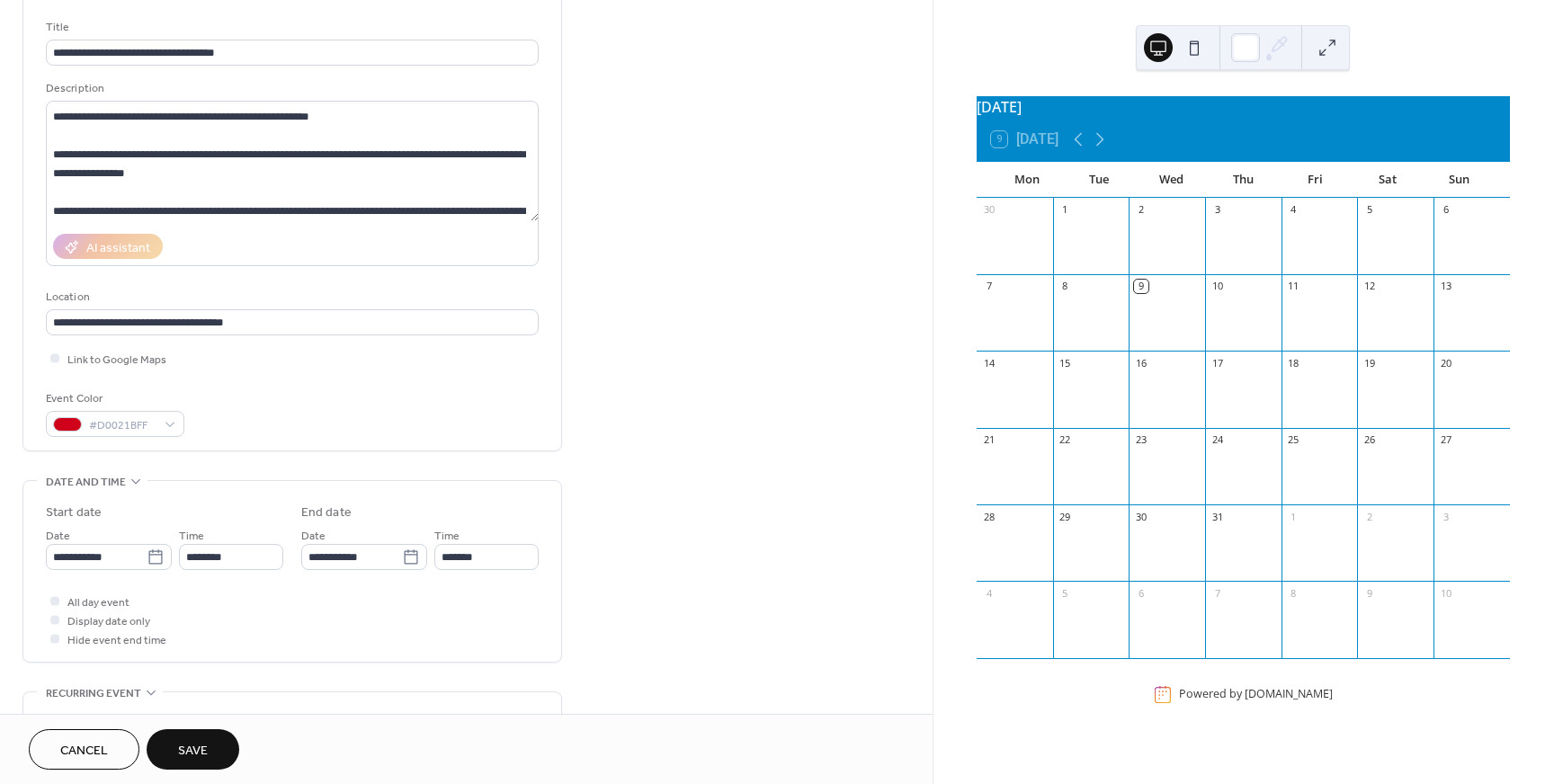 click on "Event Color #D0021BFF" at bounding box center [292, 413] 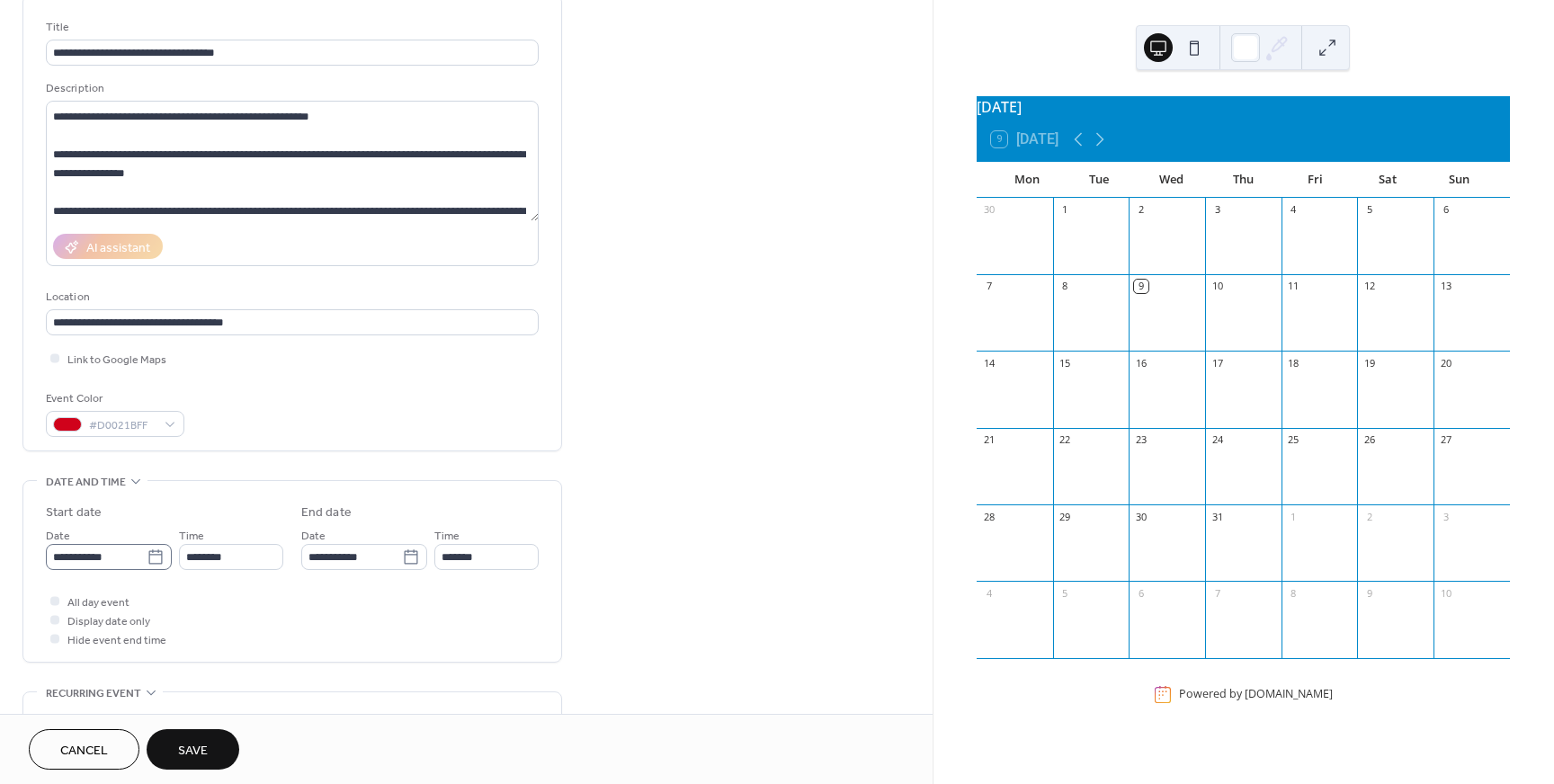 click 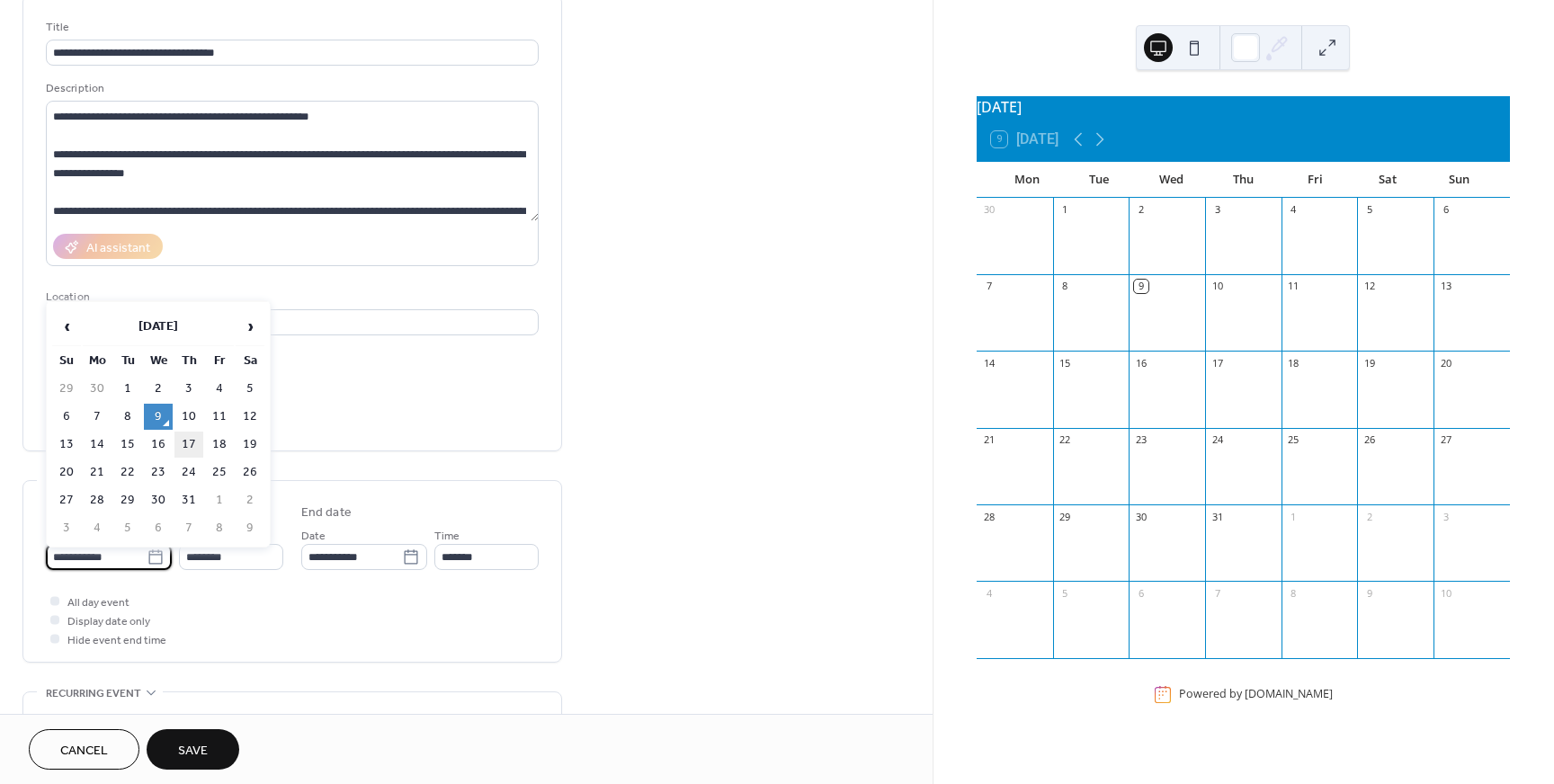 click on "17" at bounding box center (189, 444) 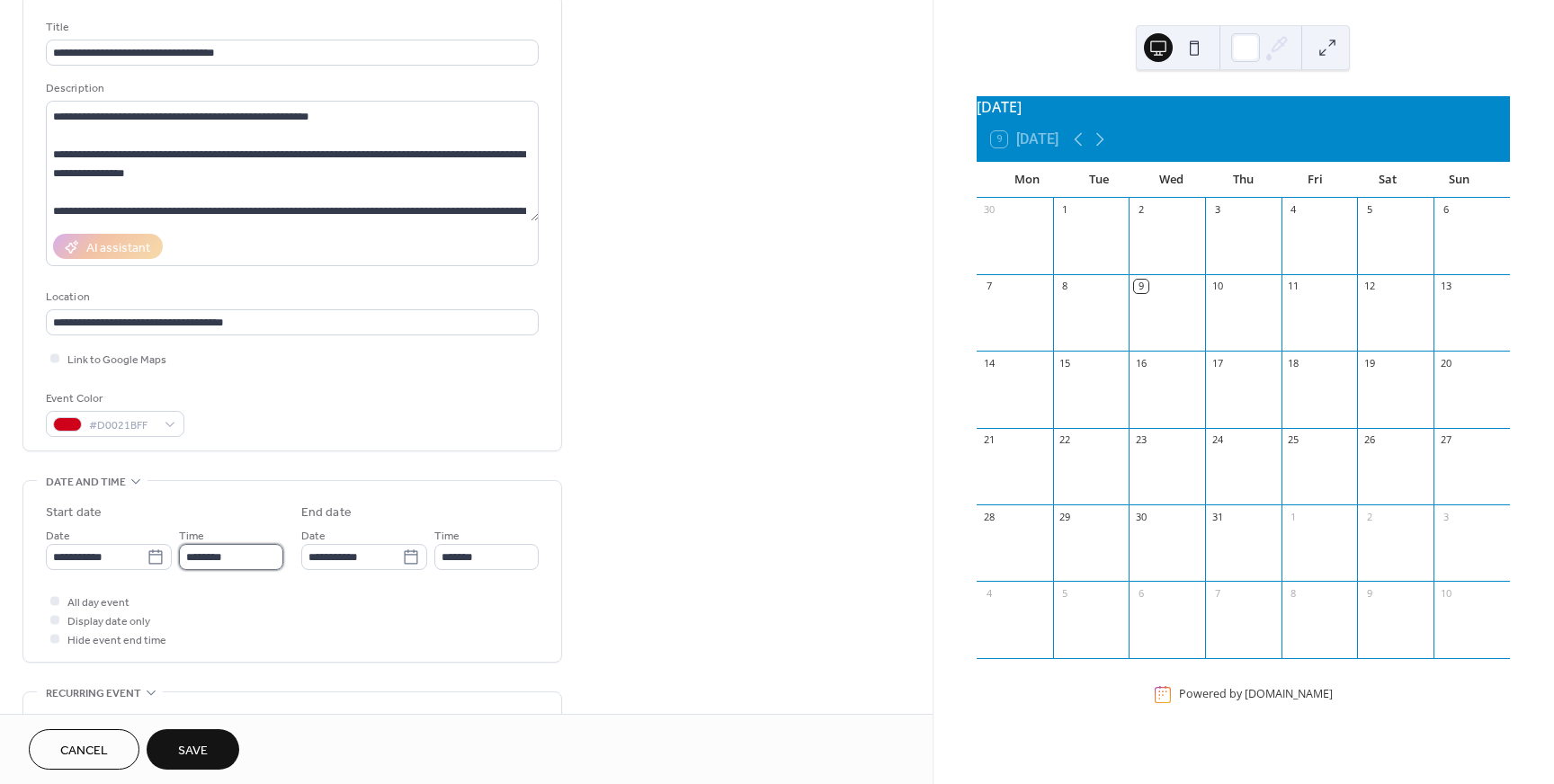 click on "********" at bounding box center [231, 557] 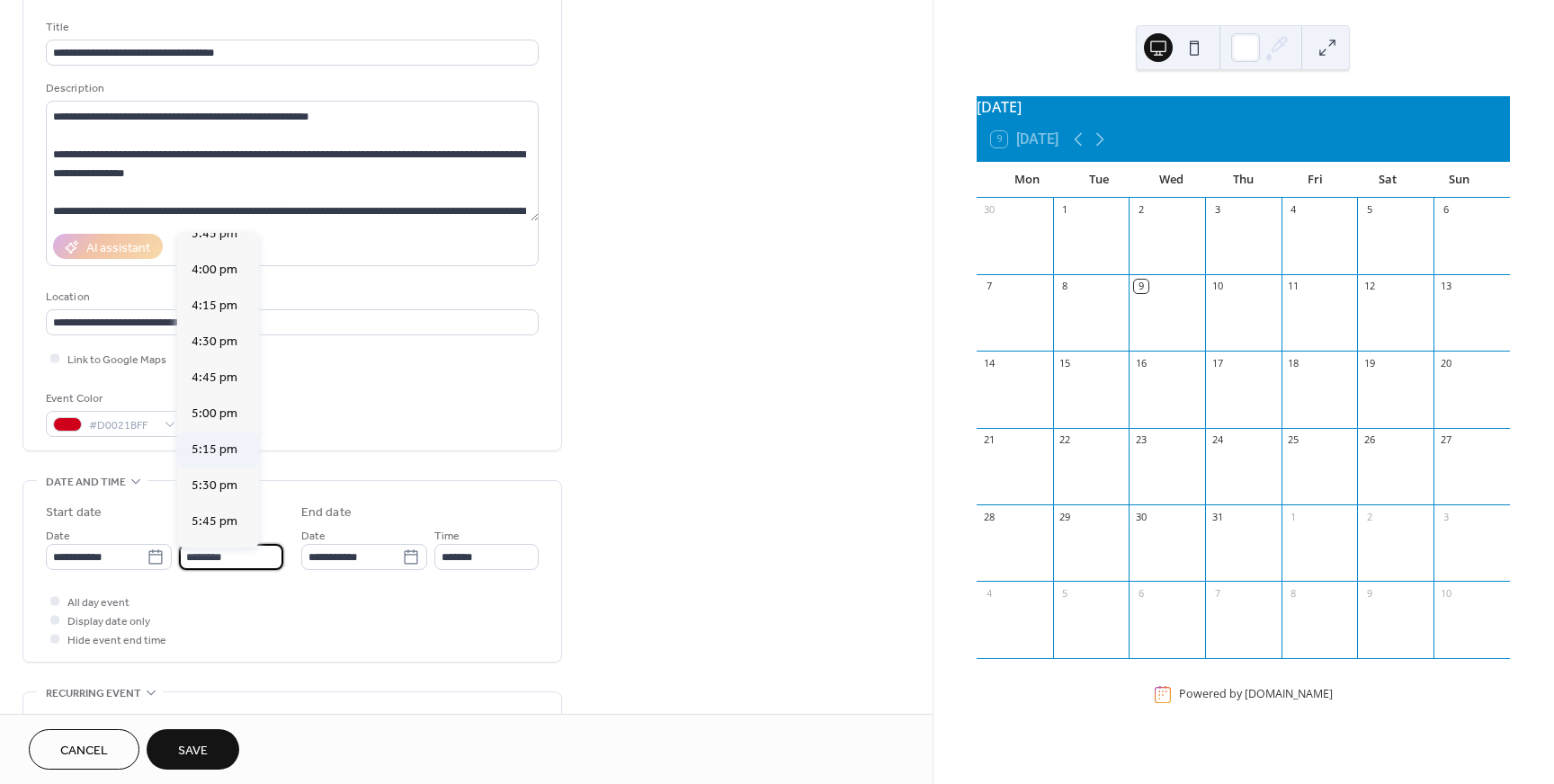 scroll, scrollTop: 2287, scrollLeft: 0, axis: vertical 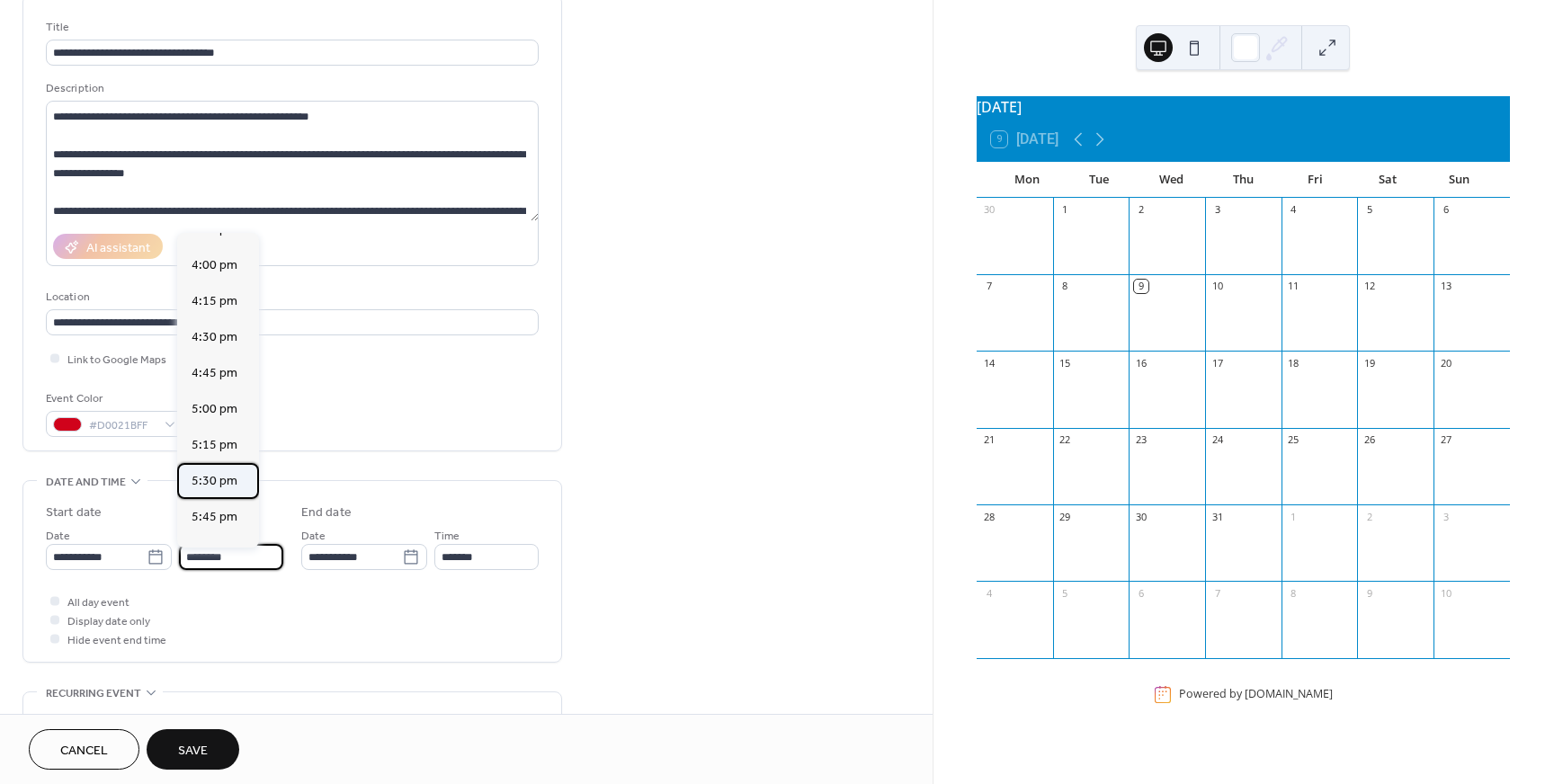 click on "5:30 pm" at bounding box center (214, 481) 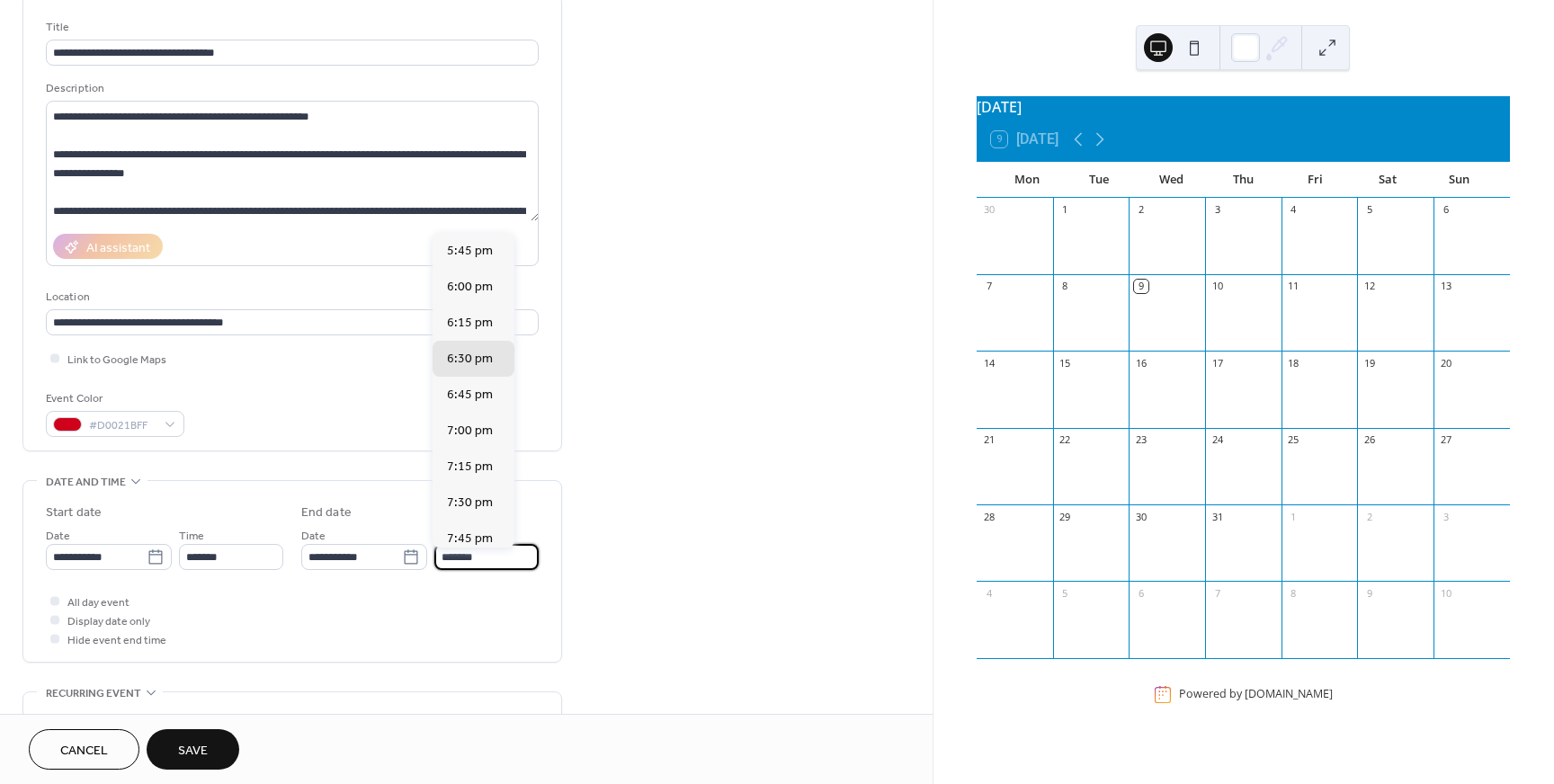click on "*******" at bounding box center [487, 557] 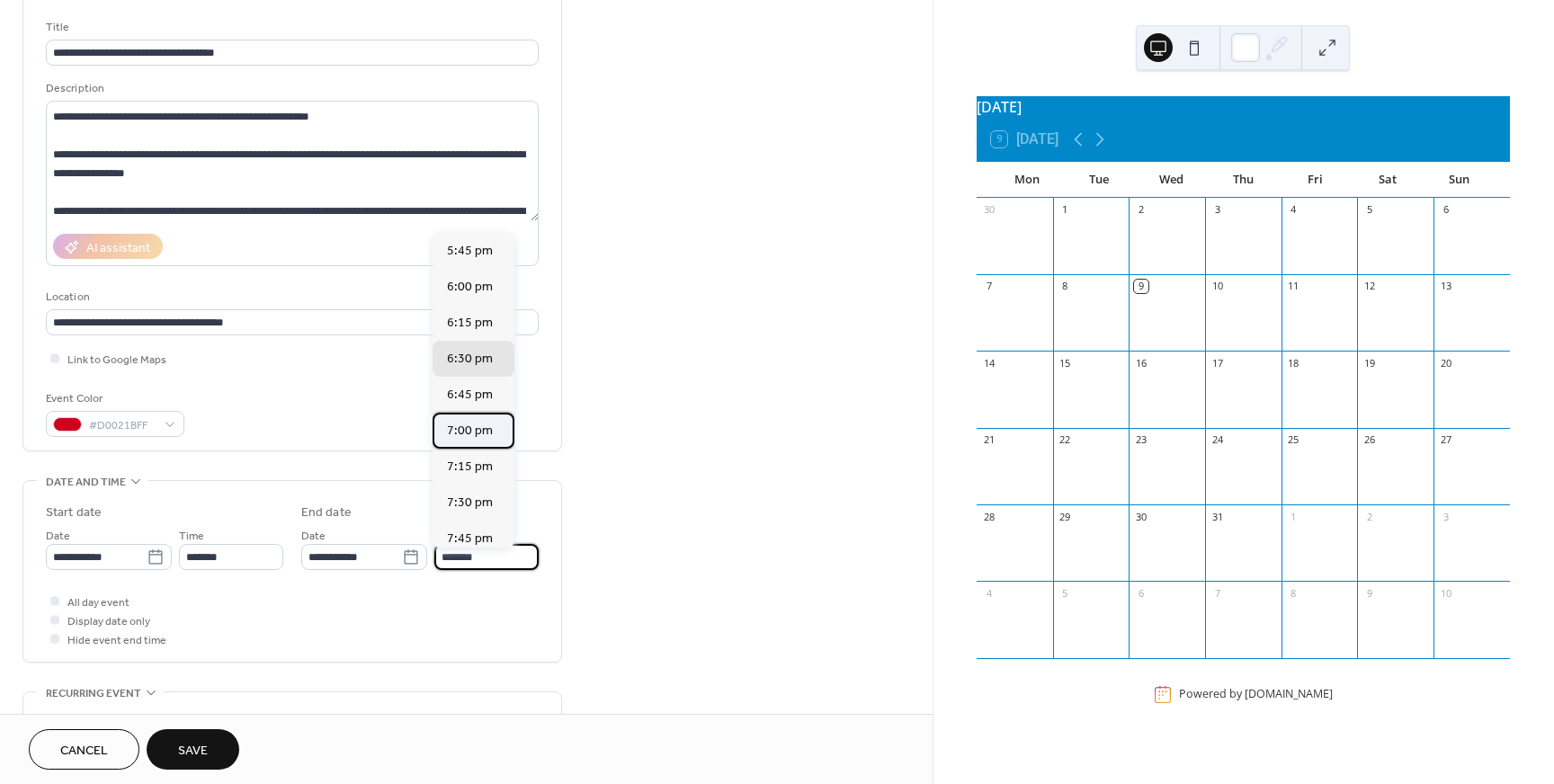 click on "7:00 pm" at bounding box center (469, 431) 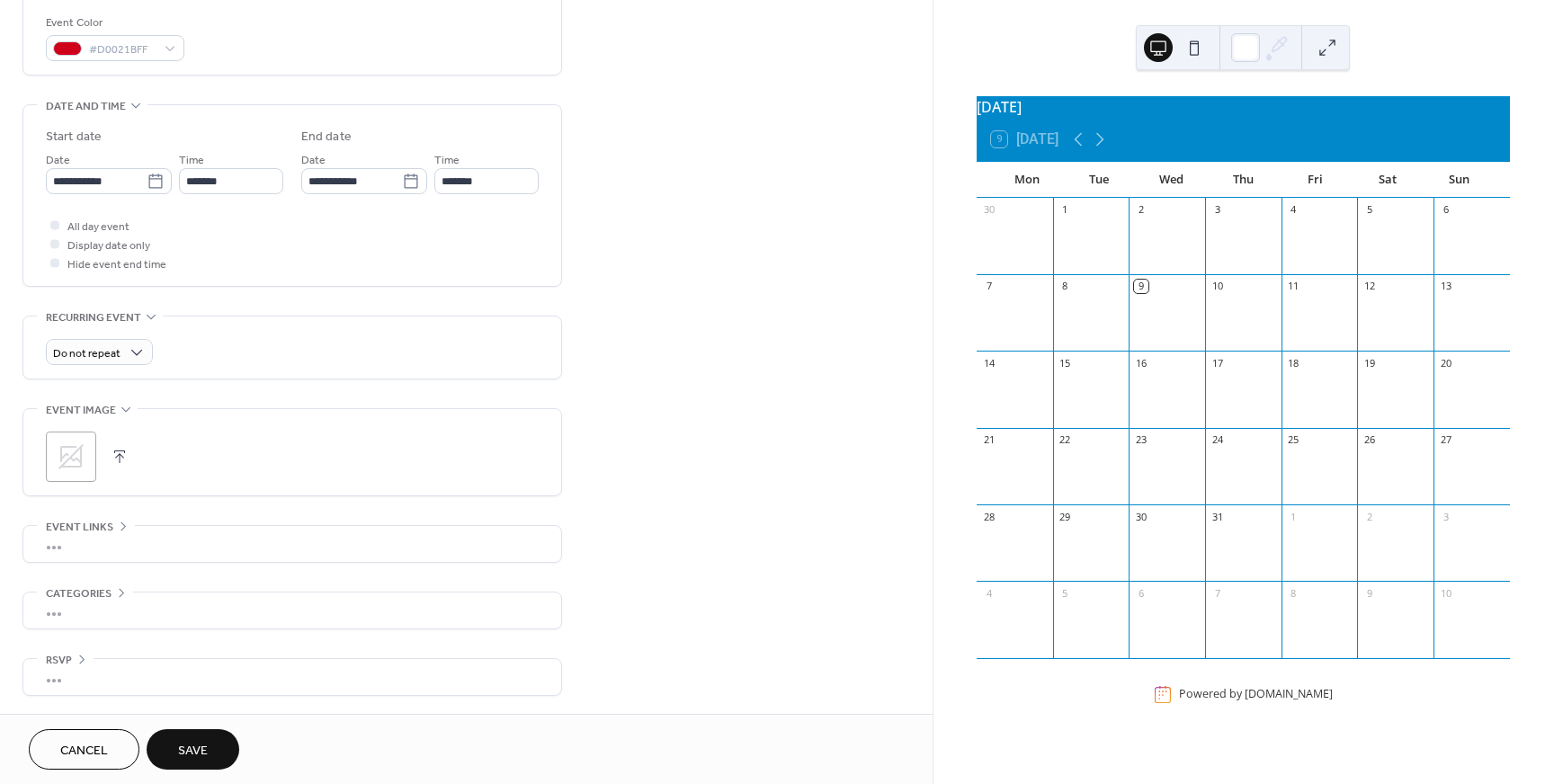 scroll, scrollTop: 486, scrollLeft: 0, axis: vertical 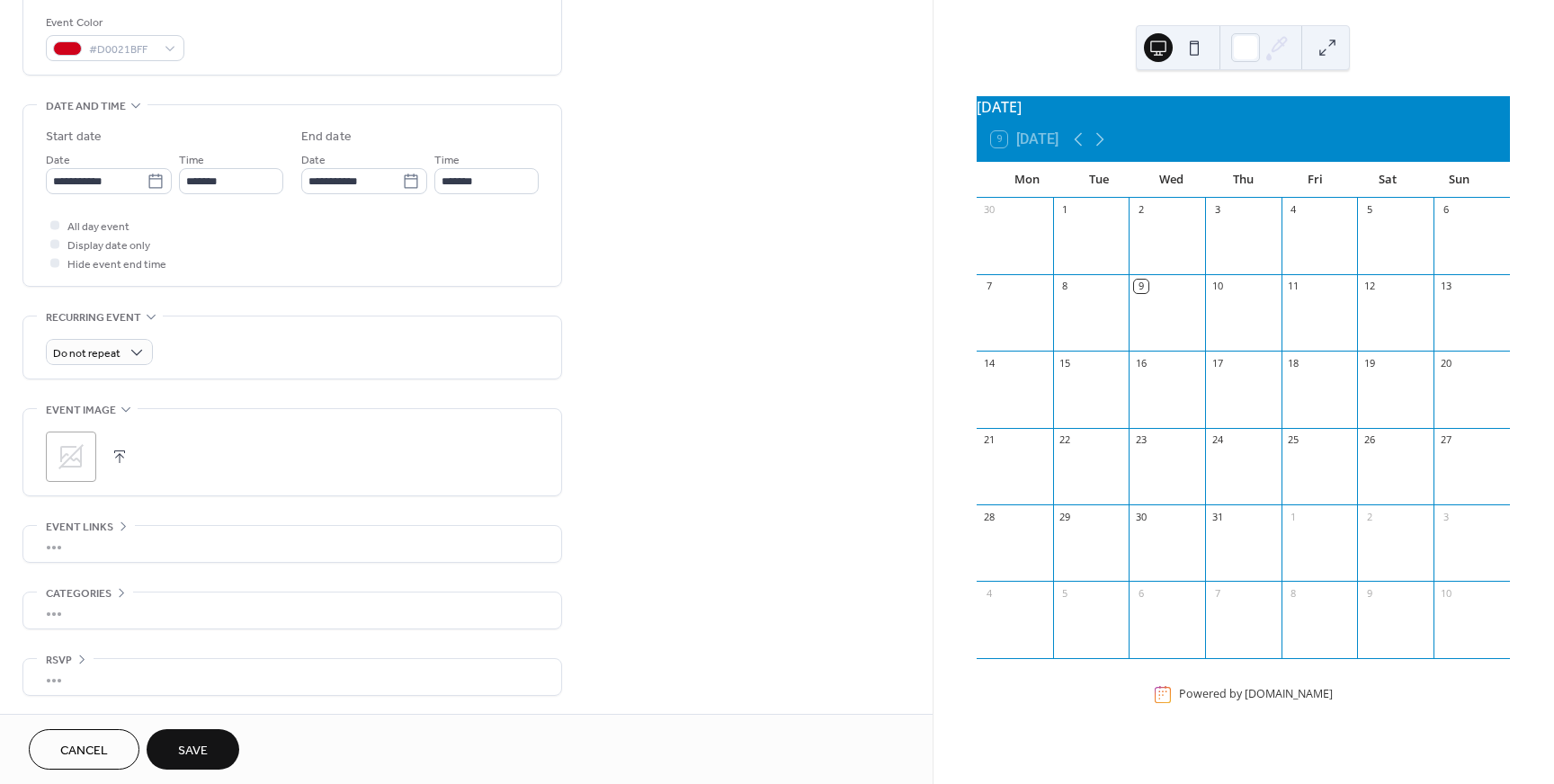 click on "Save" at bounding box center [192, 751] 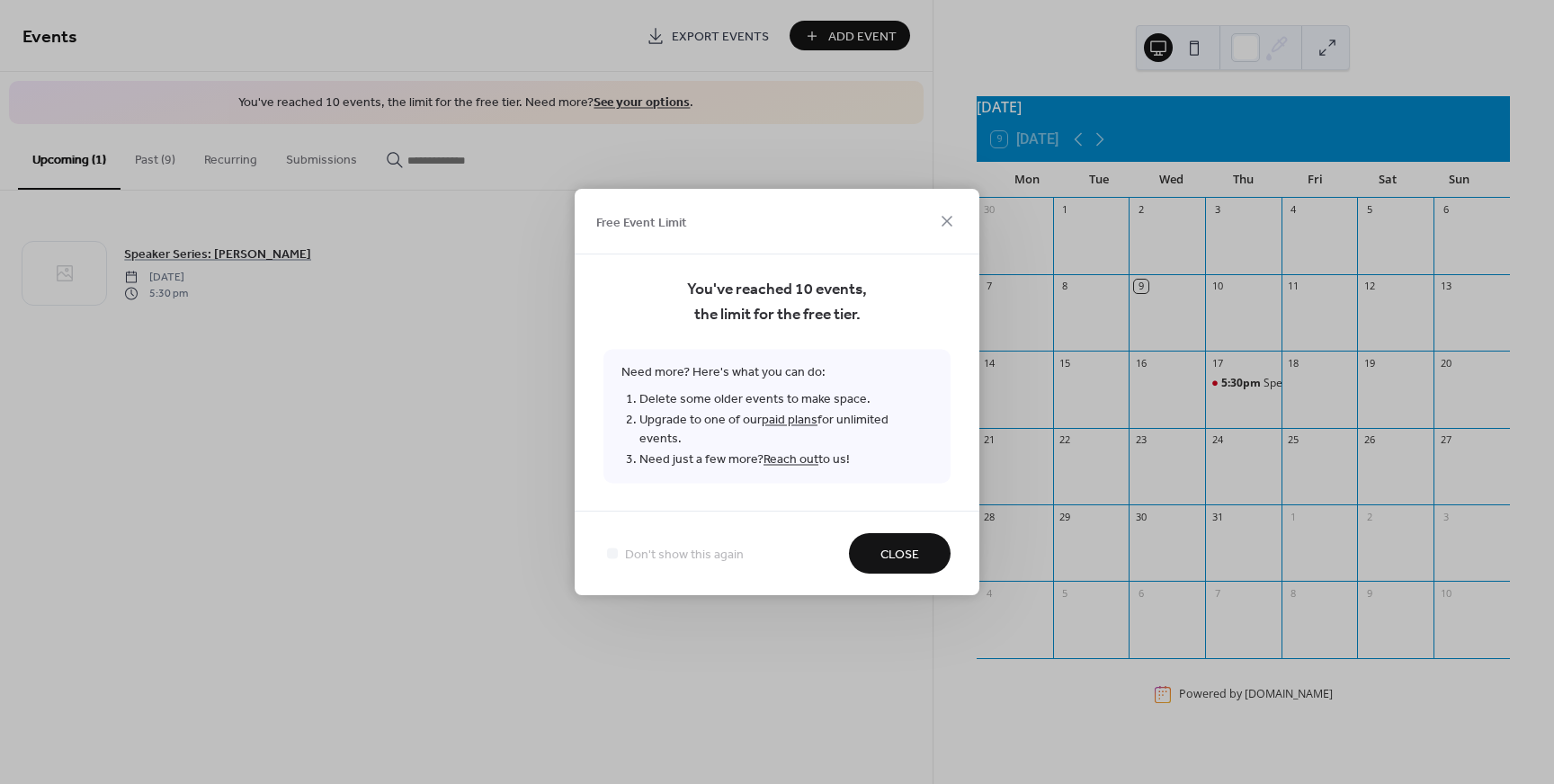 click on "Close" at bounding box center [899, 553] 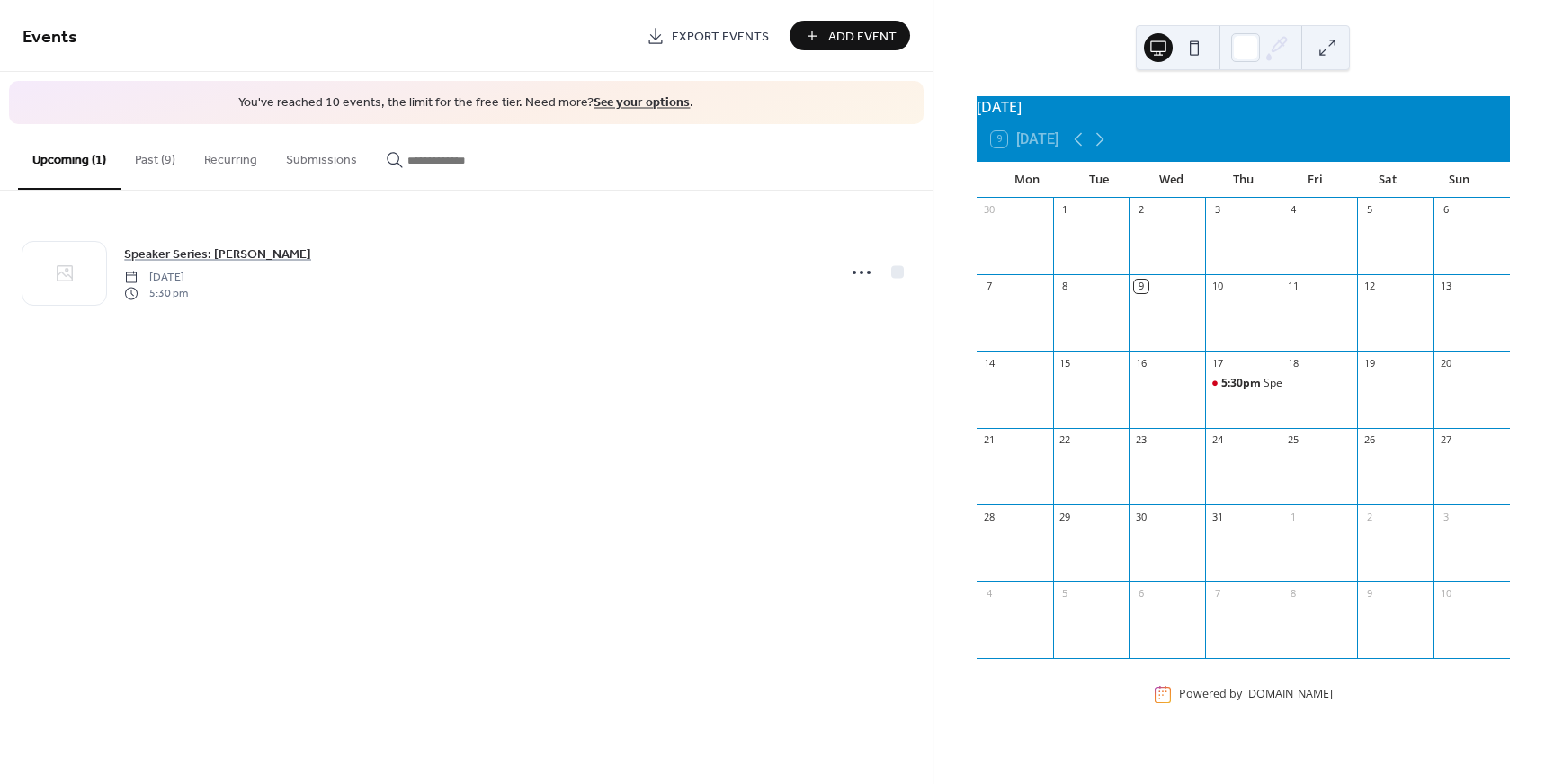 click on "Past  (9)" at bounding box center (155, 156) 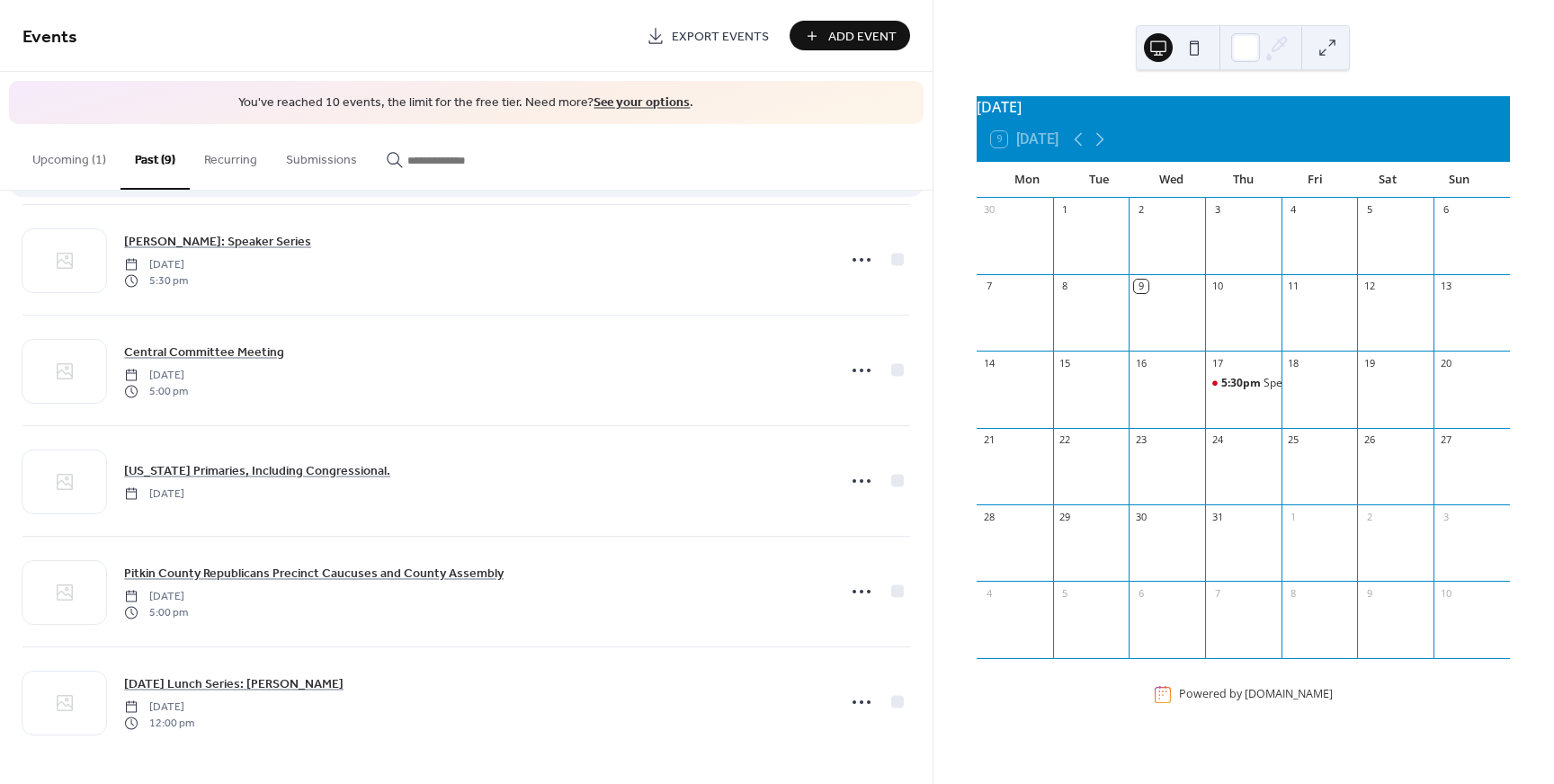 scroll, scrollTop: 454, scrollLeft: 0, axis: vertical 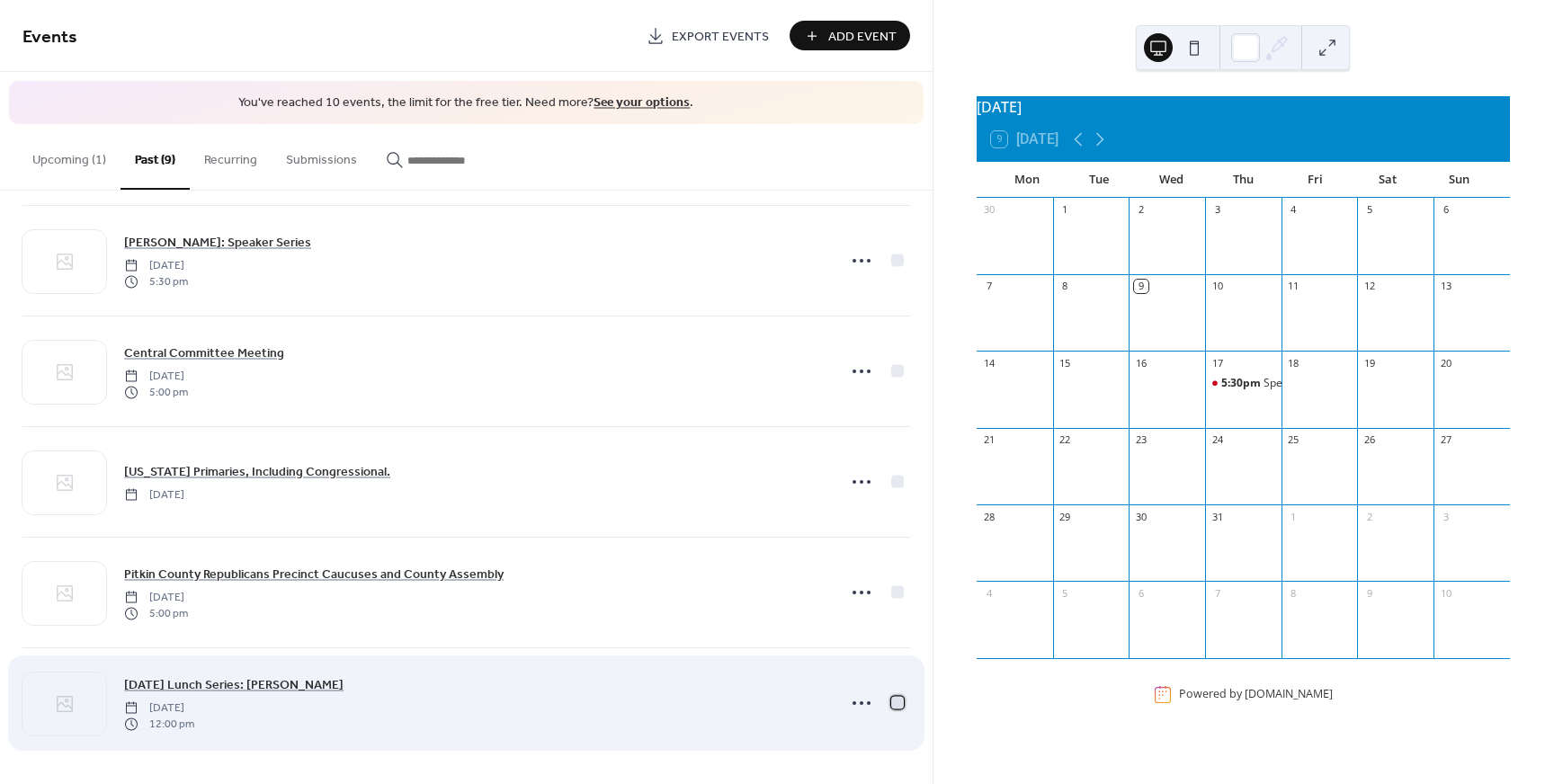 click at bounding box center [898, 702] 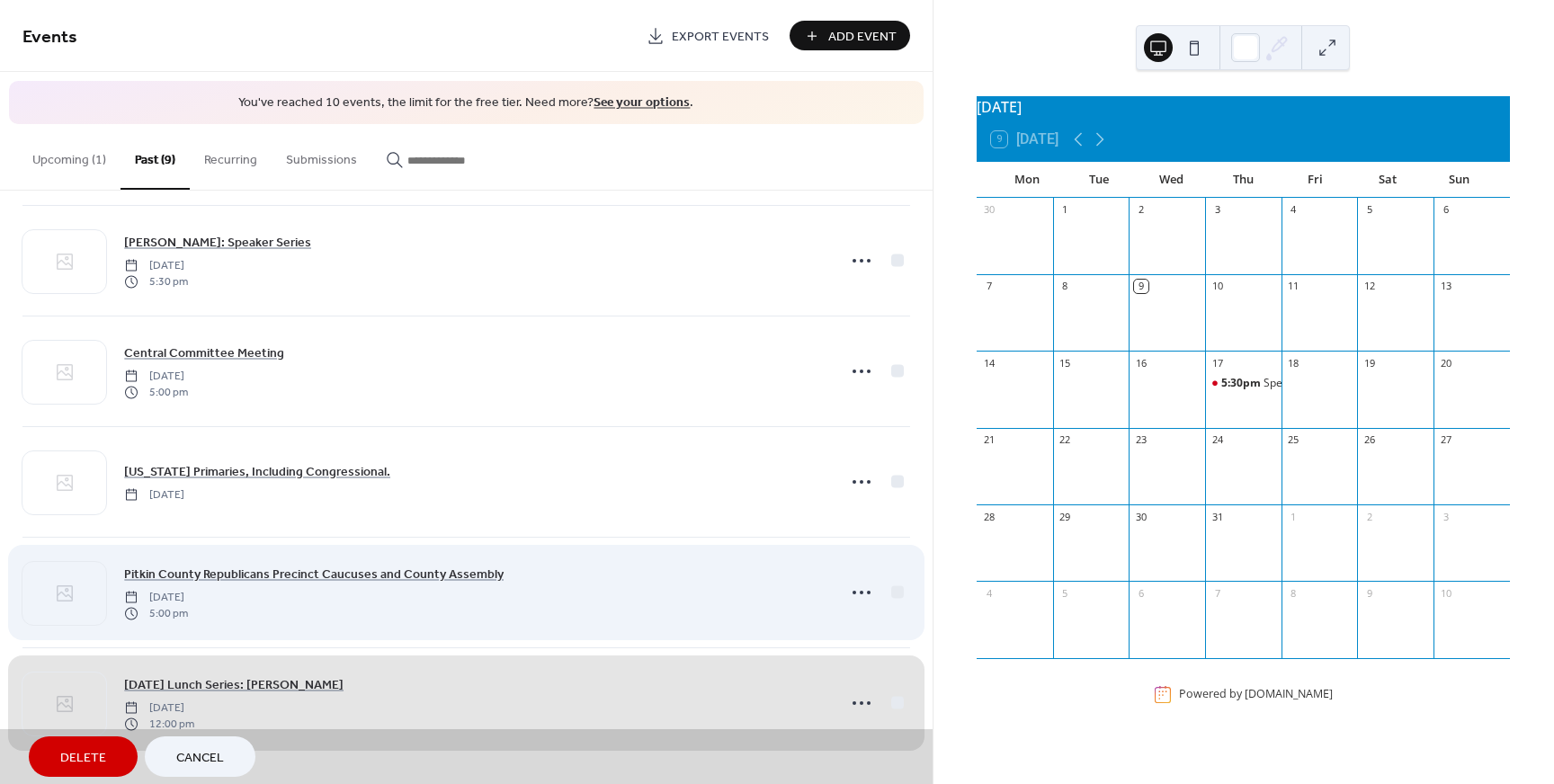 click on "Pitkin County Republicans Precinct Caucuses and County Assembly Thursday, March 7, 2024 5:00 pm" at bounding box center [466, 592] 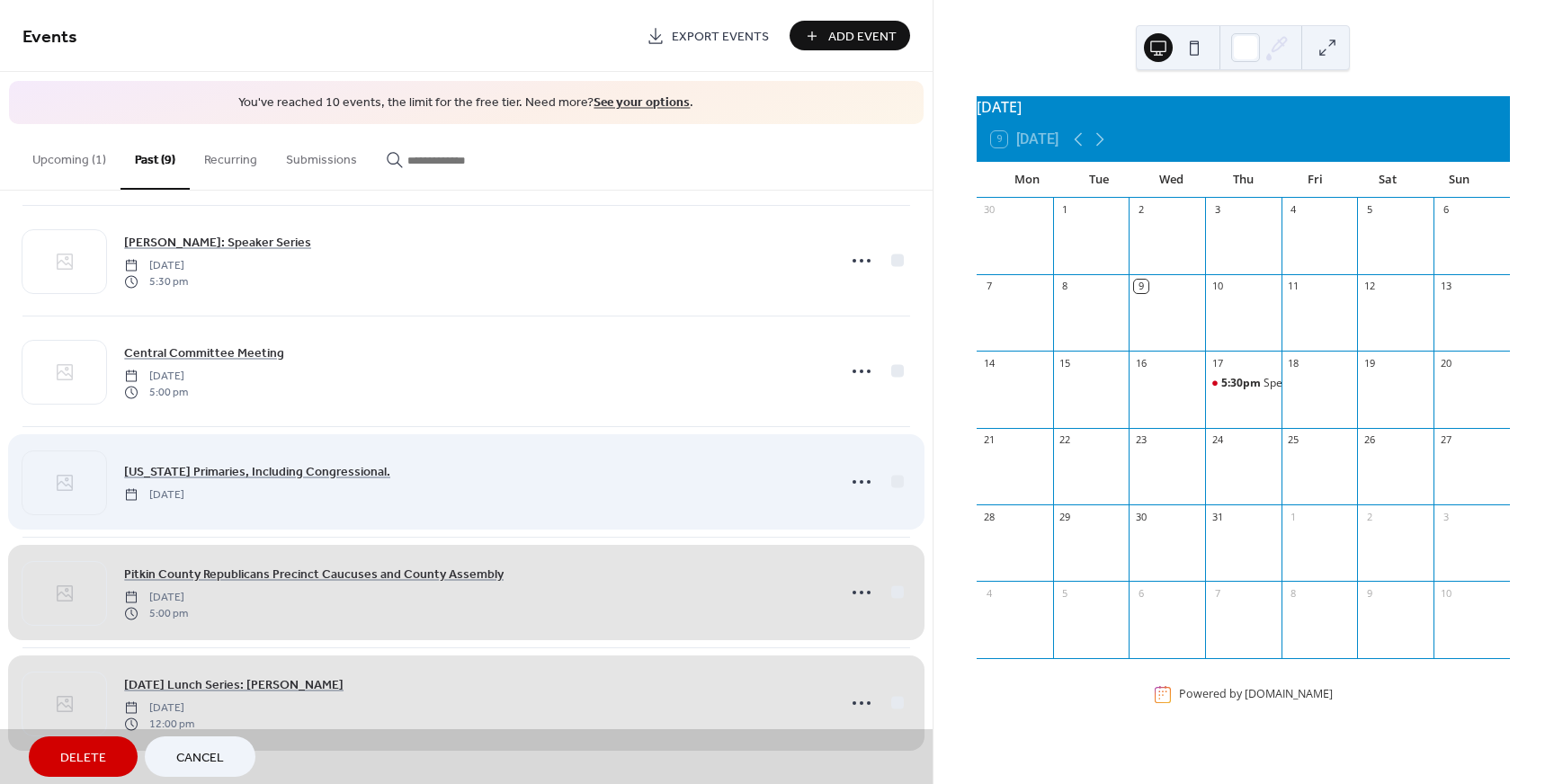 click on "Colorado Primaries, Including Congressional. Tuesday, June 25, 2024" at bounding box center [466, 482] 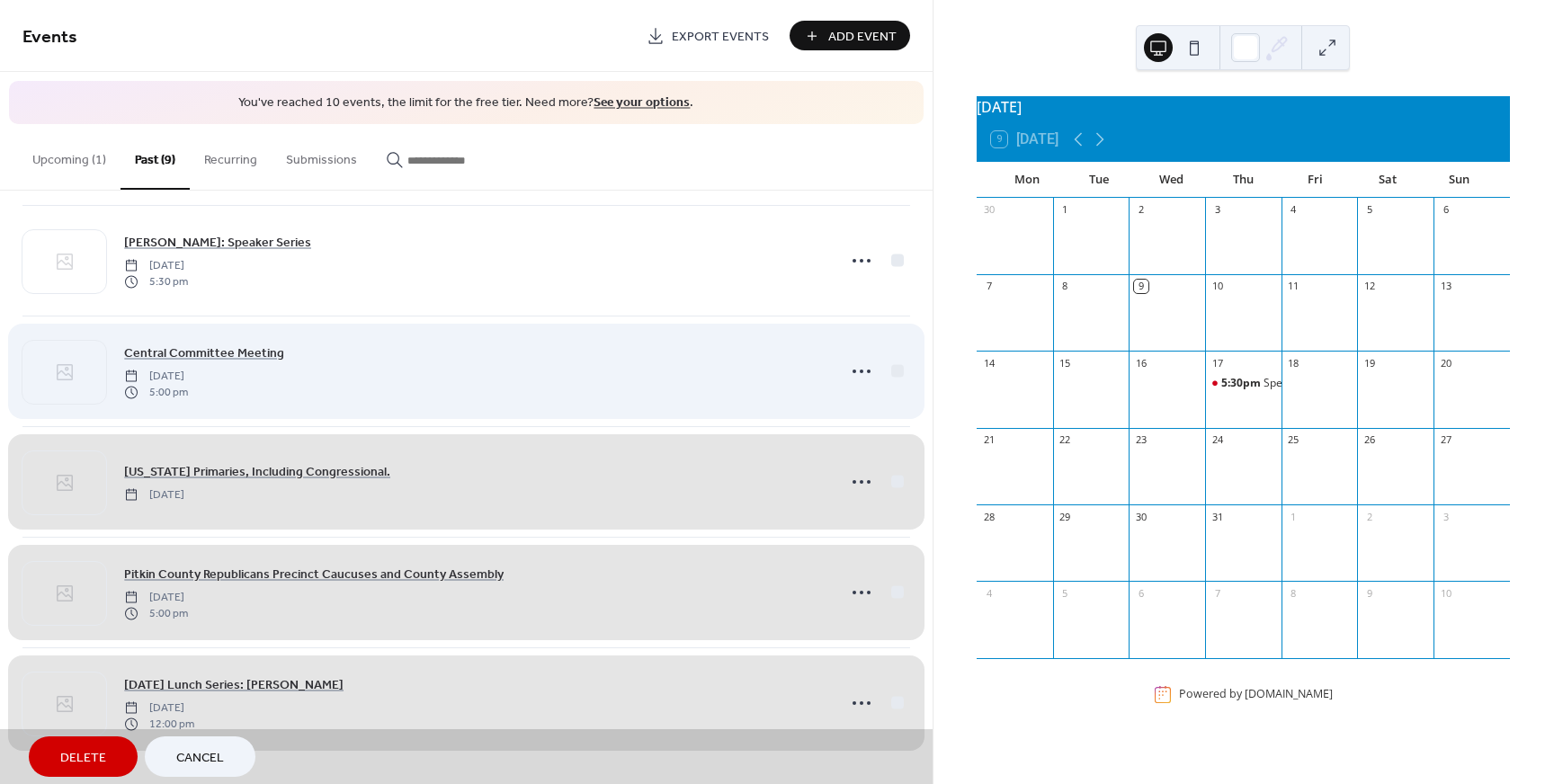 click on "Central Committee Meeting Thursday, February 6, 2025 5:00 pm" at bounding box center (466, 371) 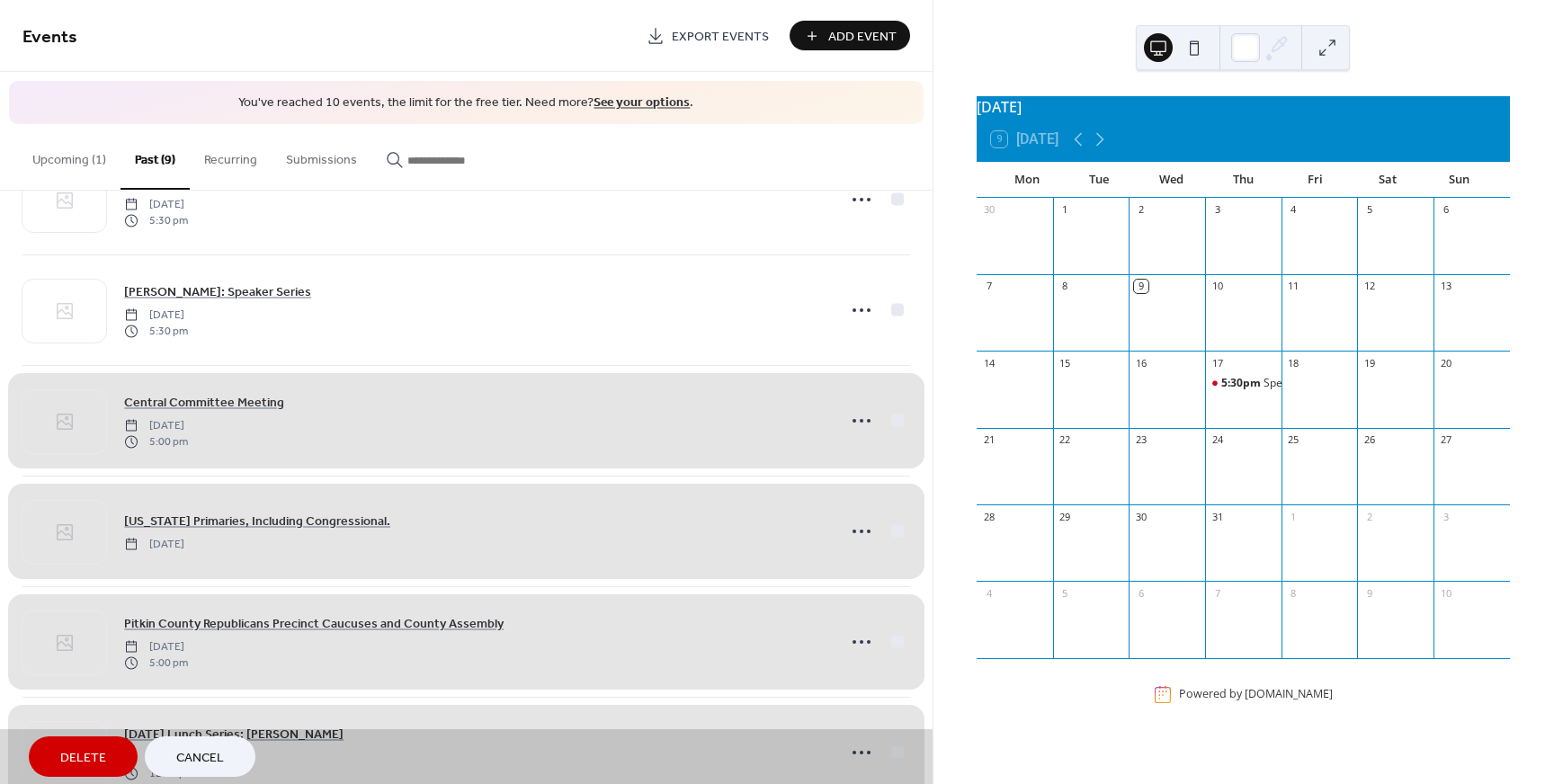 scroll, scrollTop: 387, scrollLeft: 0, axis: vertical 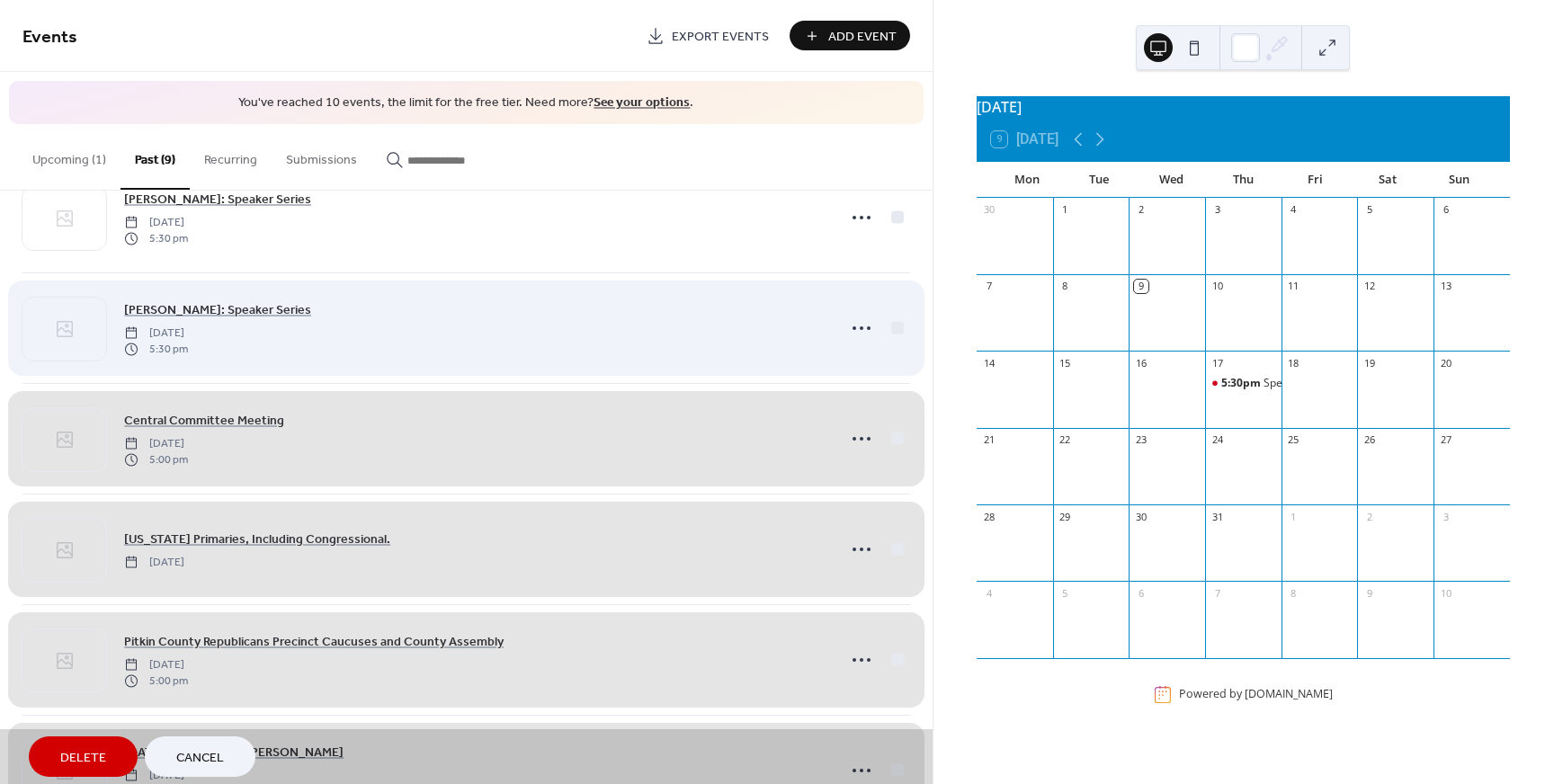 click on "Heidi Ganahl: Speaker Series Thursday, February 20, 2025 5:30 pm" at bounding box center (466, 328) 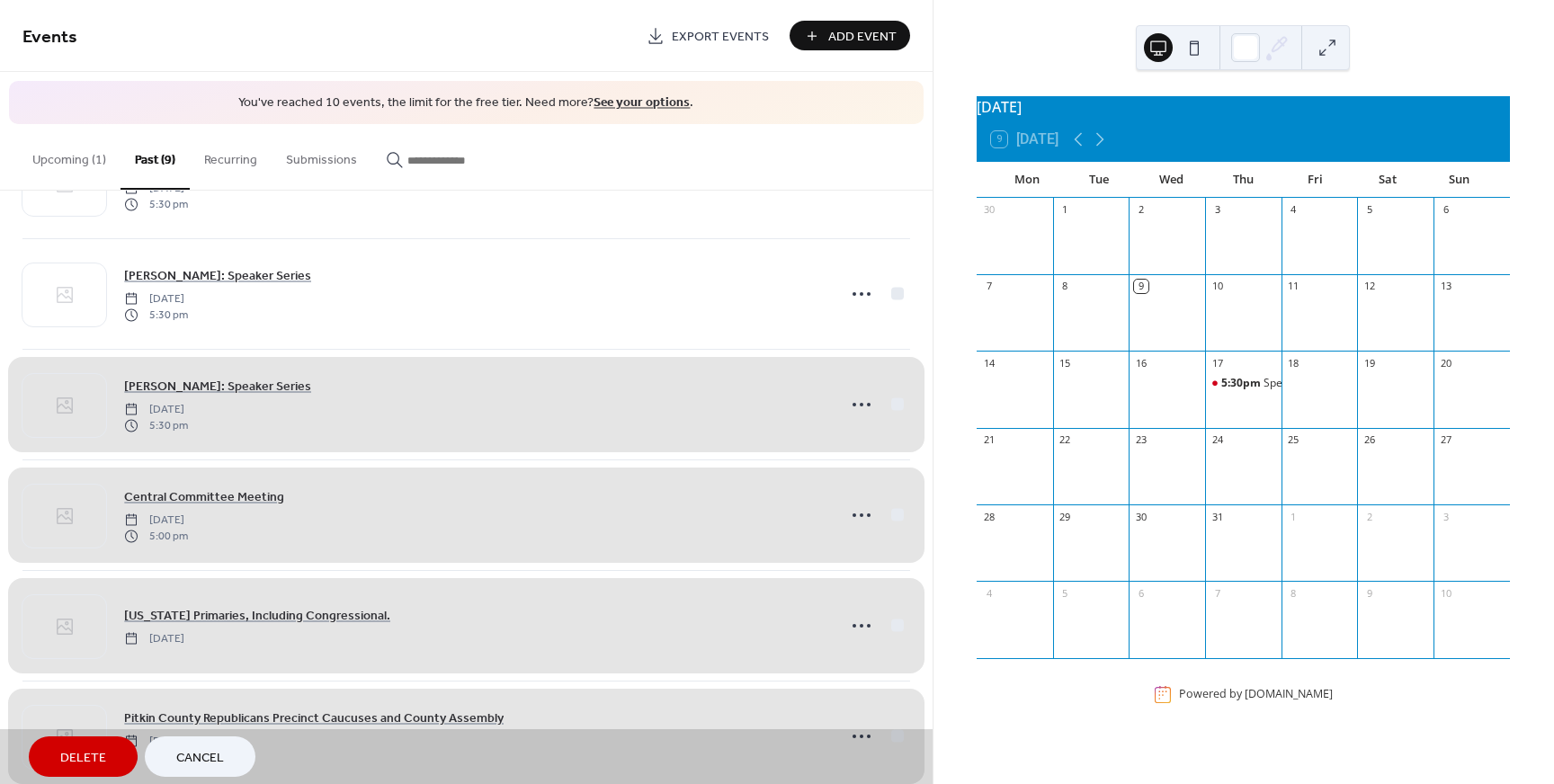 scroll, scrollTop: 306, scrollLeft: 0, axis: vertical 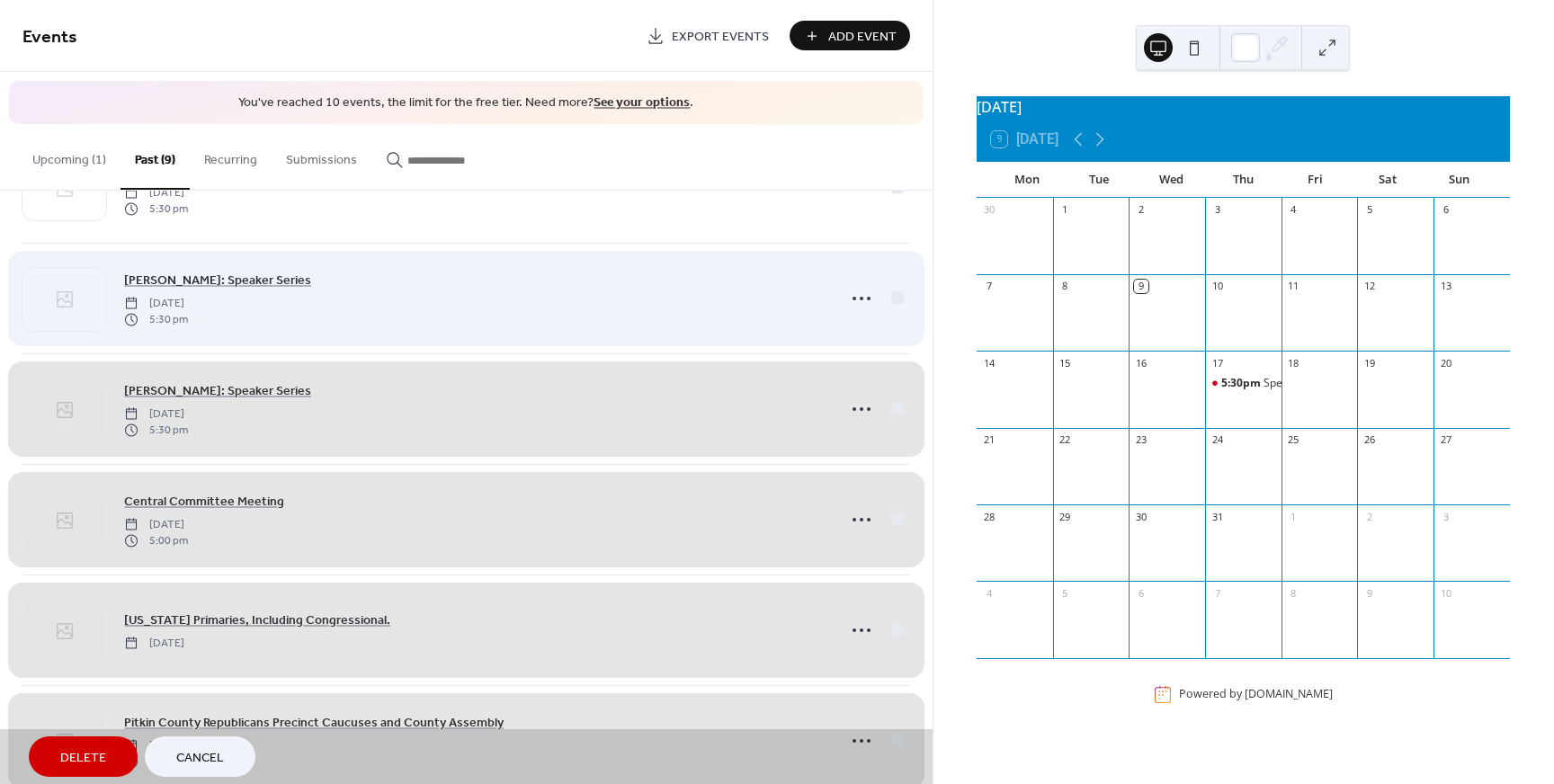 click on "Dave Ressler: Speaker Series Thursday, March 27, 2025 5:30 pm" at bounding box center (466, 298) 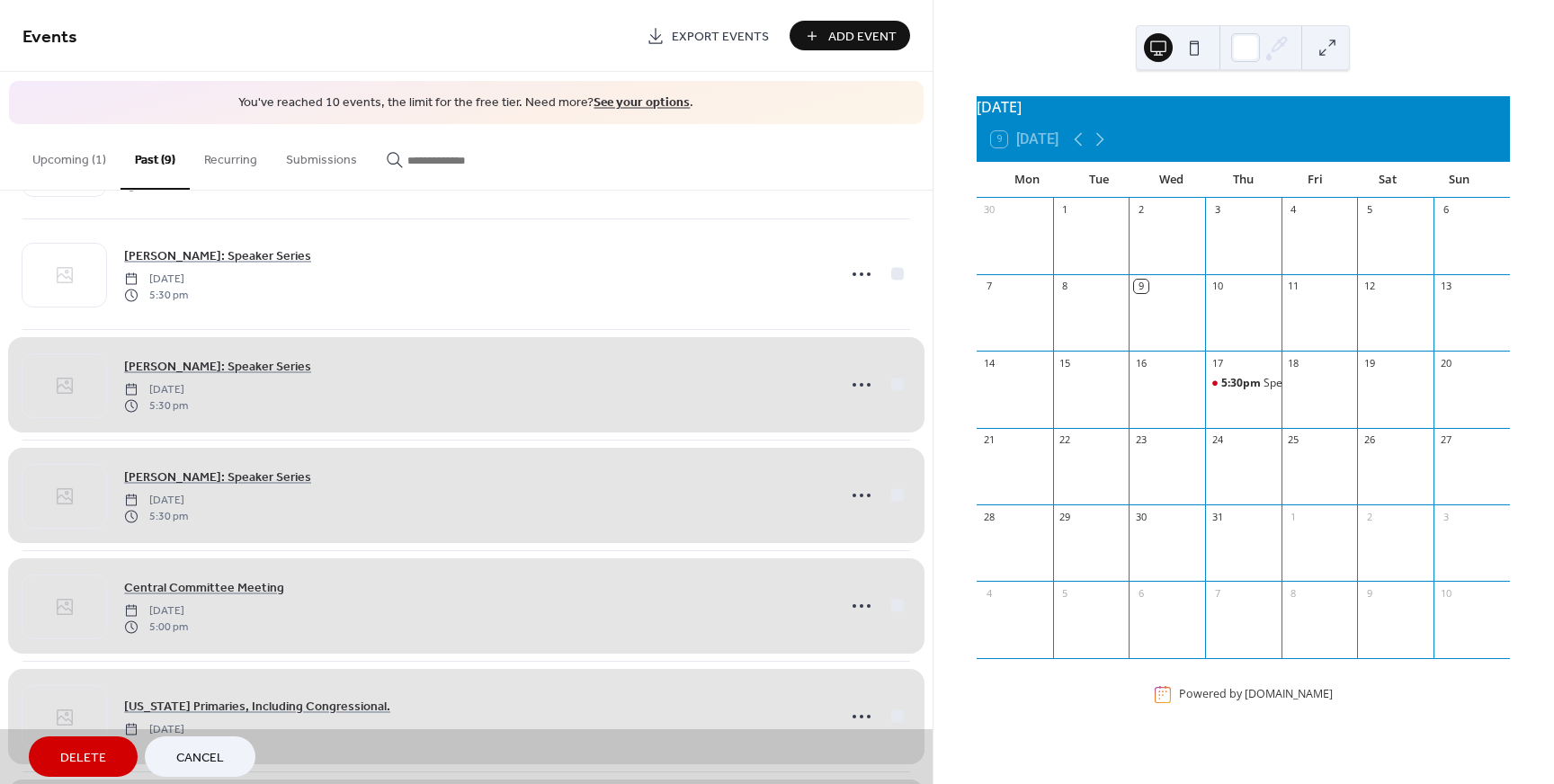 scroll, scrollTop: 211, scrollLeft: 0, axis: vertical 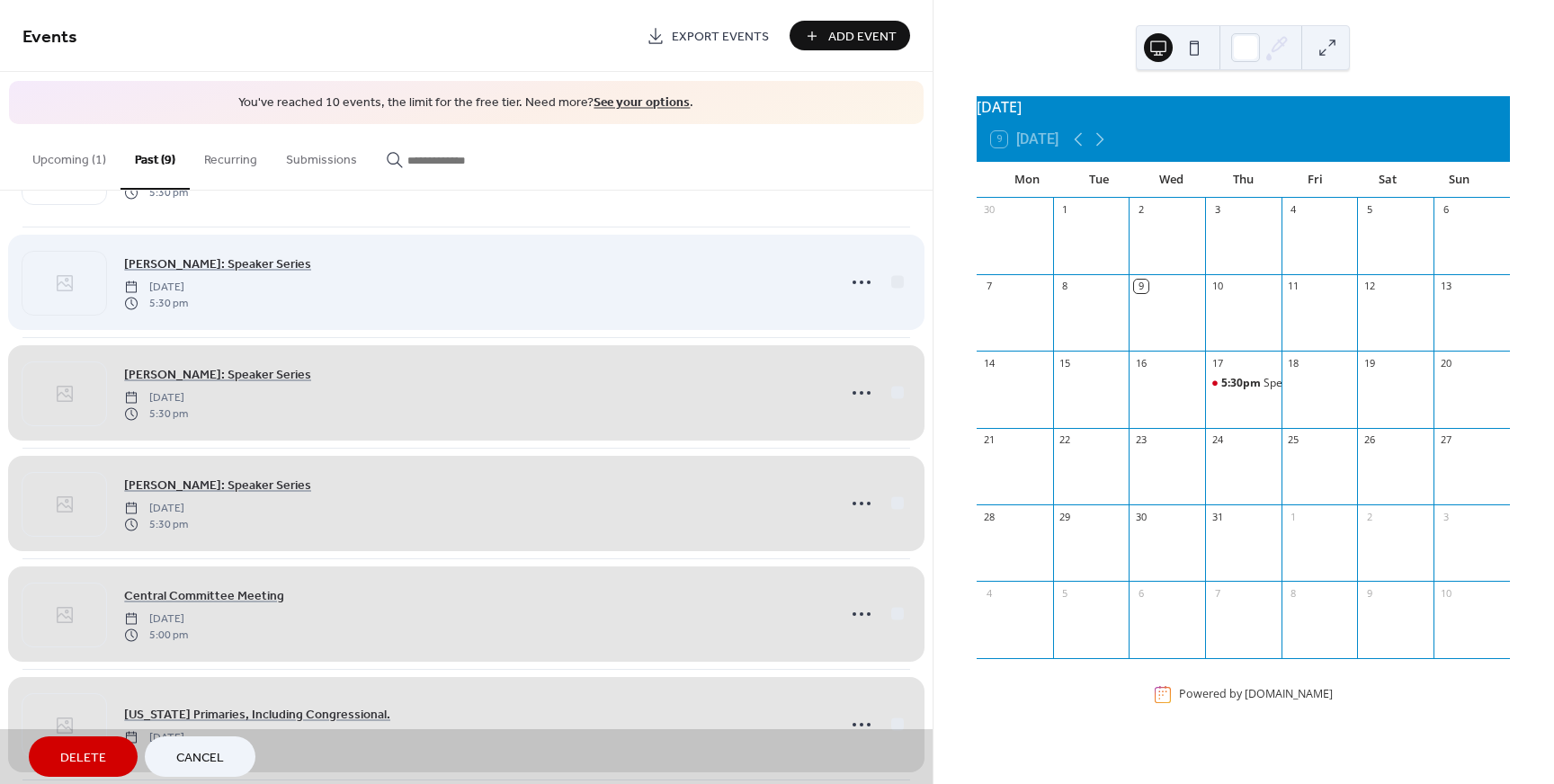 click on "Jeff Hurd: Speaker Series Thursday, April 24, 2025 5:30 pm" at bounding box center (466, 282) 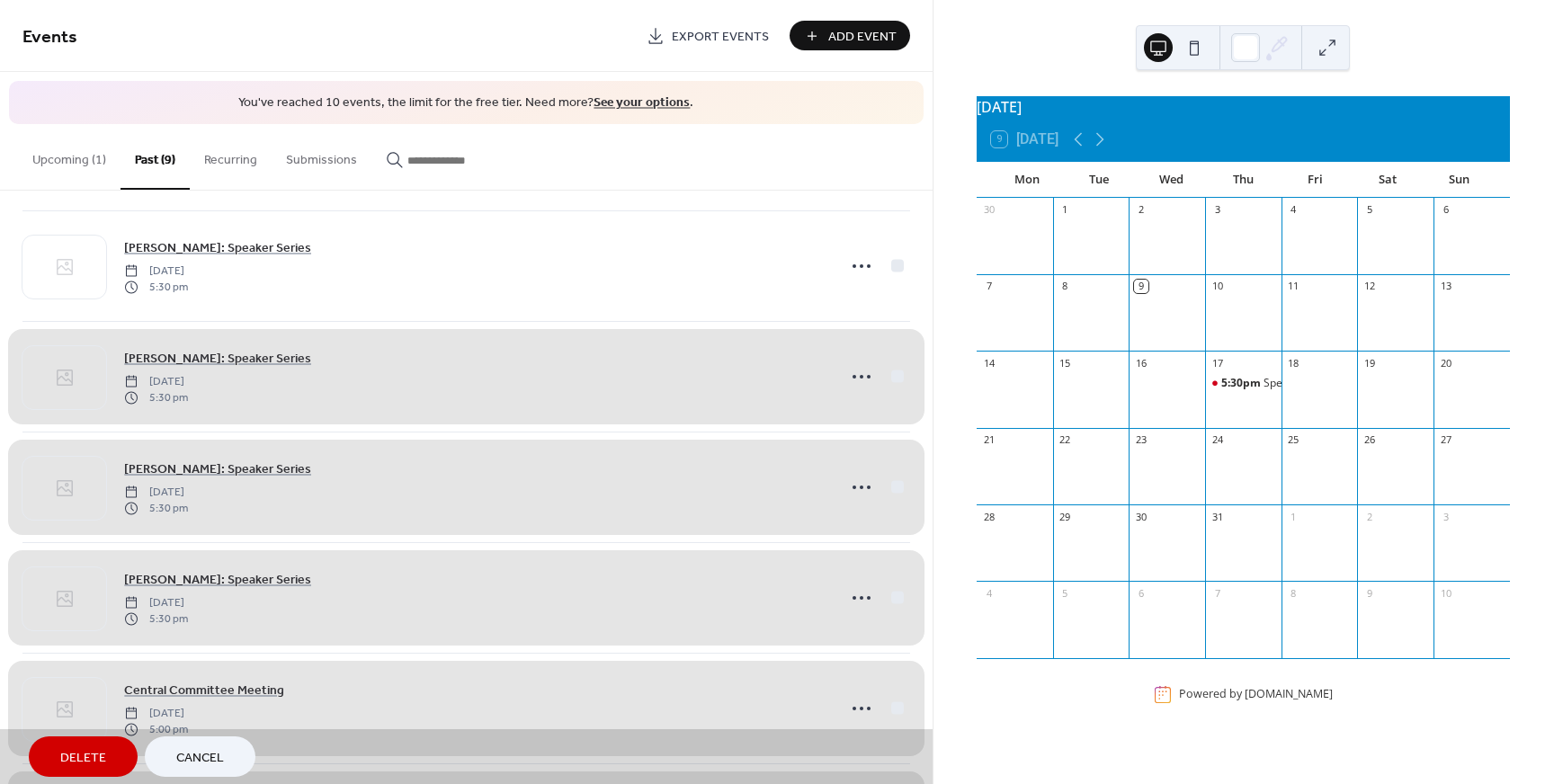 scroll, scrollTop: 111, scrollLeft: 0, axis: vertical 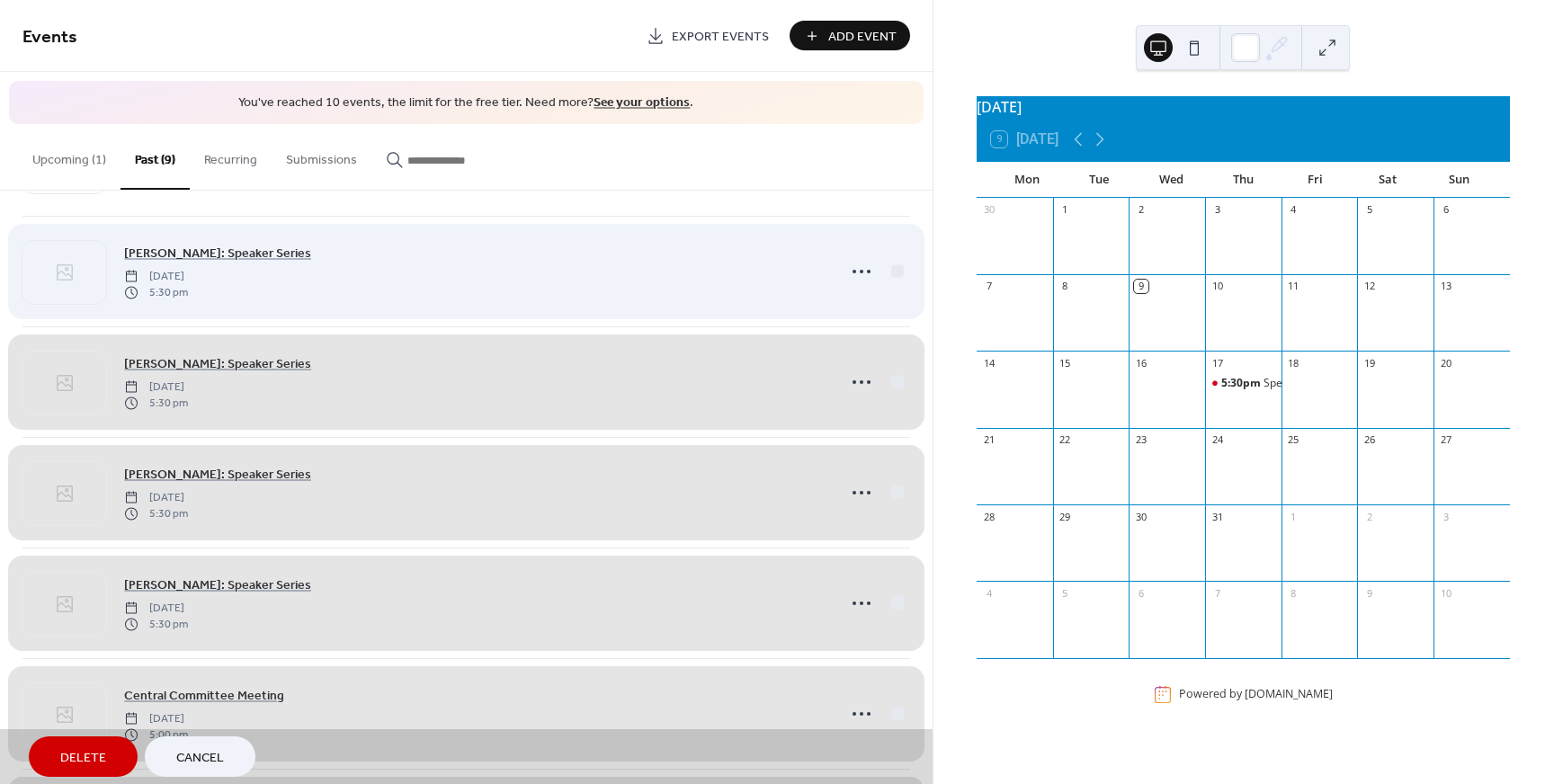 click on "Jim Tarr: Speaker Series Thursday, May 15, 2025 5:30 pm" at bounding box center [466, 272] 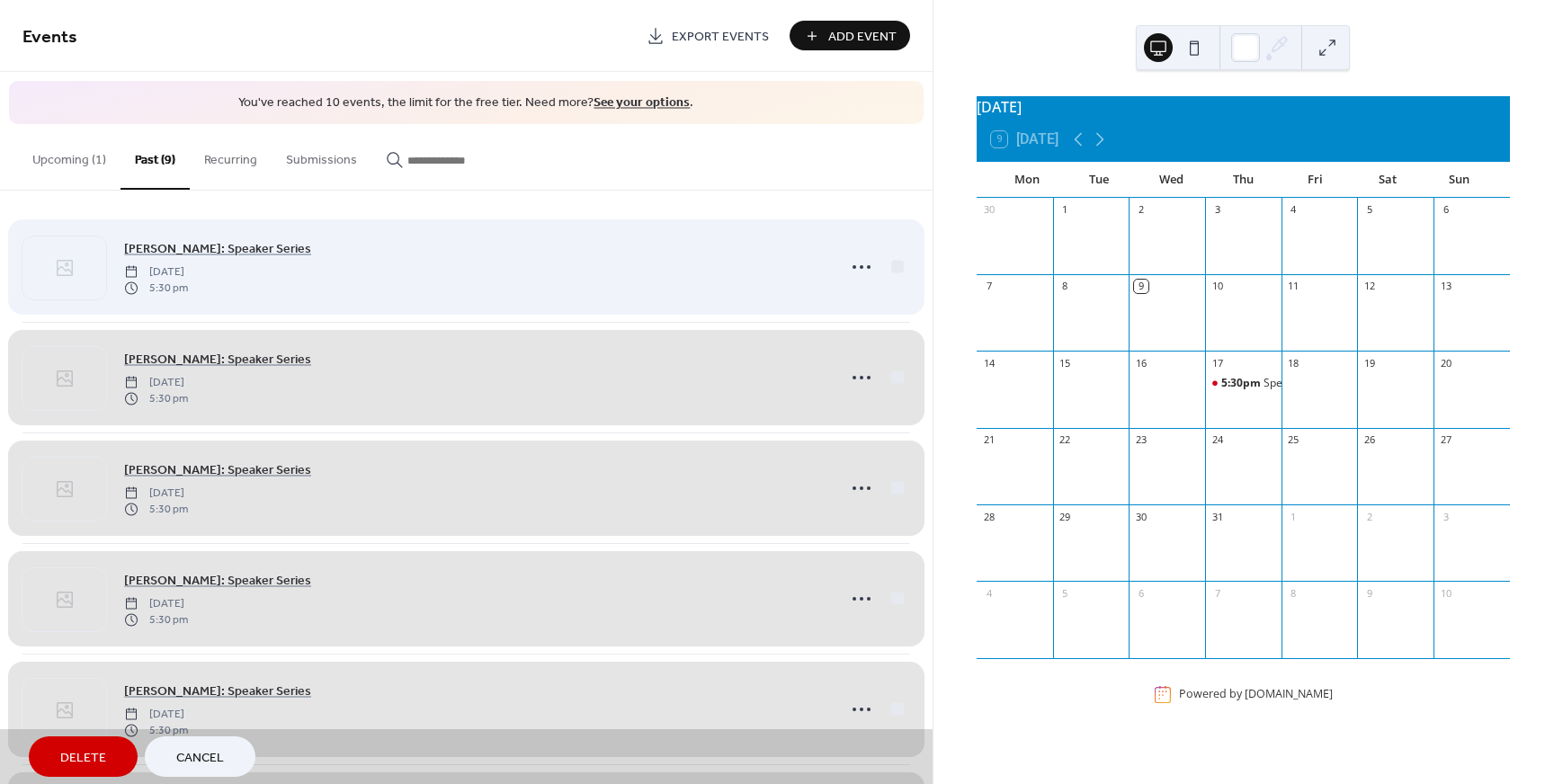 scroll, scrollTop: 0, scrollLeft: 0, axis: both 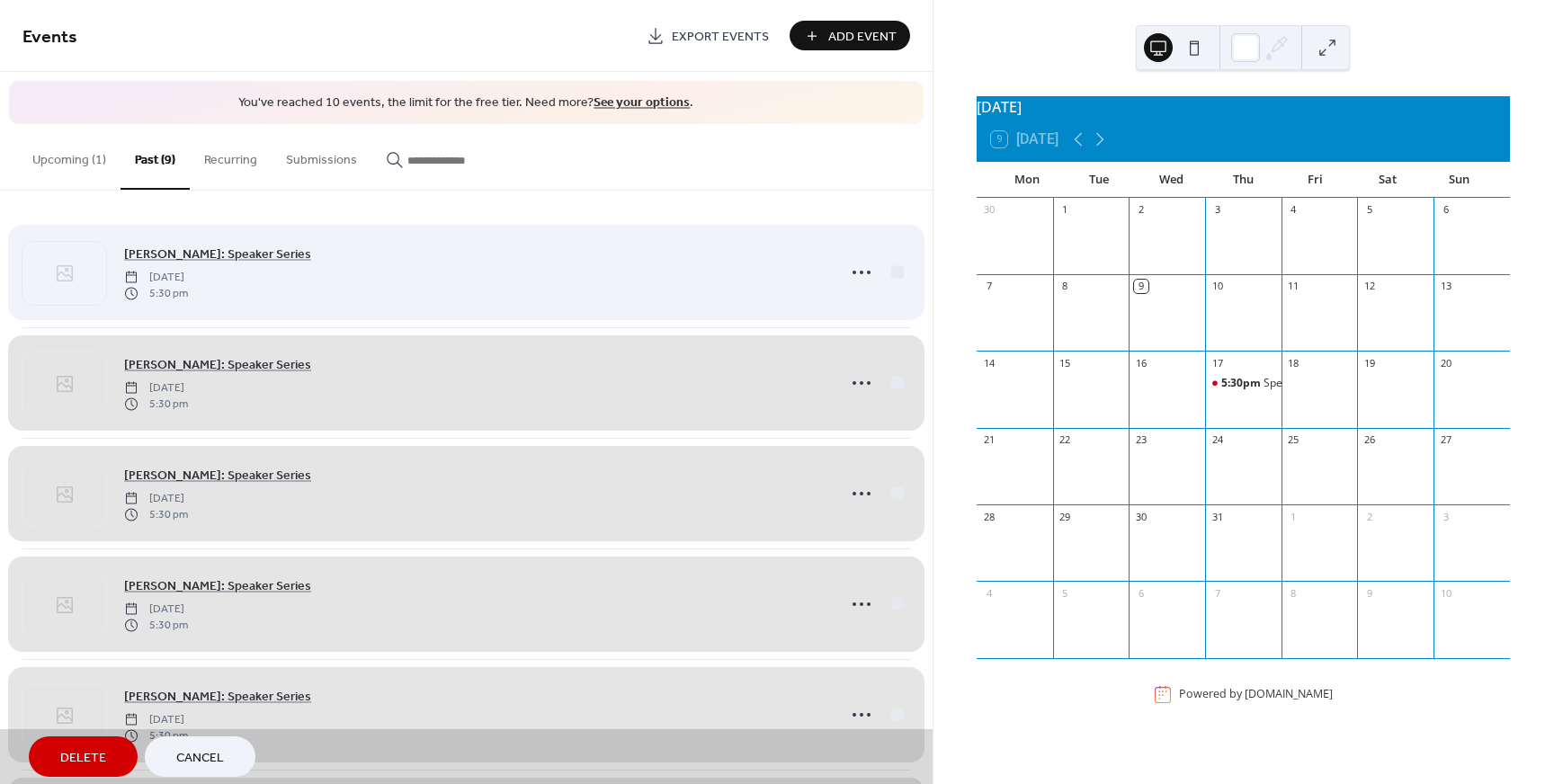 click on "Erin Lee: Speaker Series Thursday, June 5, 2025 5:30 pm" at bounding box center [466, 272] 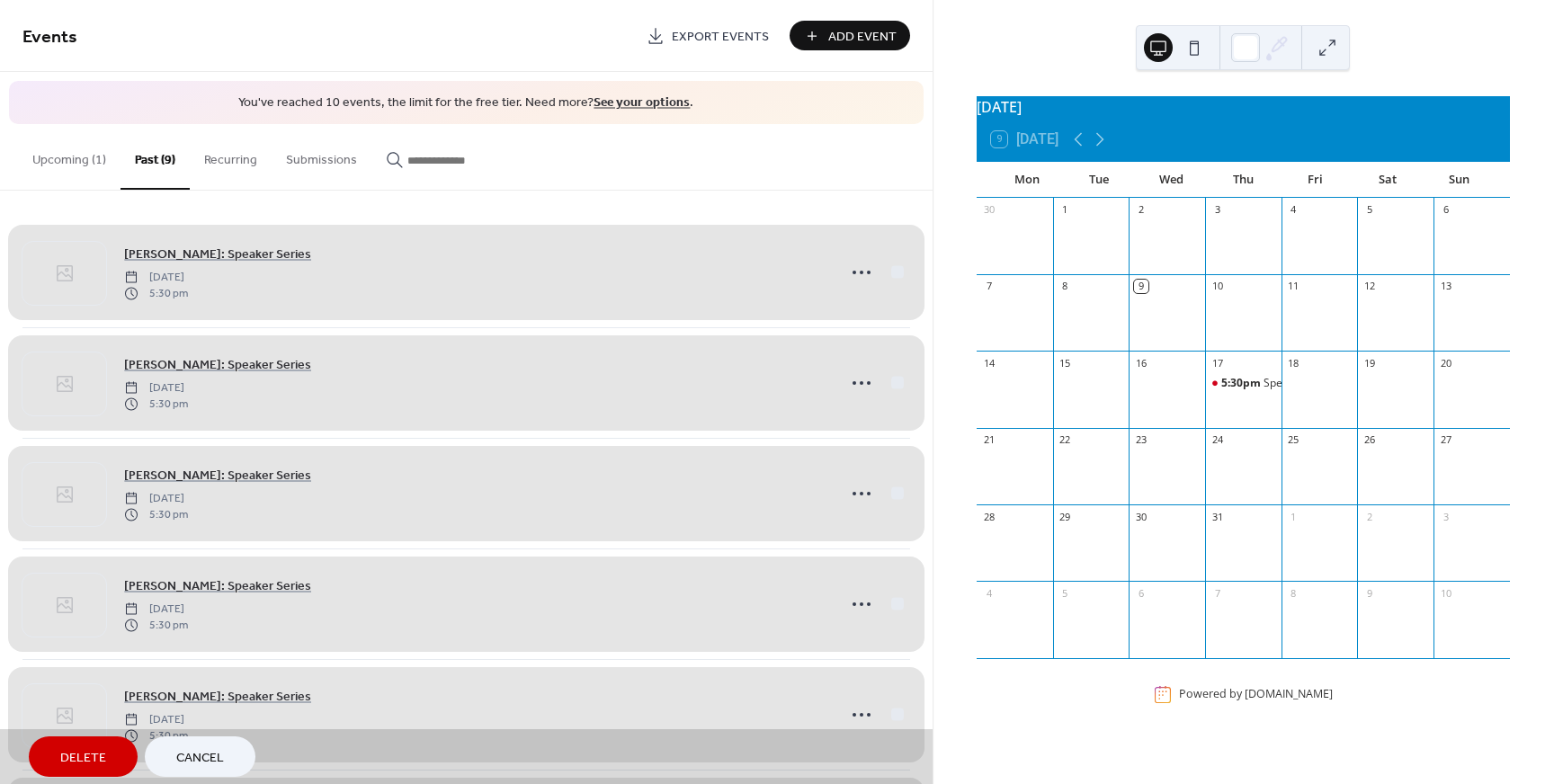 click on "Delete" at bounding box center [83, 758] 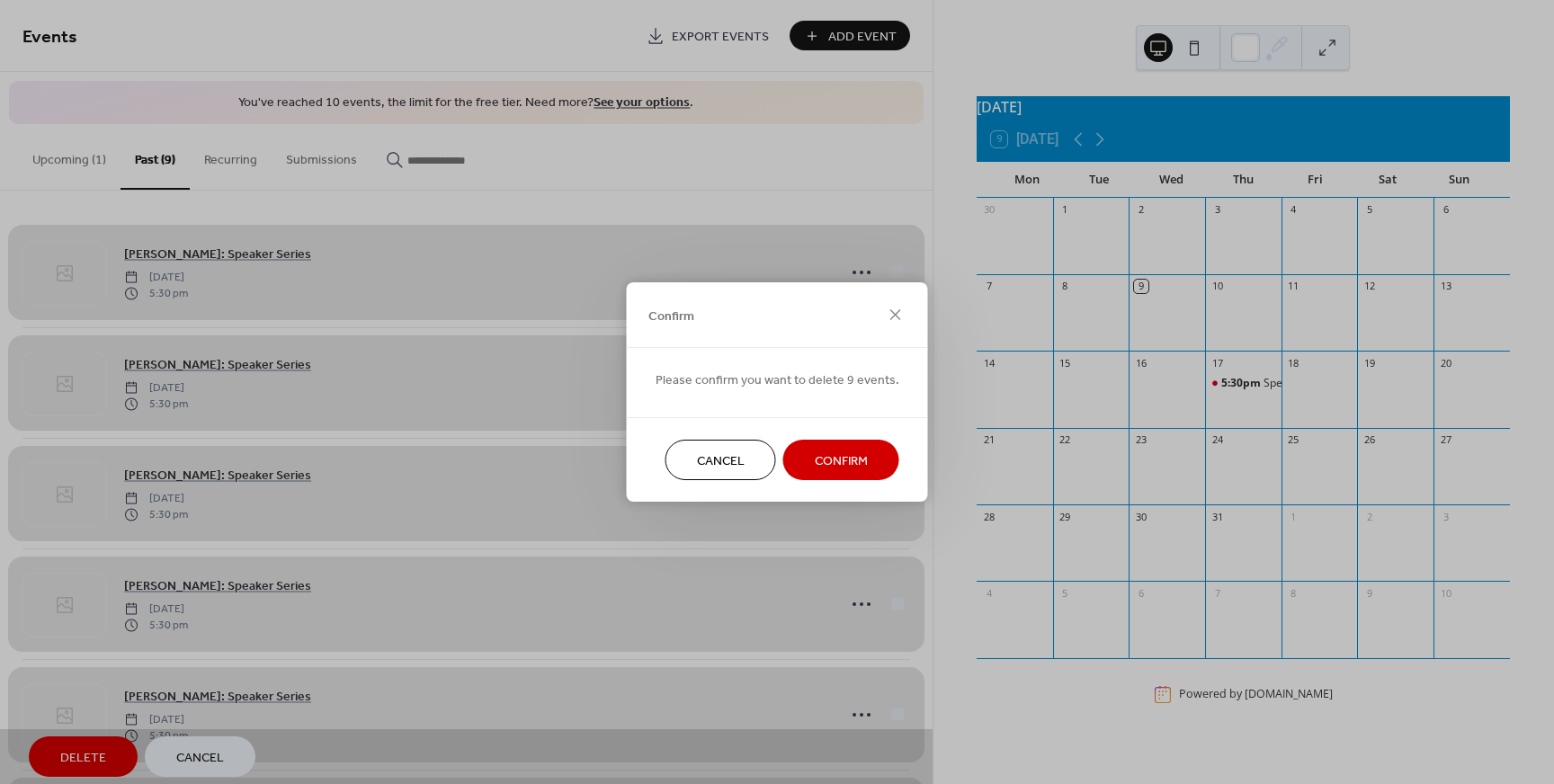 click on "Cancel" at bounding box center (720, 461) 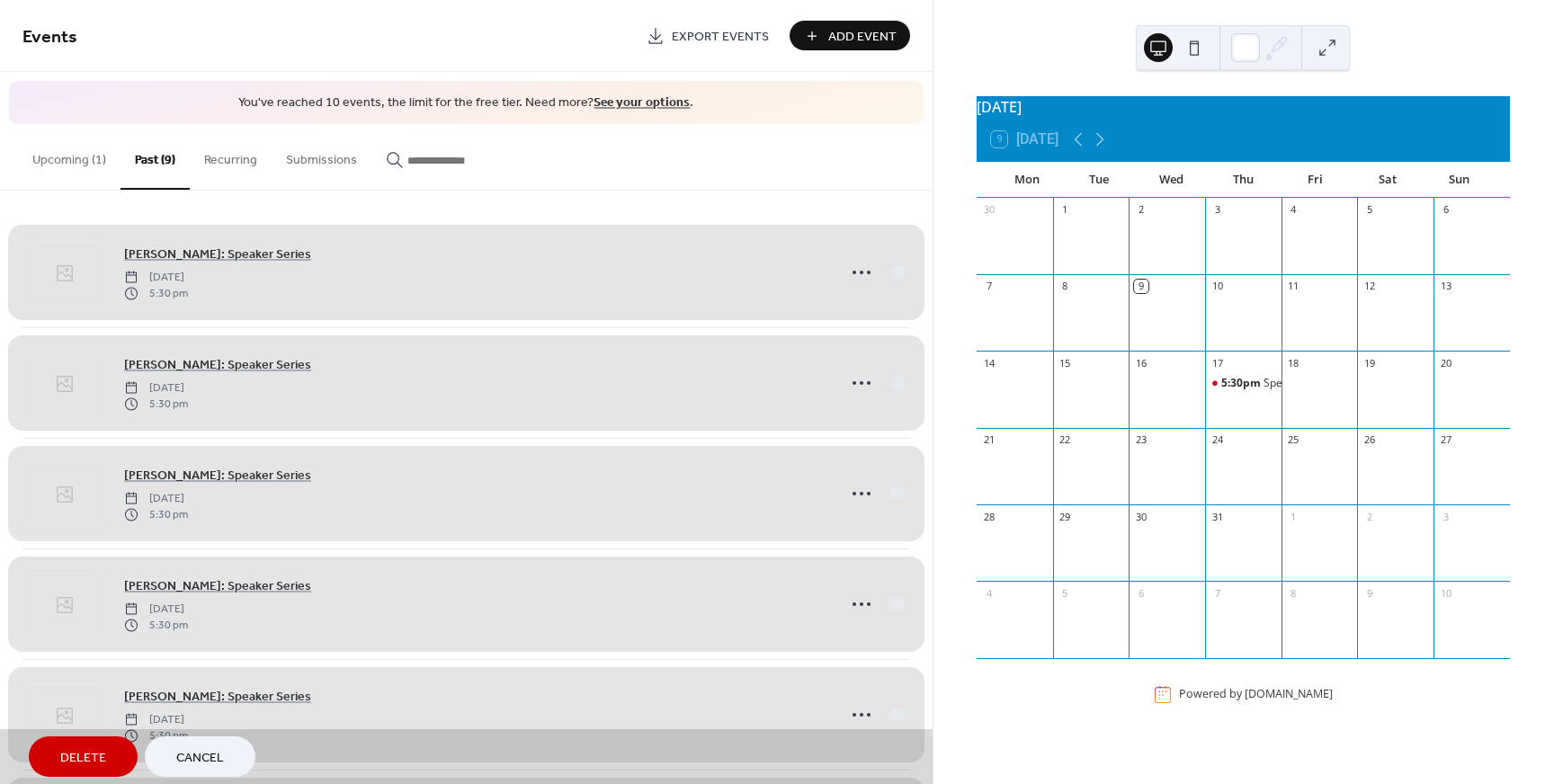 click on "Erin Lee: Speaker Series Thursday, June 5, 2025 5:30 pm" at bounding box center (466, 272) 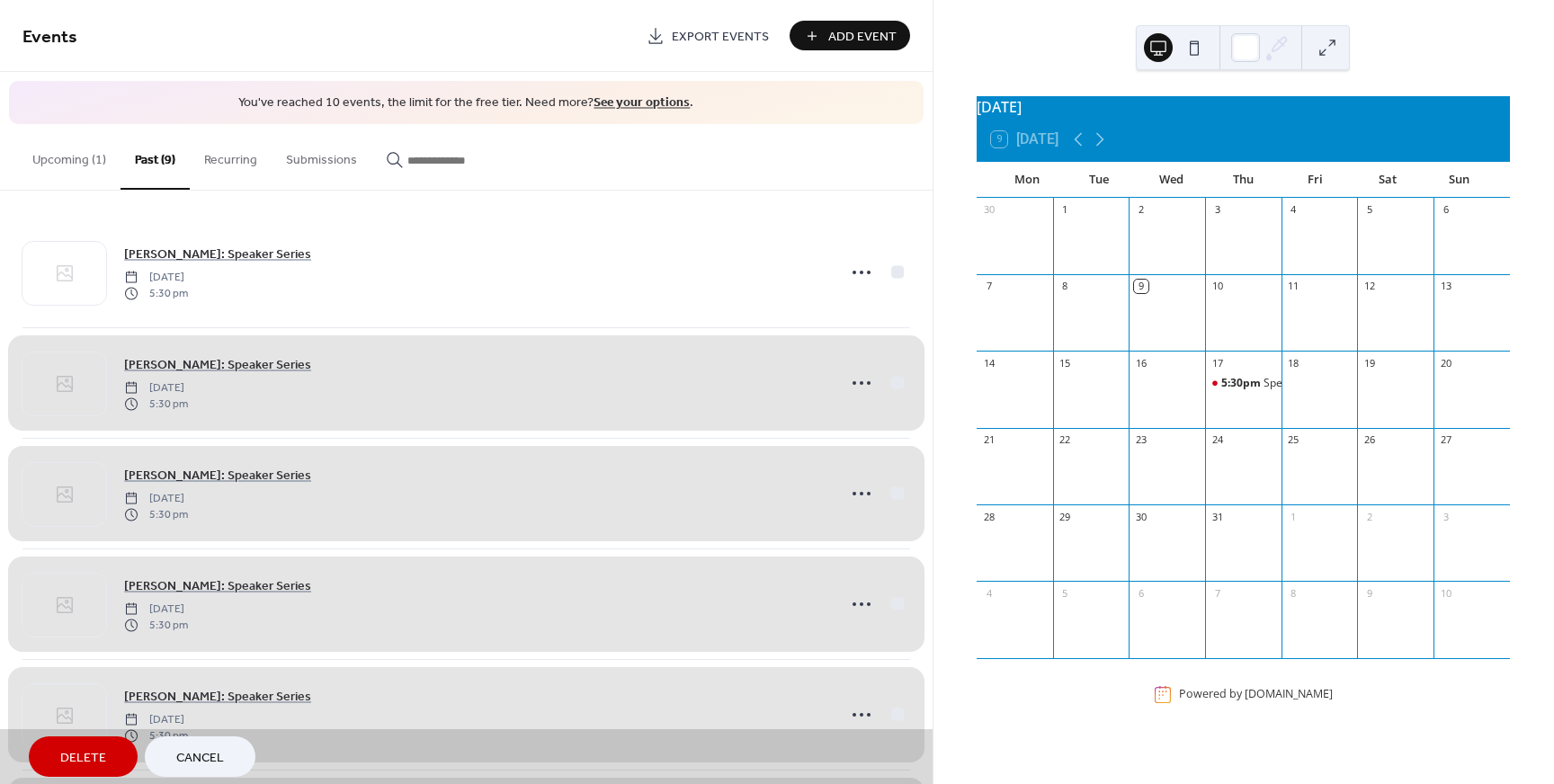 click on "Jim Tarr: Speaker Series Thursday, May 15, 2025 5:30 pm" at bounding box center [466, 383] 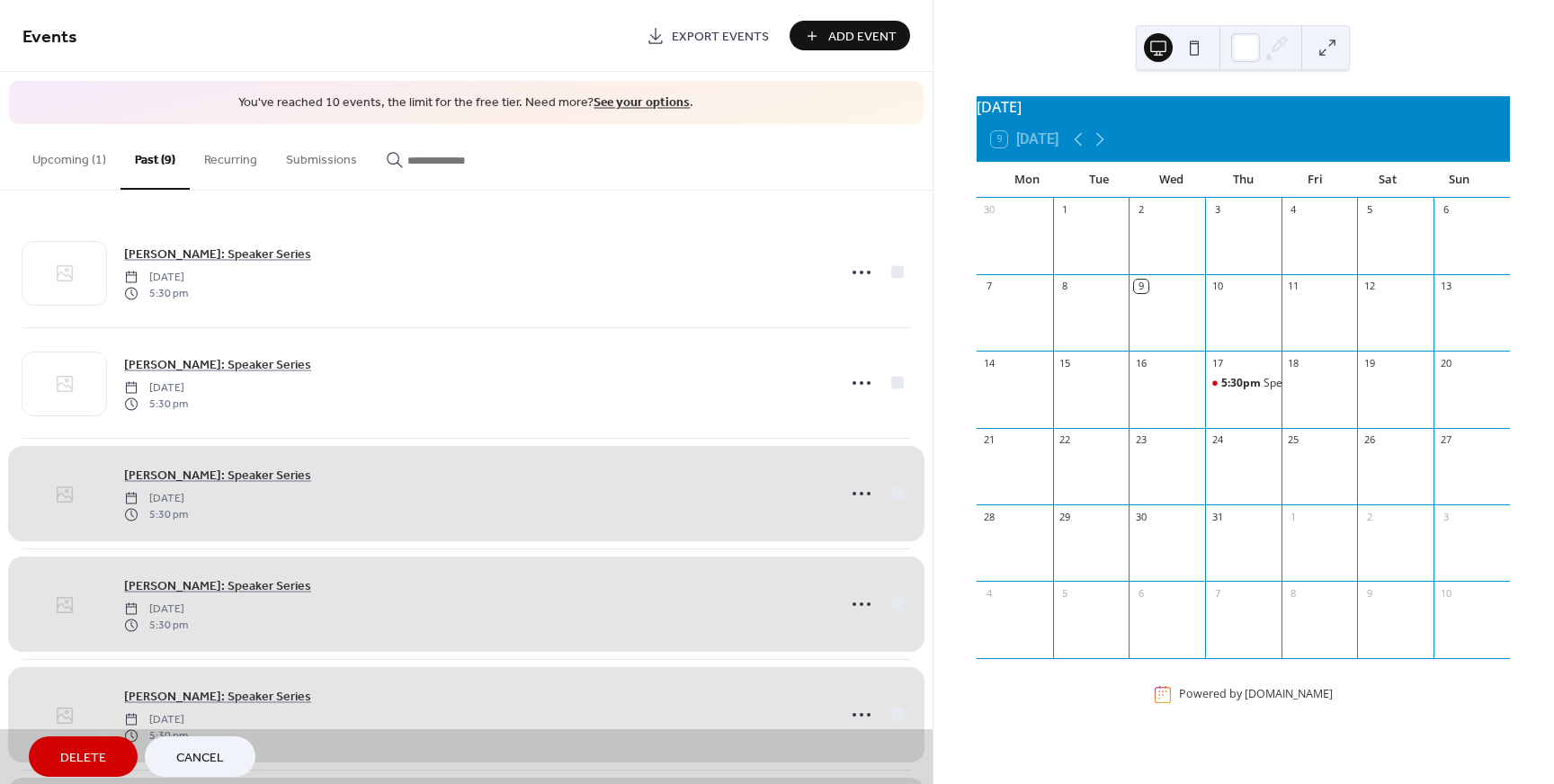 click on "Jeff Hurd: Speaker Series Thursday, April 24, 2025 5:30 pm" at bounding box center (466, 494) 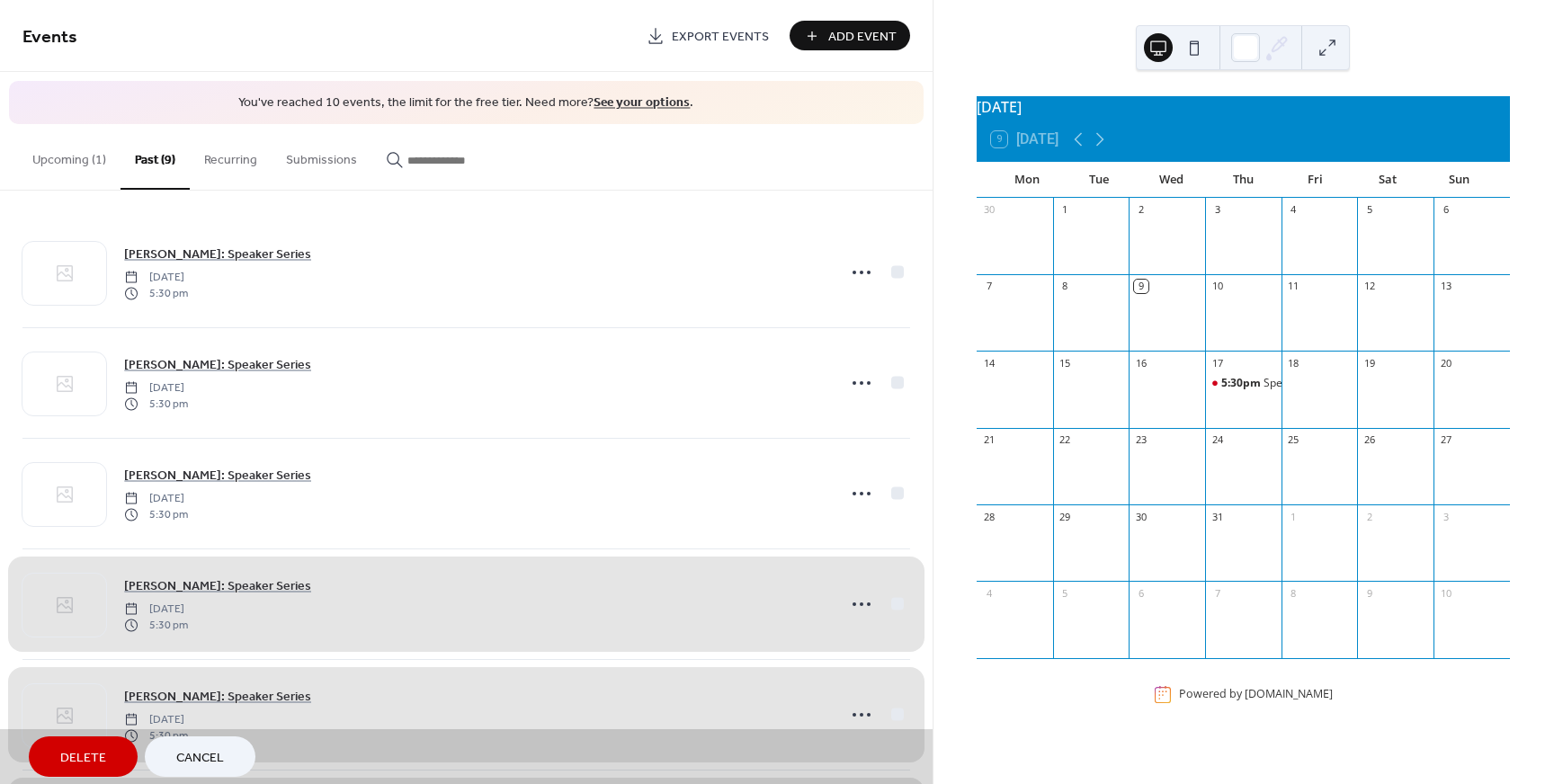 click on "Delete" at bounding box center (83, 758) 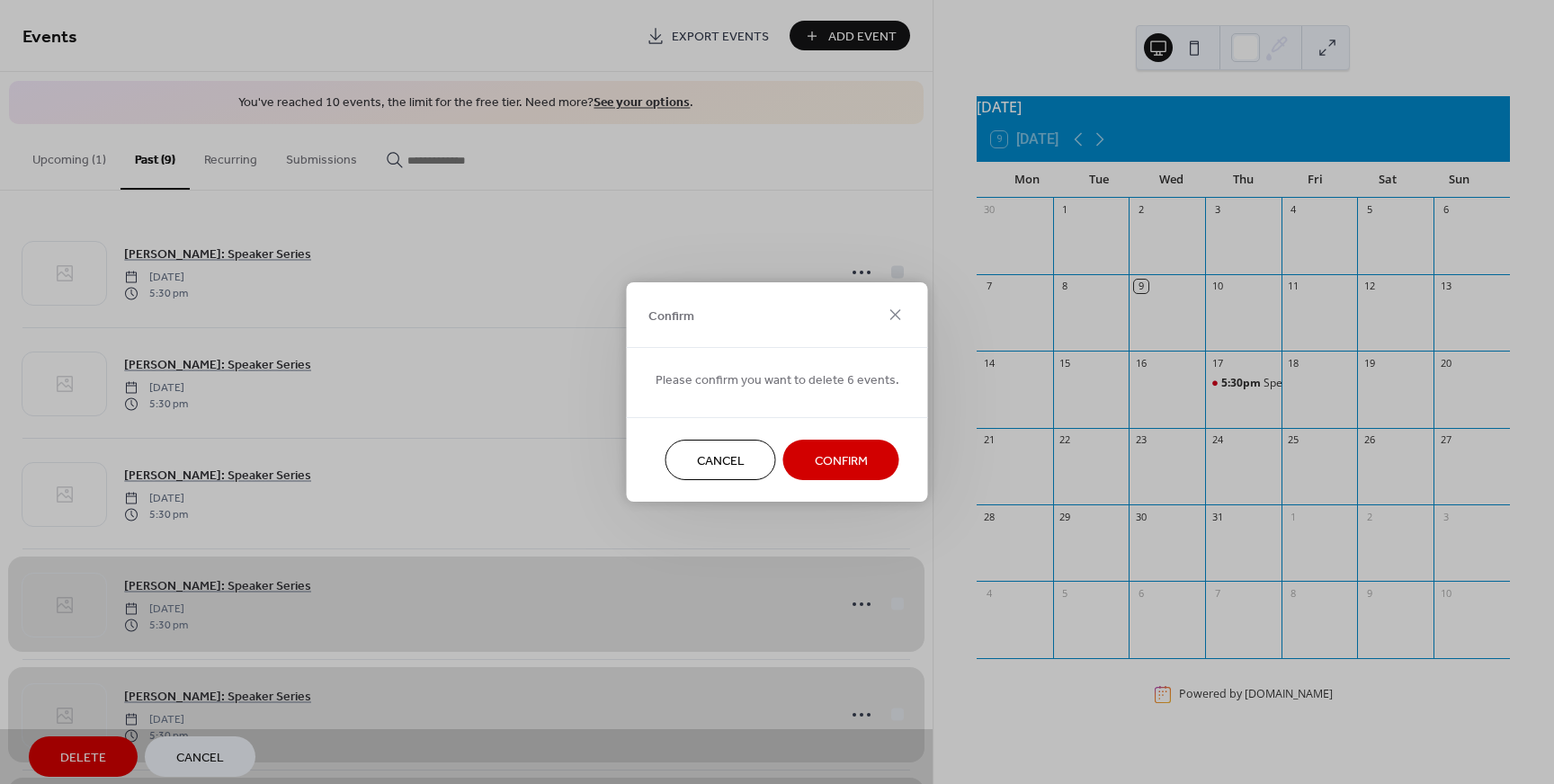 click on "Confirm" at bounding box center [841, 461] 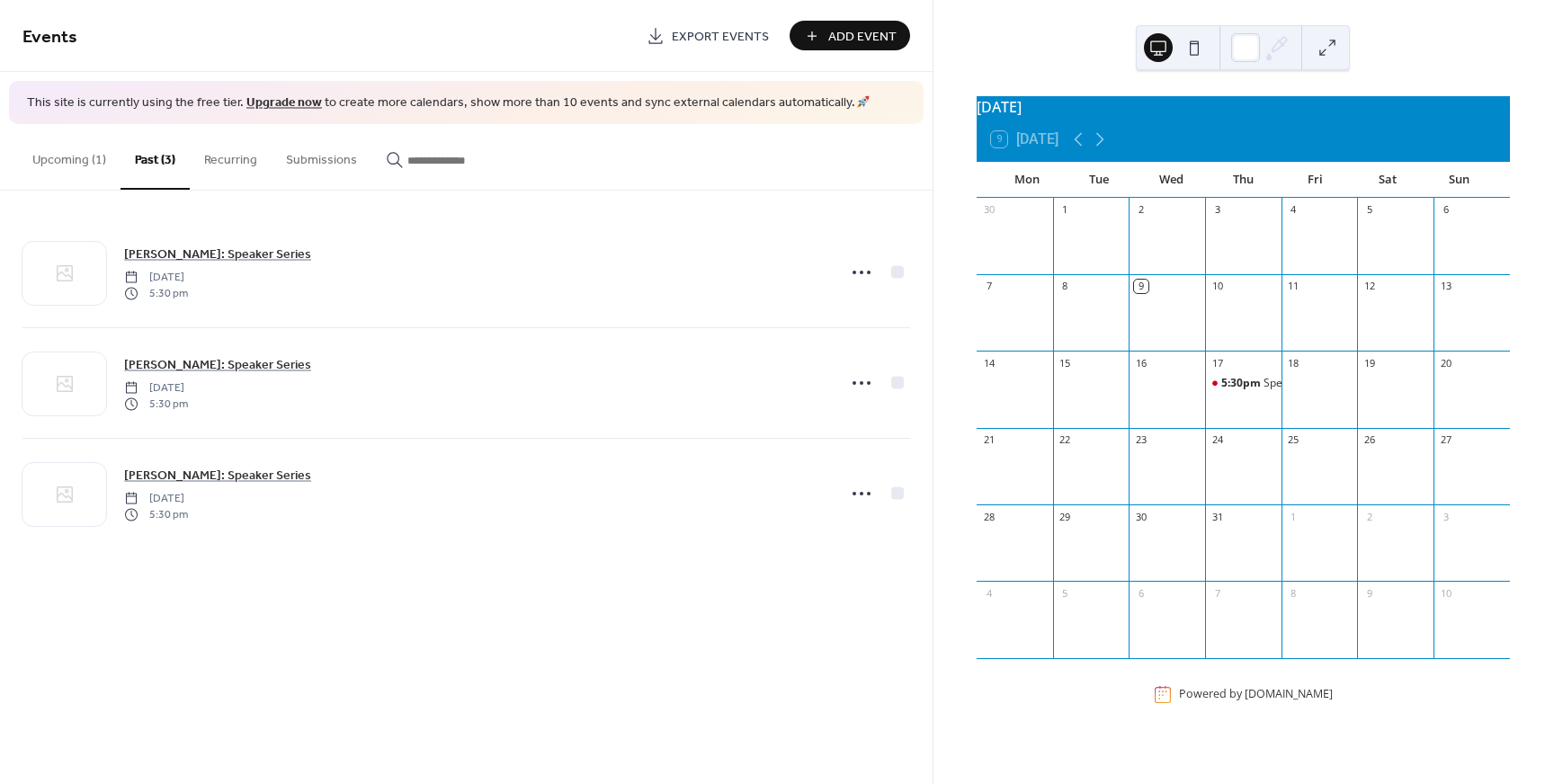 click on "Upcoming  (1)" at bounding box center [69, 156] 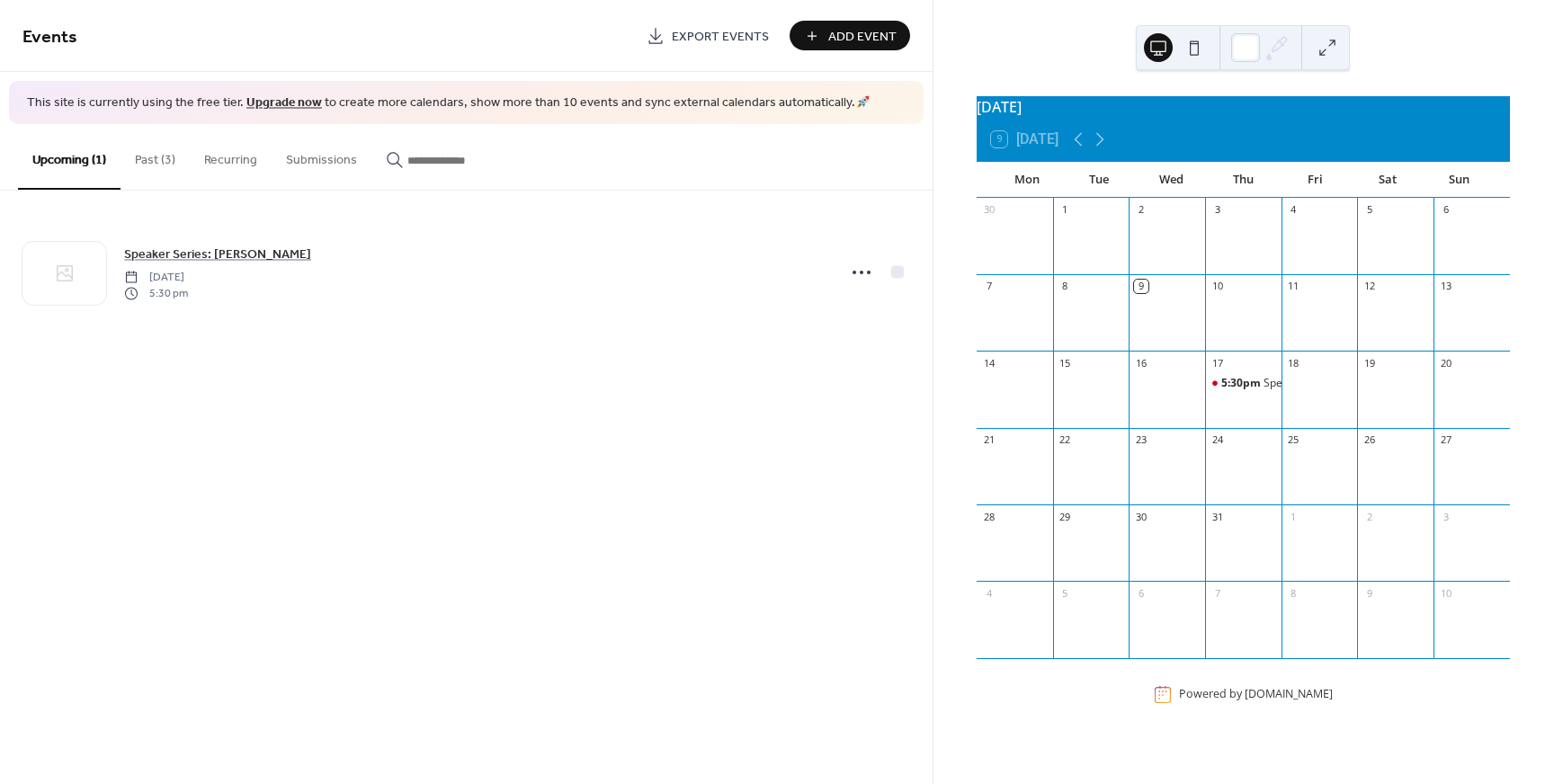 click on "Add Event" at bounding box center (850, 35) 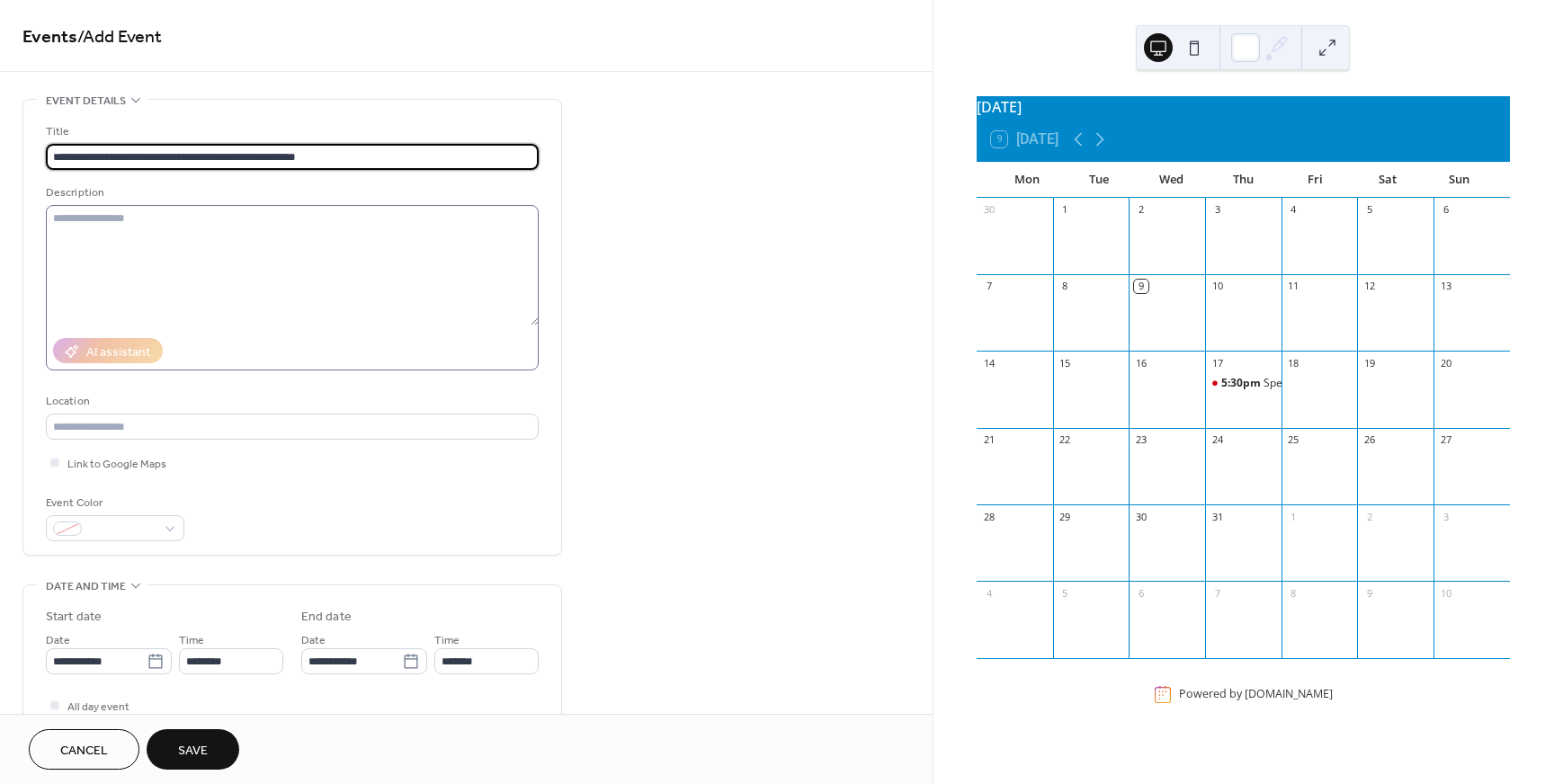 type on "**********" 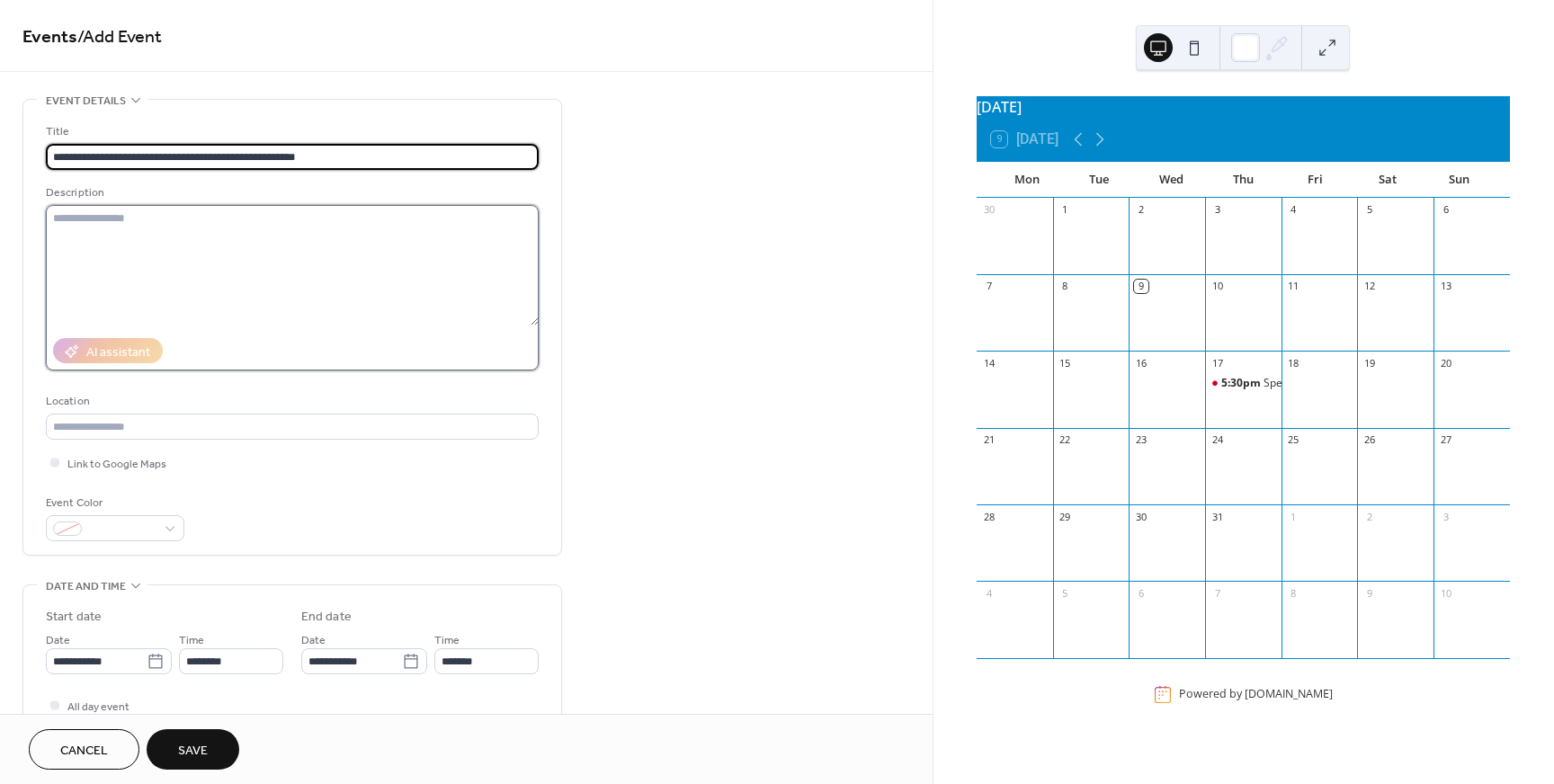 click at bounding box center (292, 265) 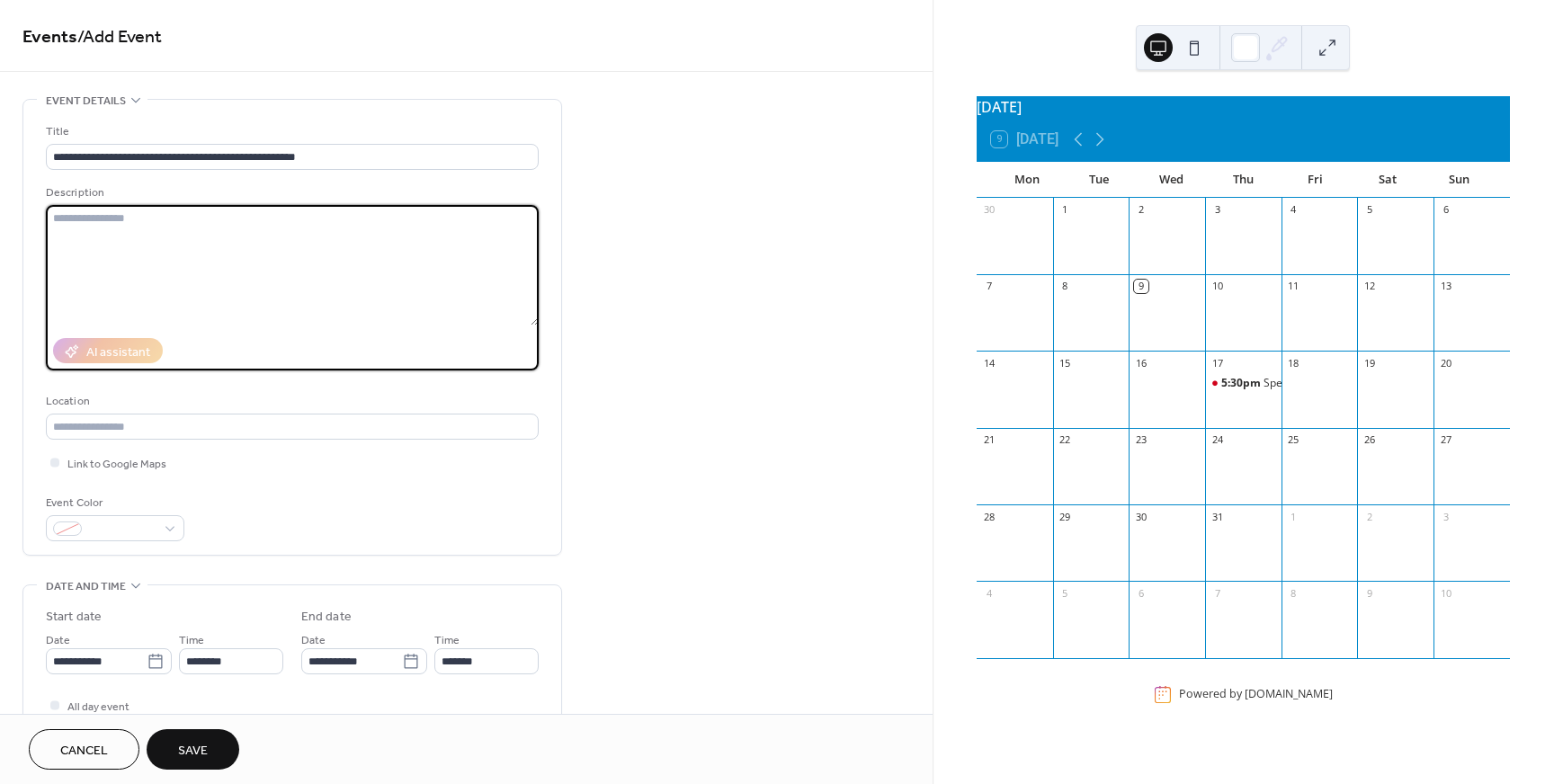 paste on "**********" 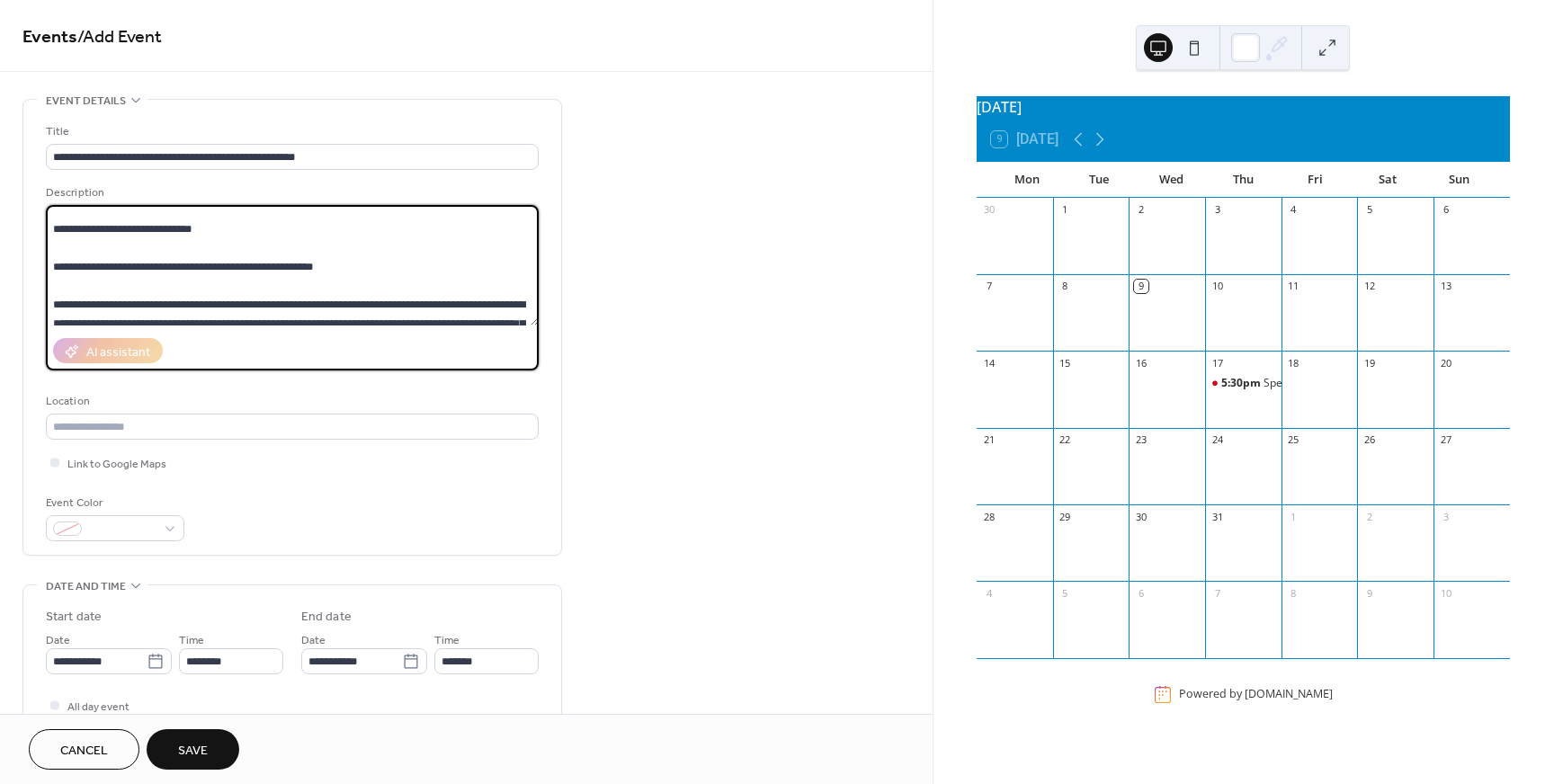 scroll, scrollTop: 68, scrollLeft: 0, axis: vertical 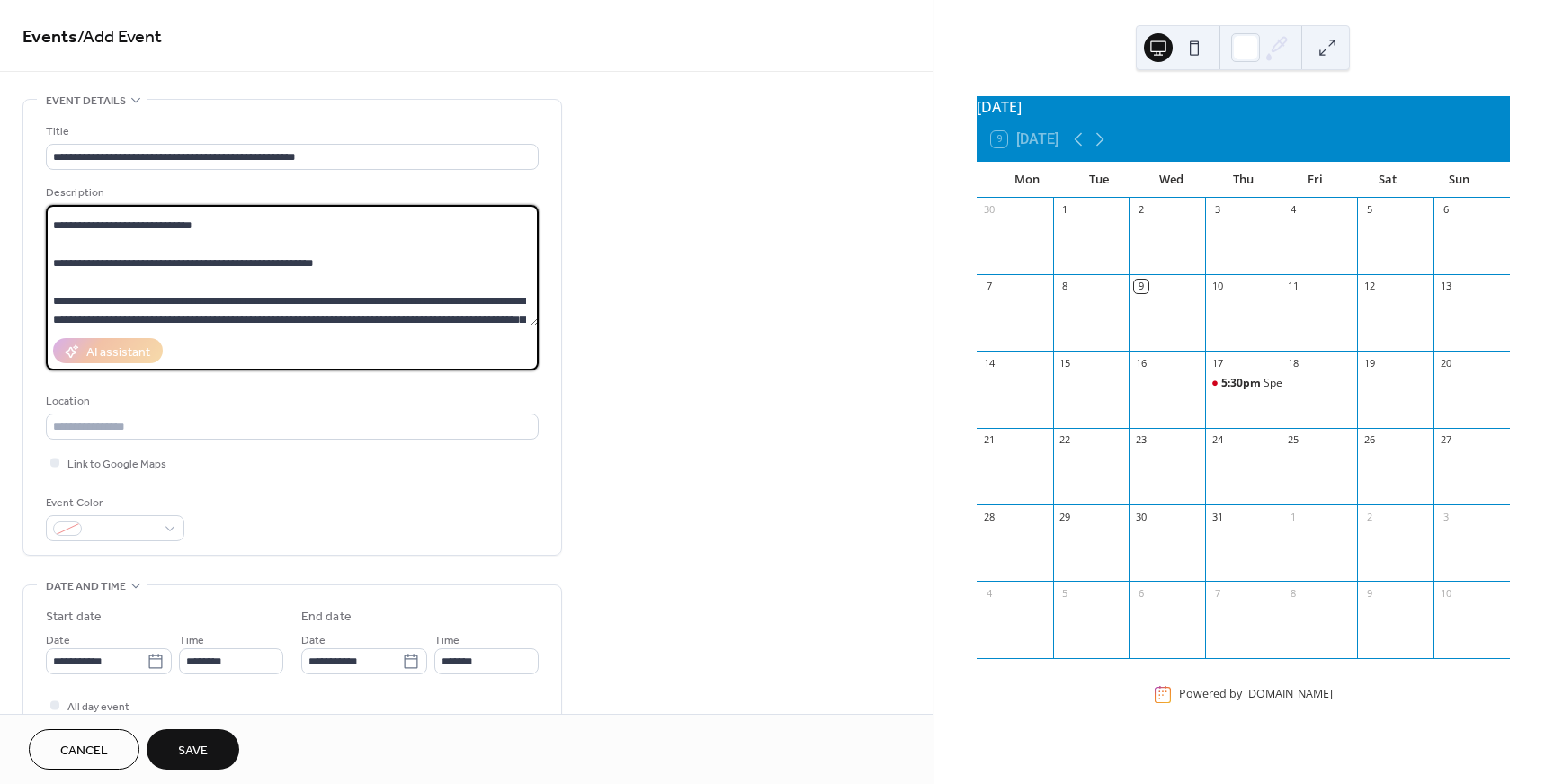 click at bounding box center [292, 265] 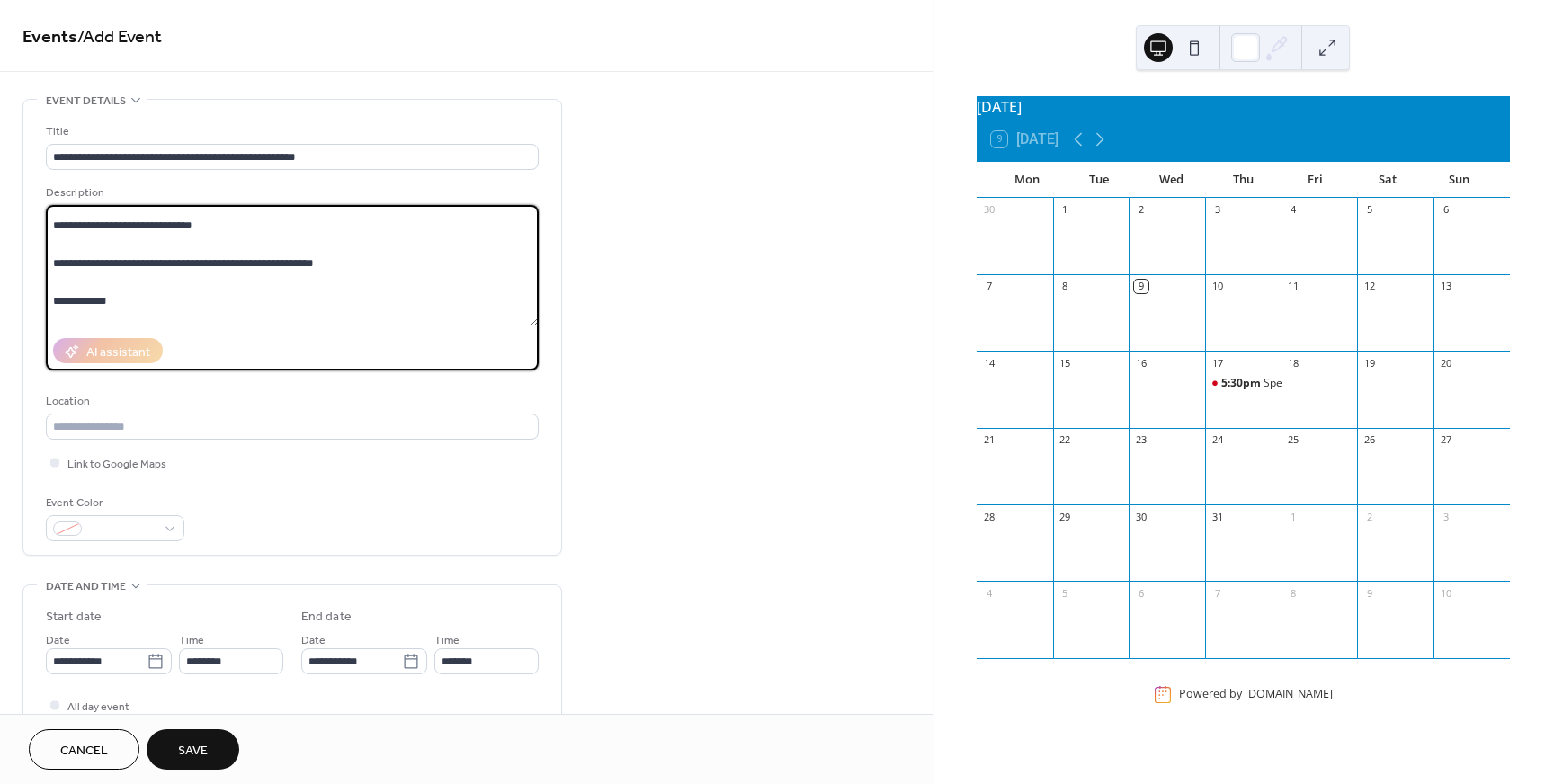 paste on "**********" 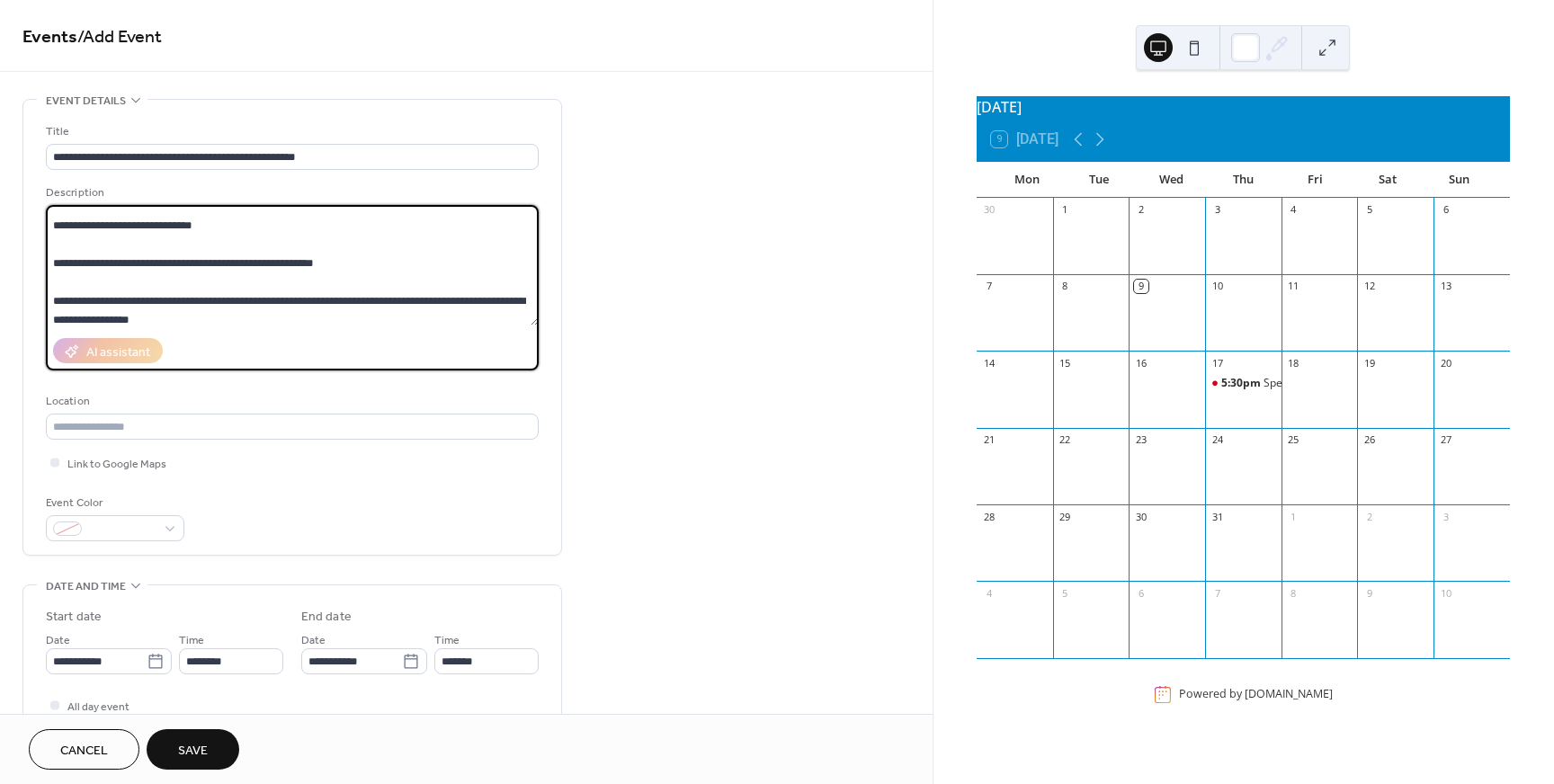 scroll, scrollTop: 143, scrollLeft: 0, axis: vertical 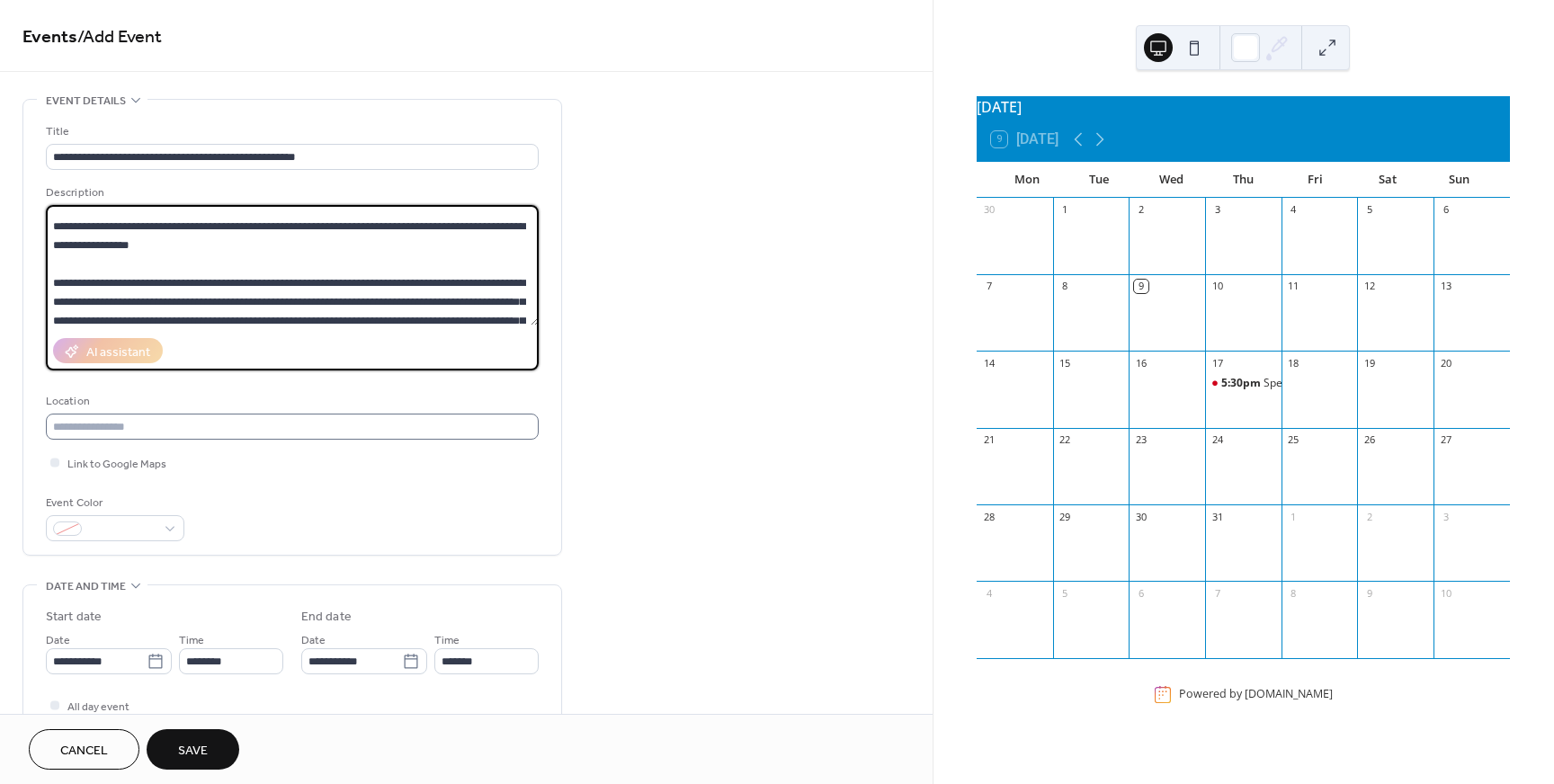 type on "**********" 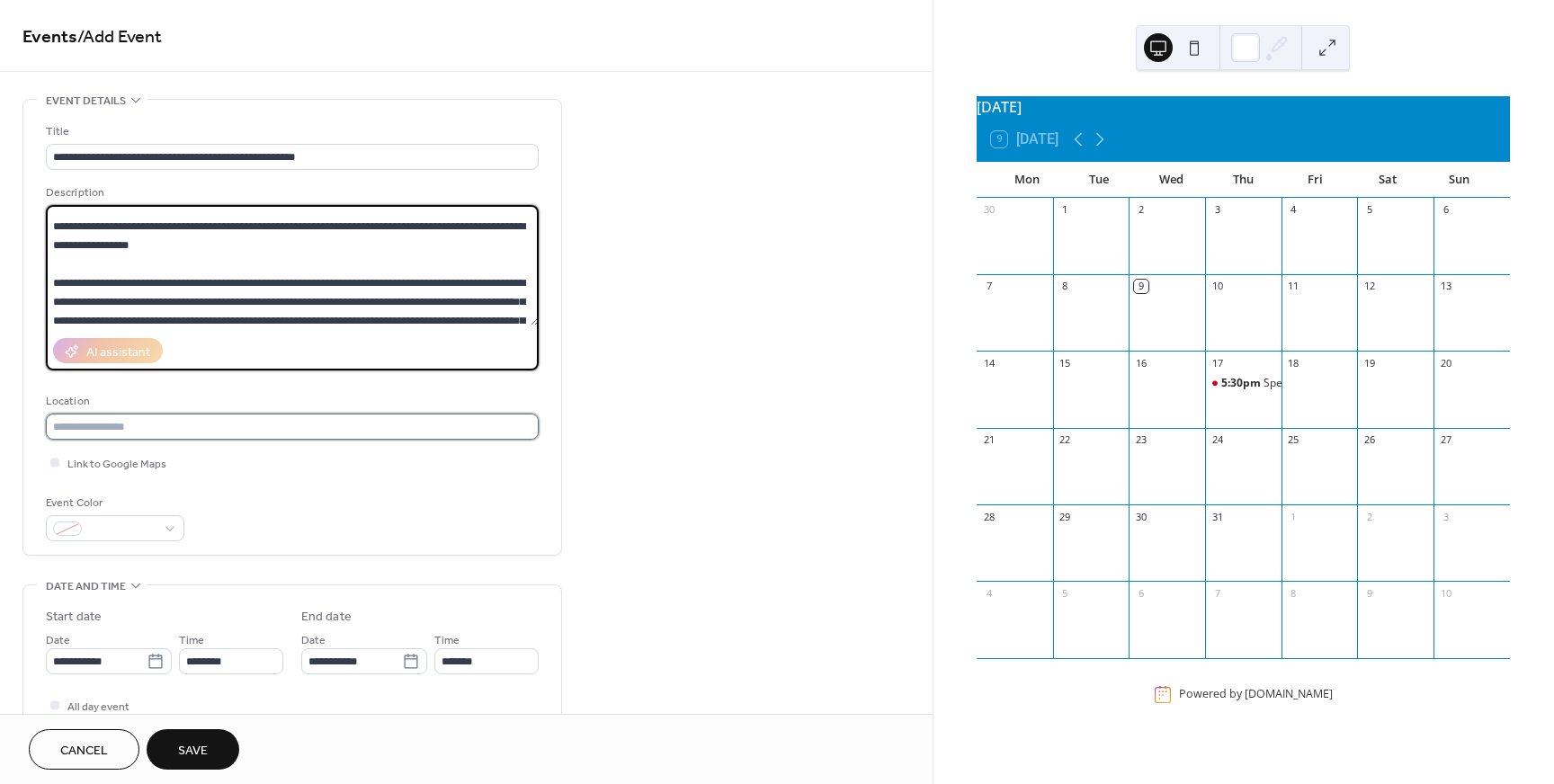 click at bounding box center [292, 426] 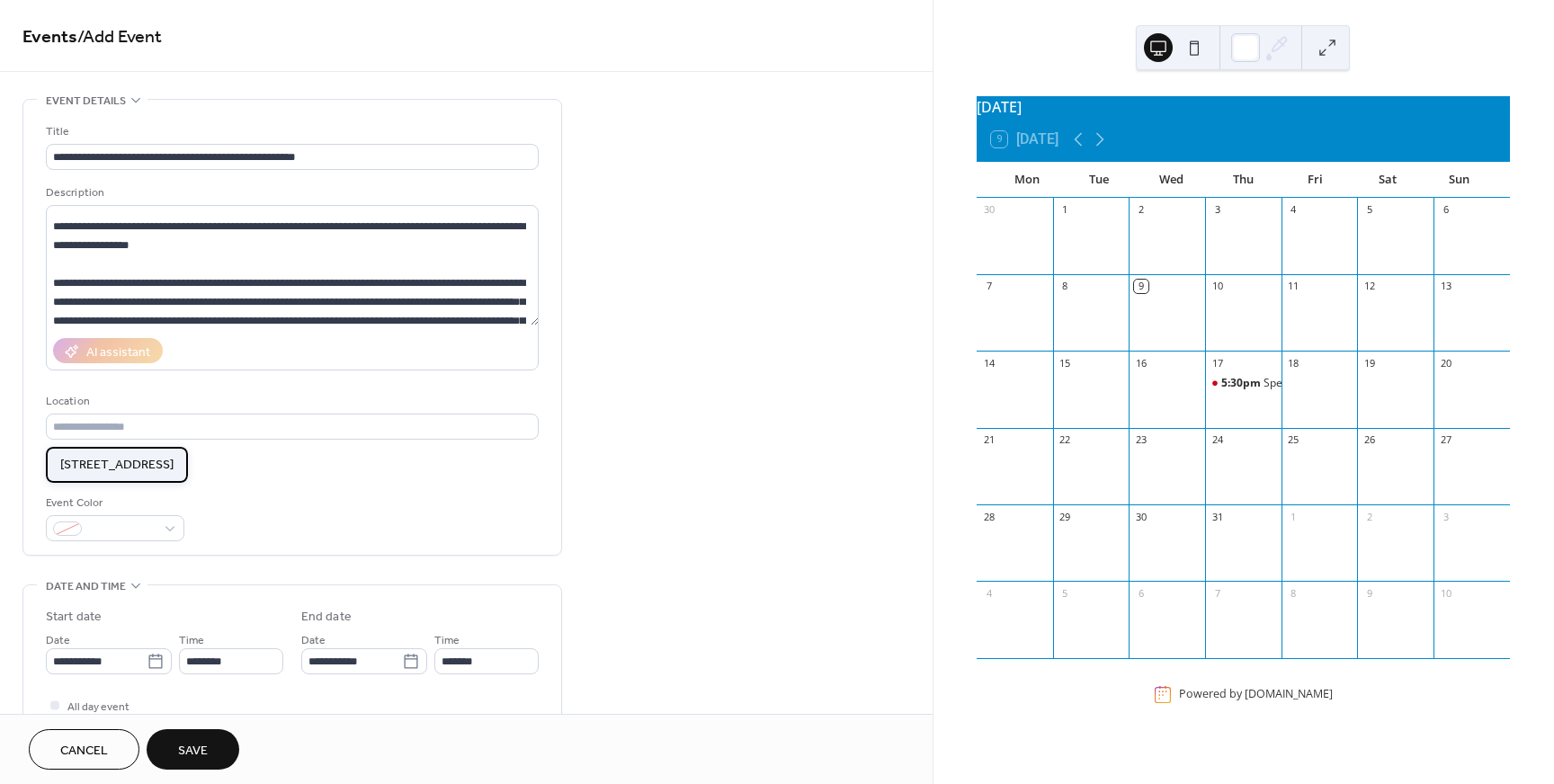 click on "45 Wood Rd, Snowmass Village, CO 81611" at bounding box center (117, 465) 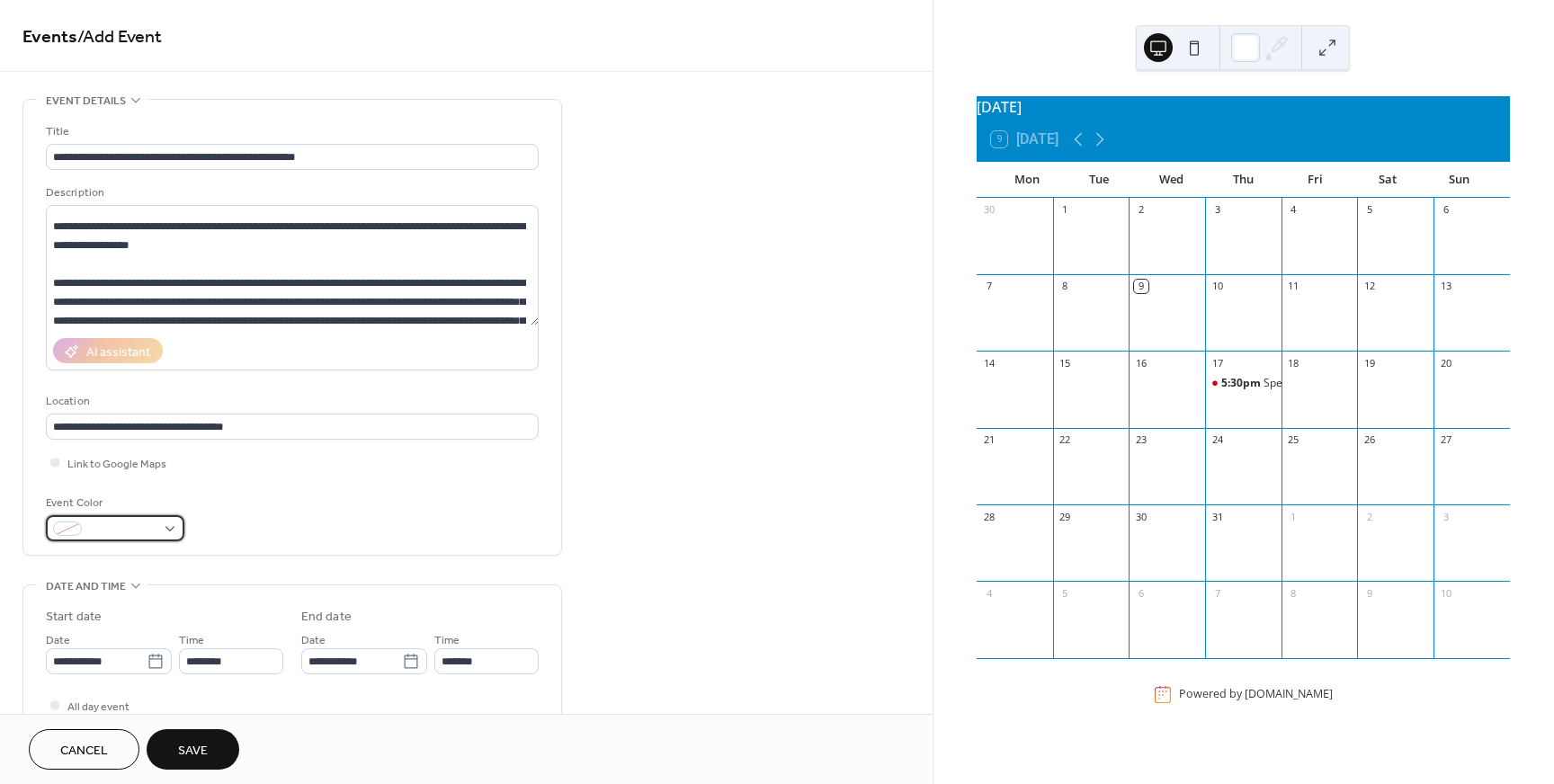 click at bounding box center (122, 530) 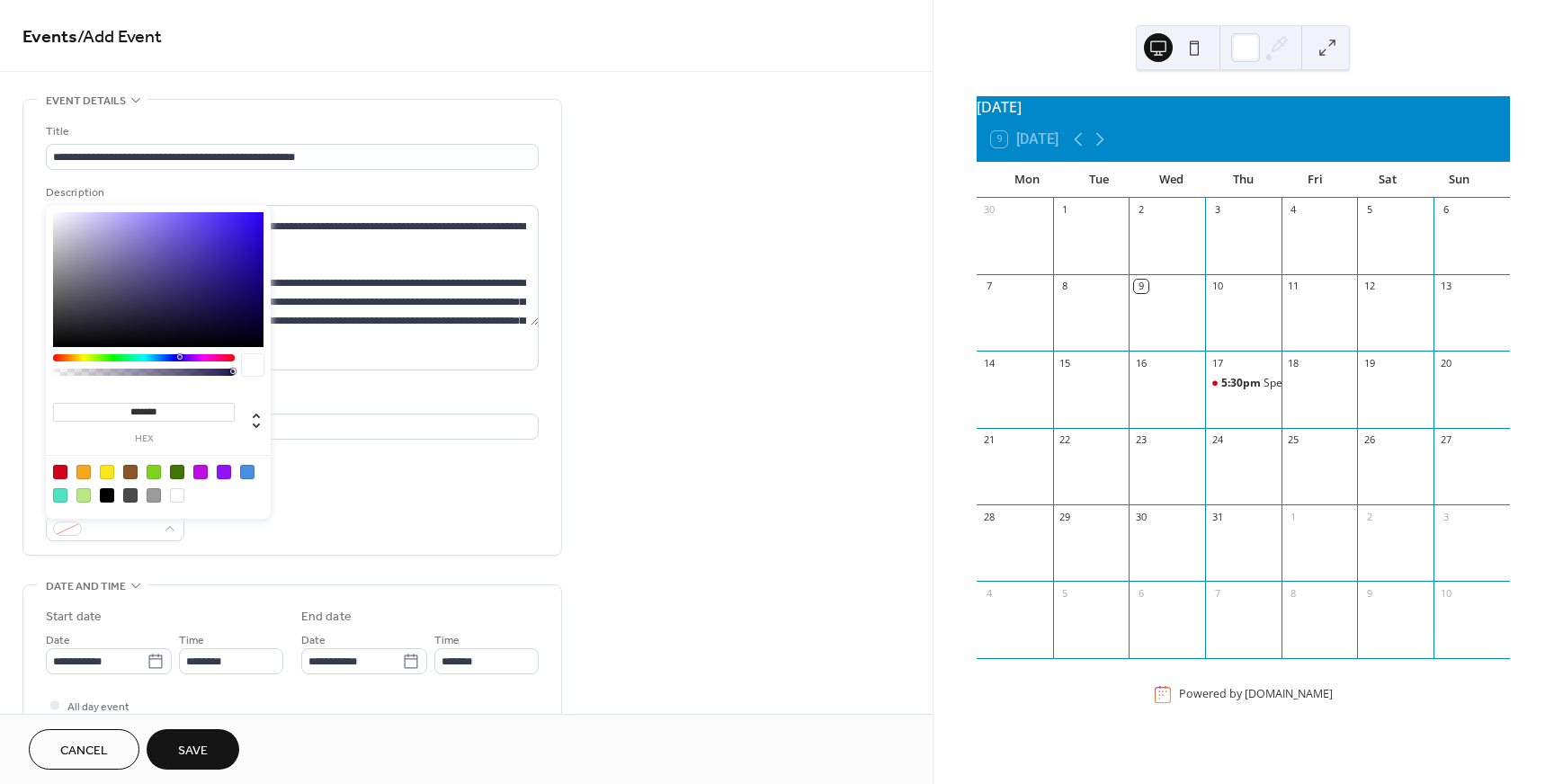 click at bounding box center [60, 472] 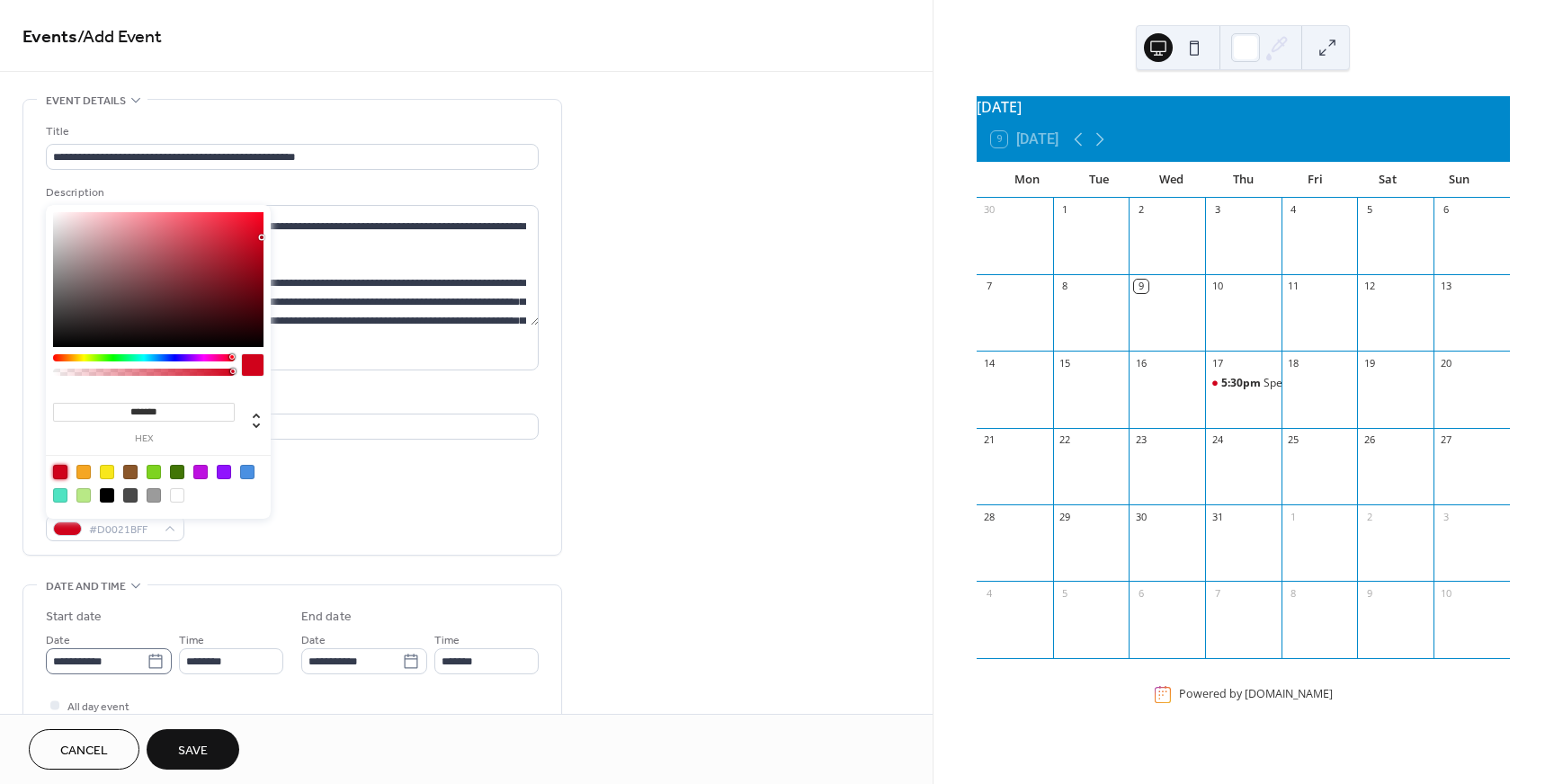 click 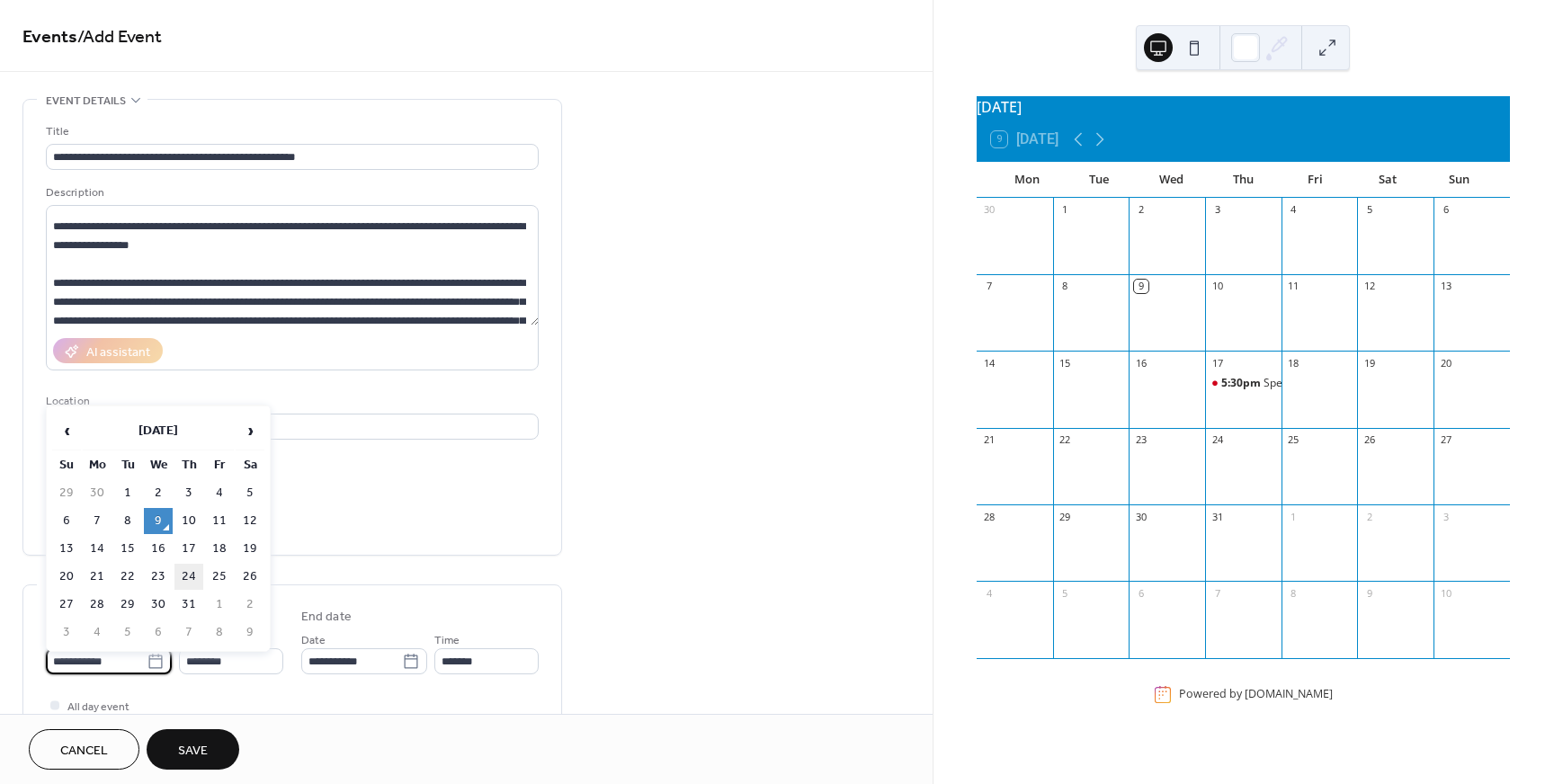 click on "24" at bounding box center [189, 576] 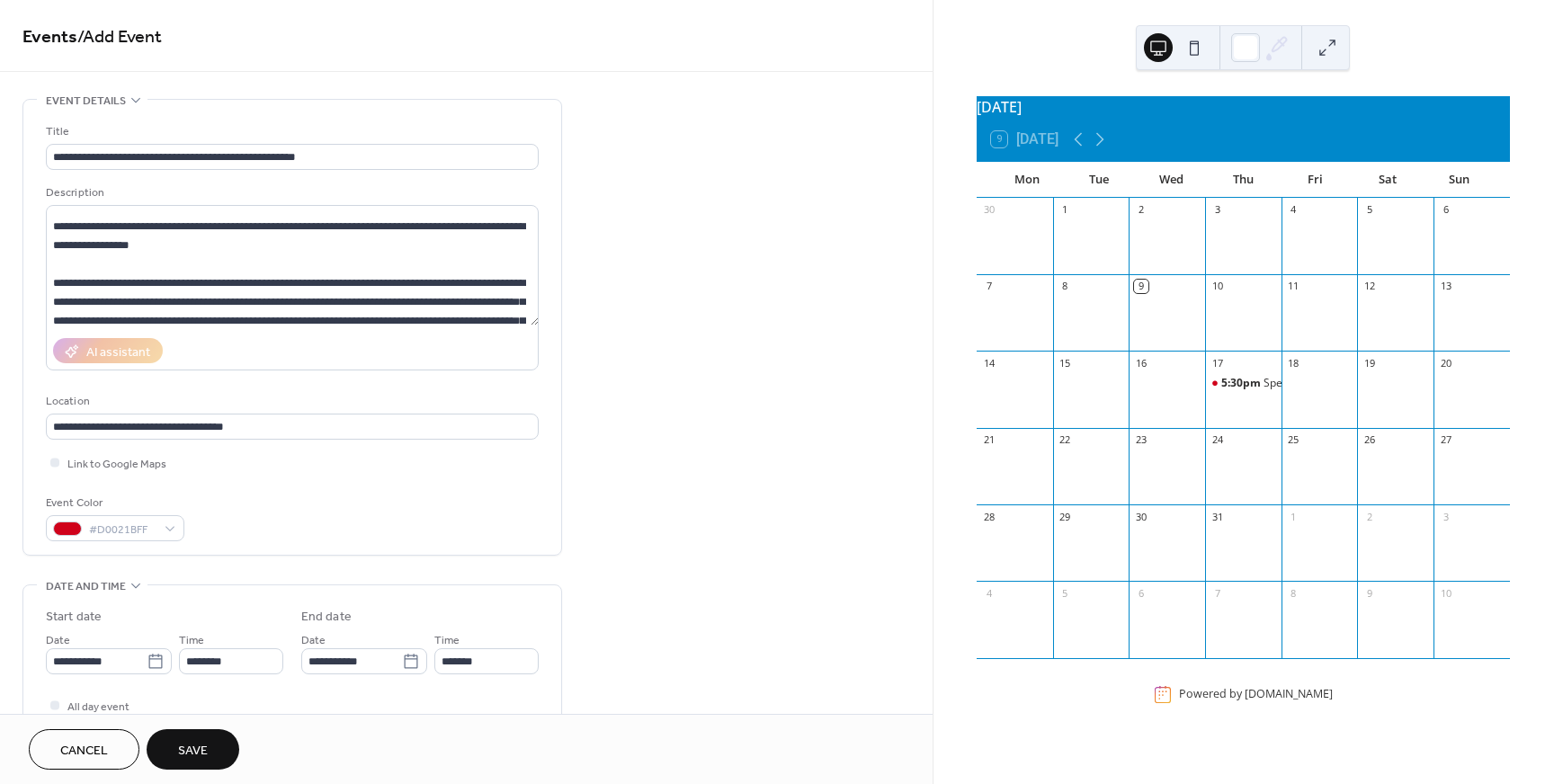type on "**********" 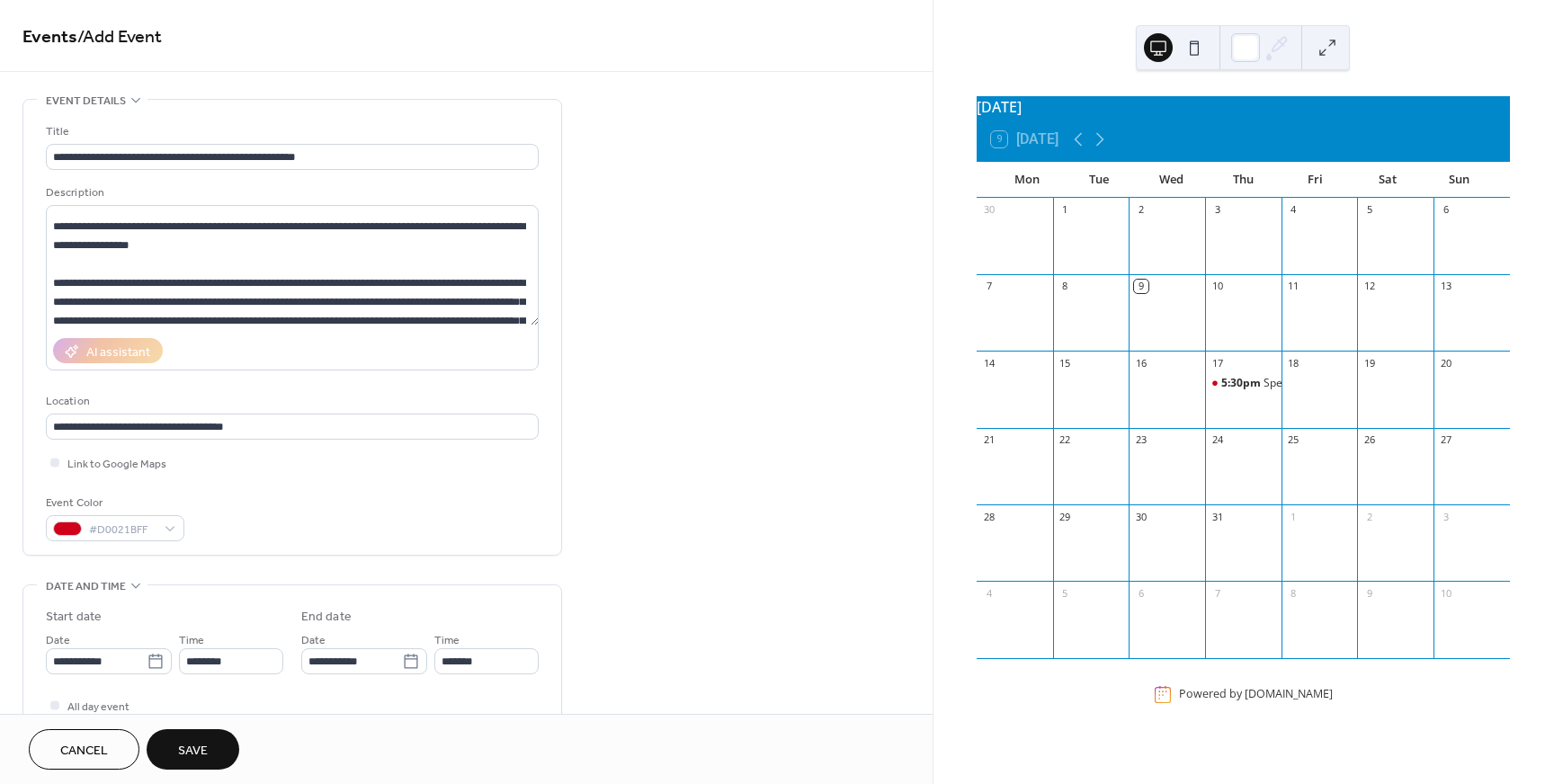 type on "**********" 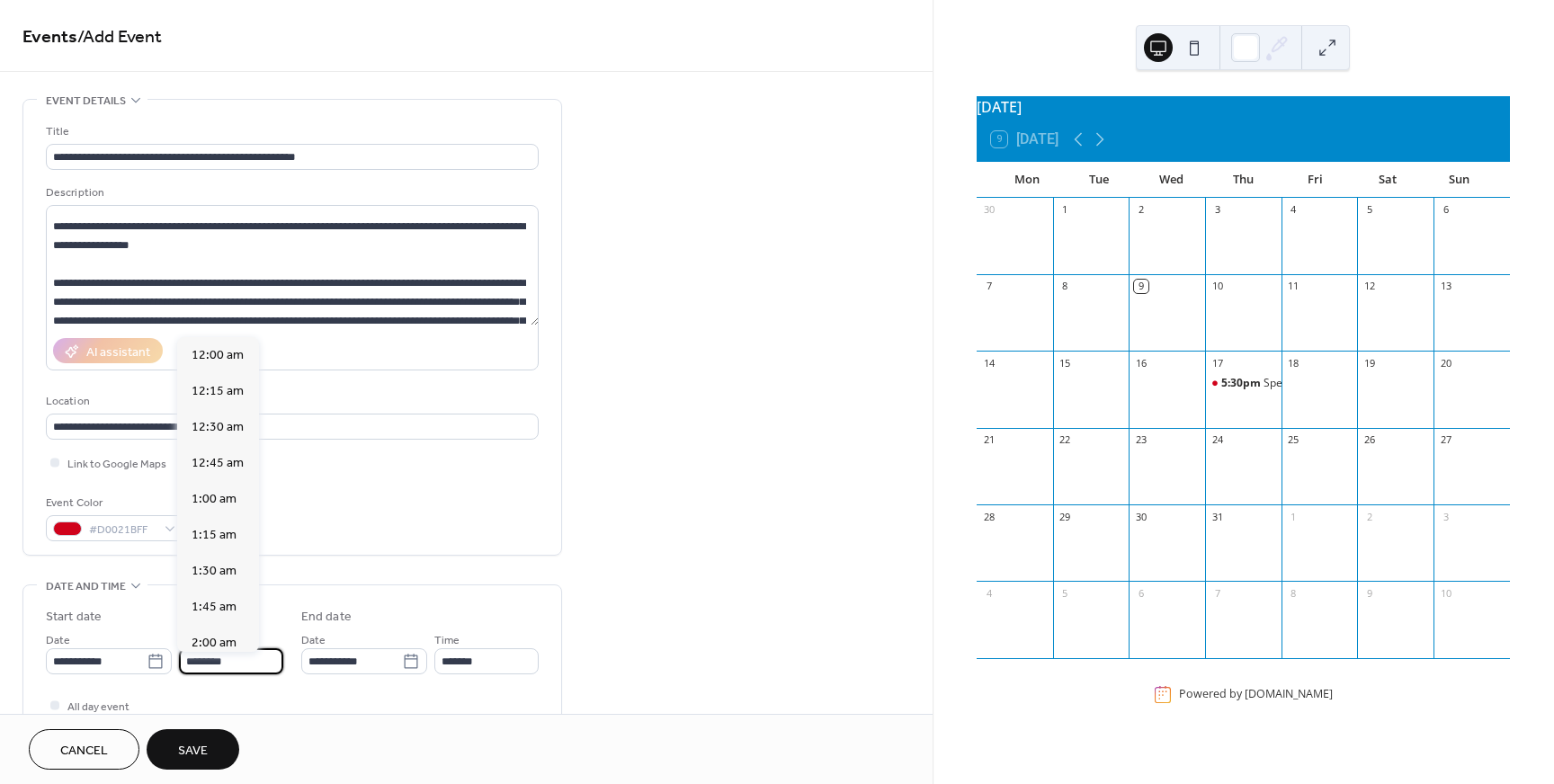 click on "********" at bounding box center [231, 661] 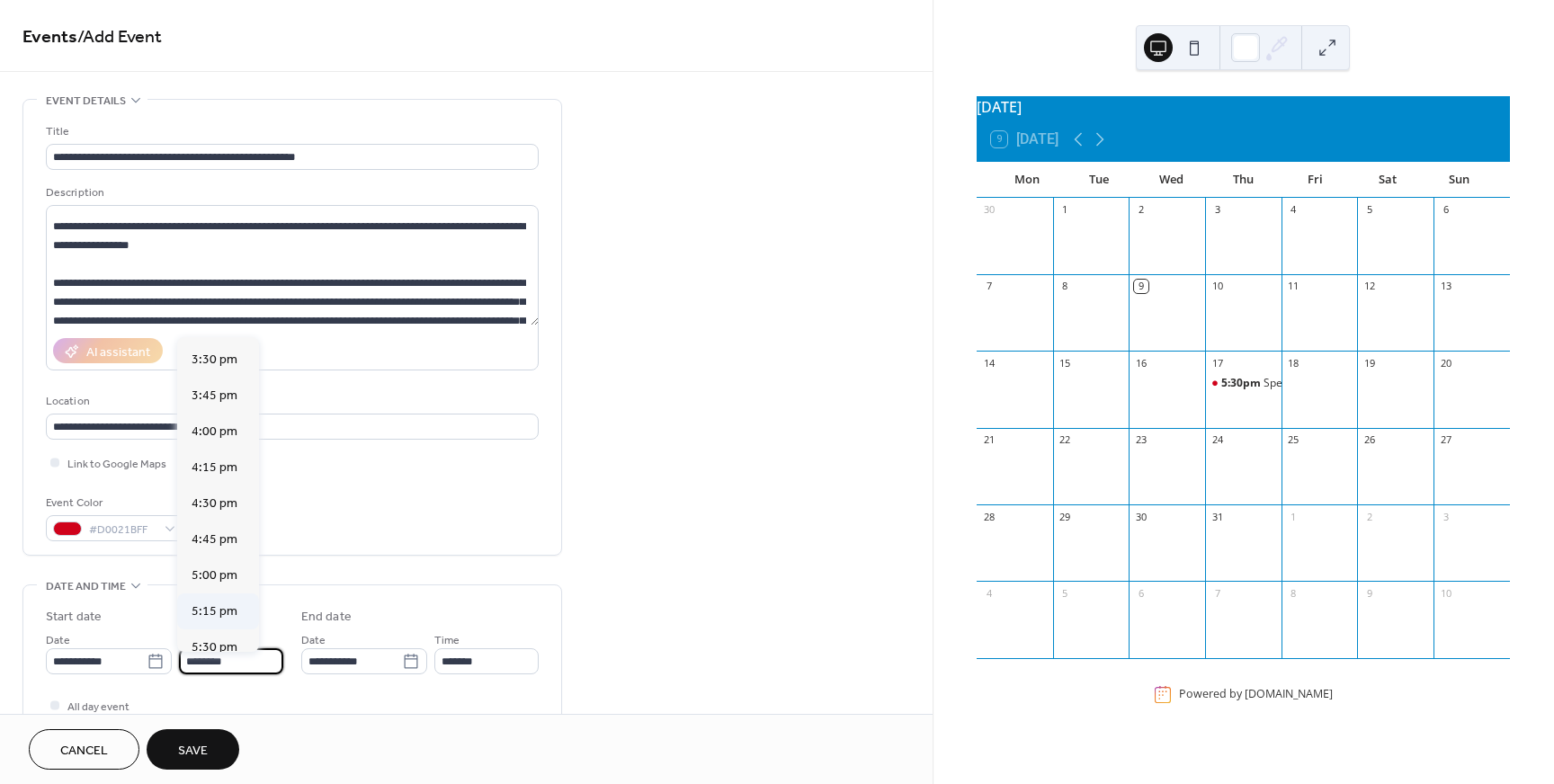 scroll, scrollTop: 2263, scrollLeft: 0, axis: vertical 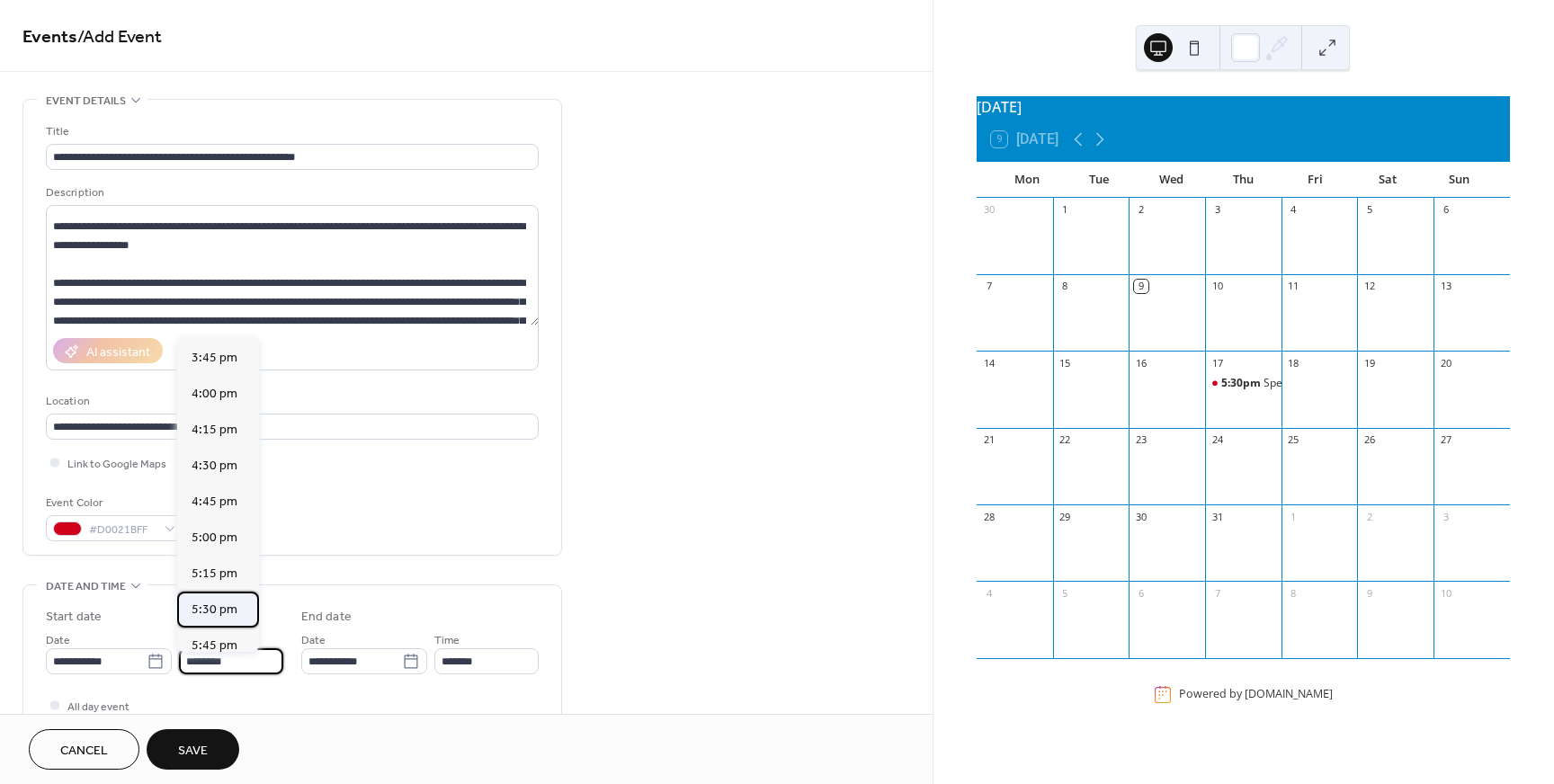 click on "5:30 pm" at bounding box center [214, 610] 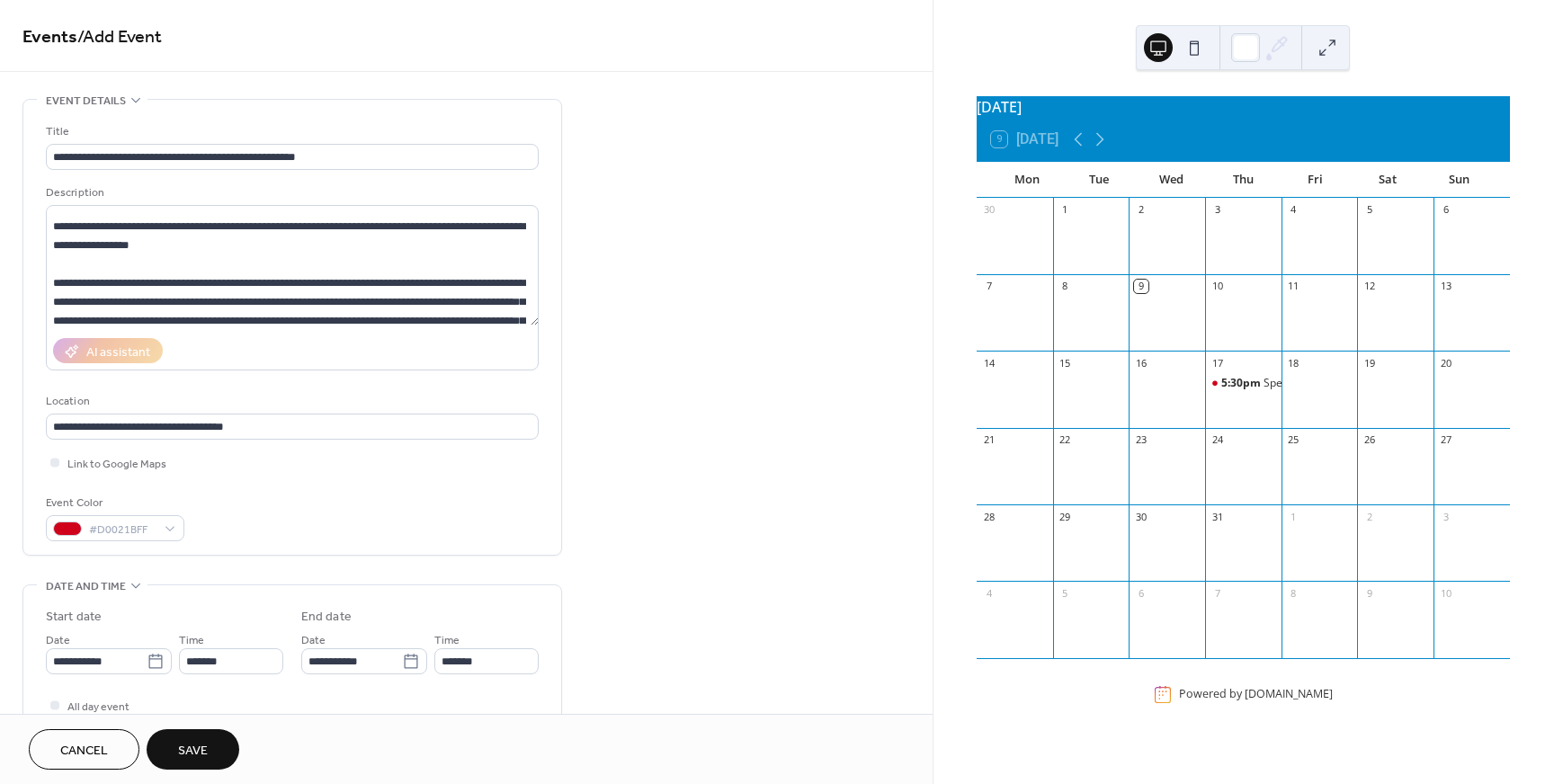 type on "*******" 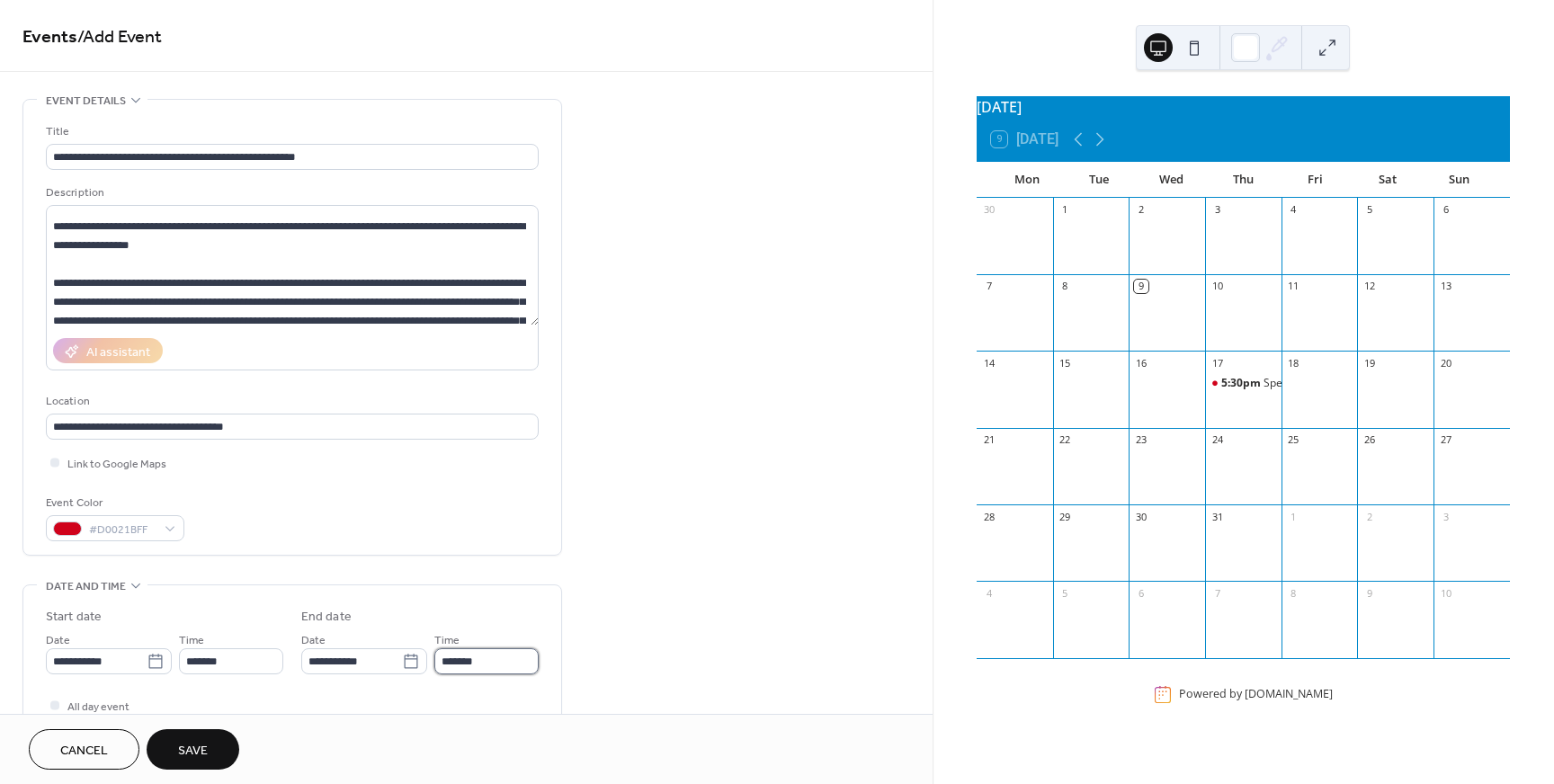 click on "*******" at bounding box center [487, 661] 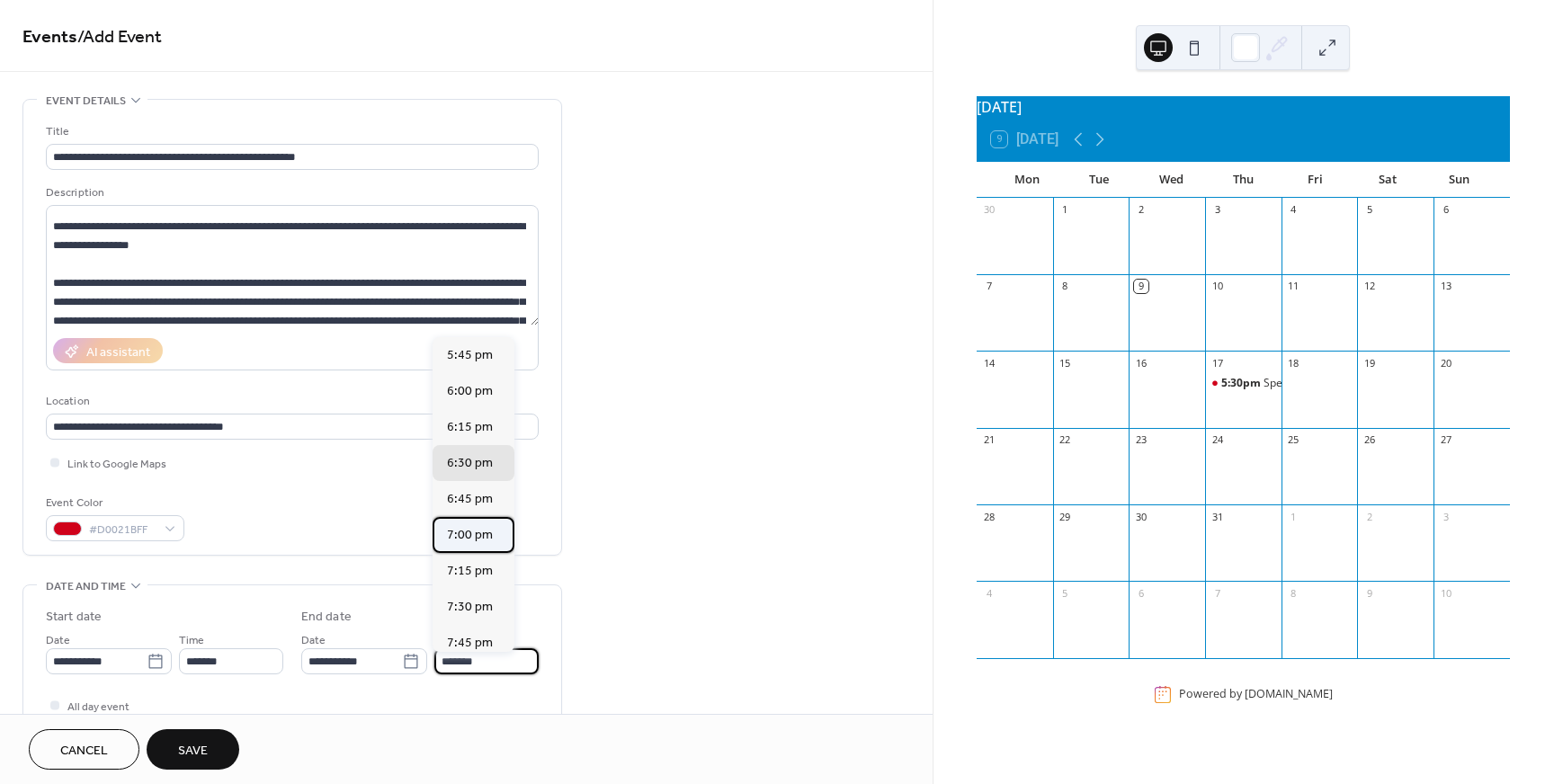 click on "7:00 pm" at bounding box center (469, 535) 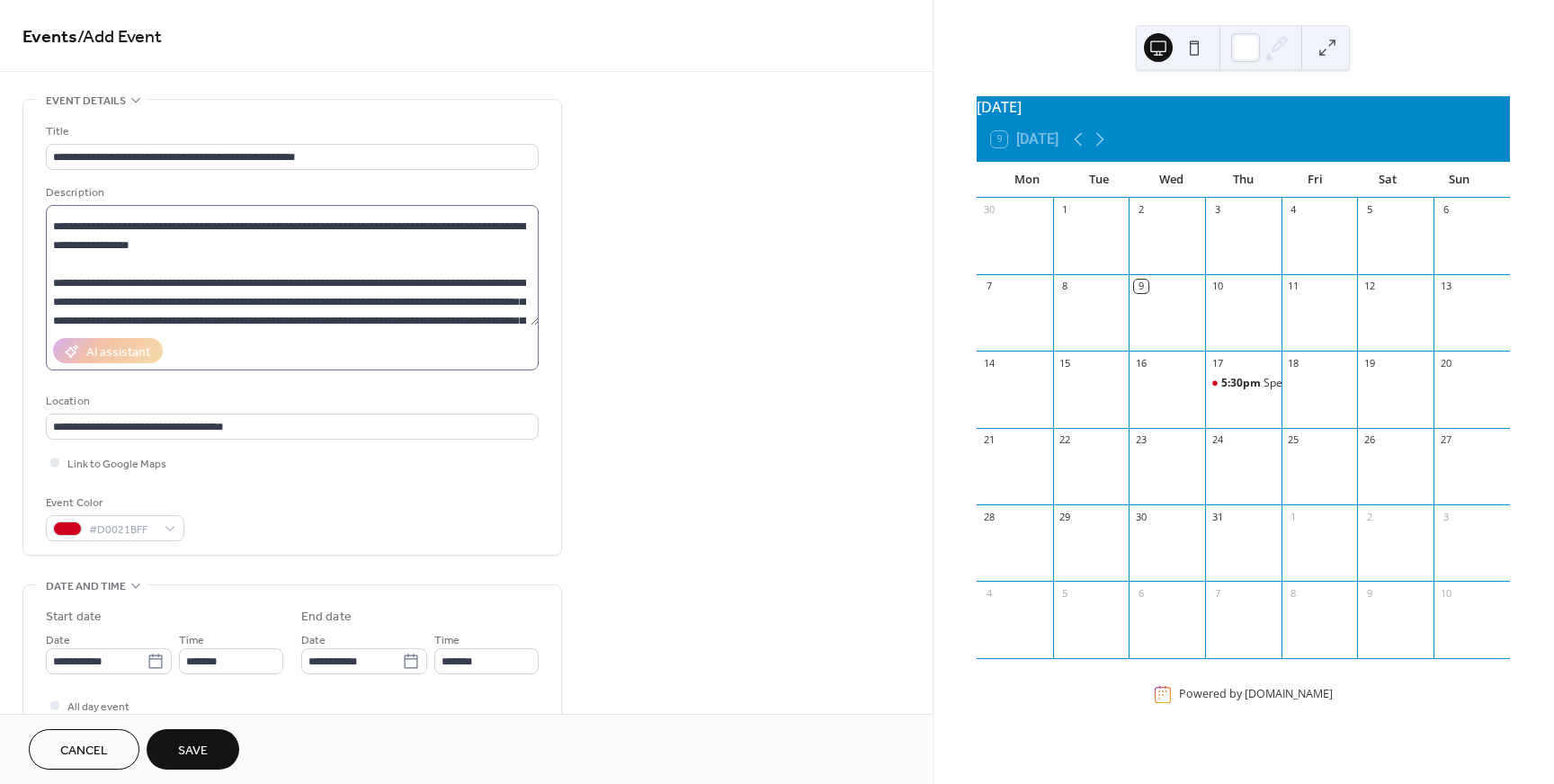 scroll, scrollTop: 0, scrollLeft: 0, axis: both 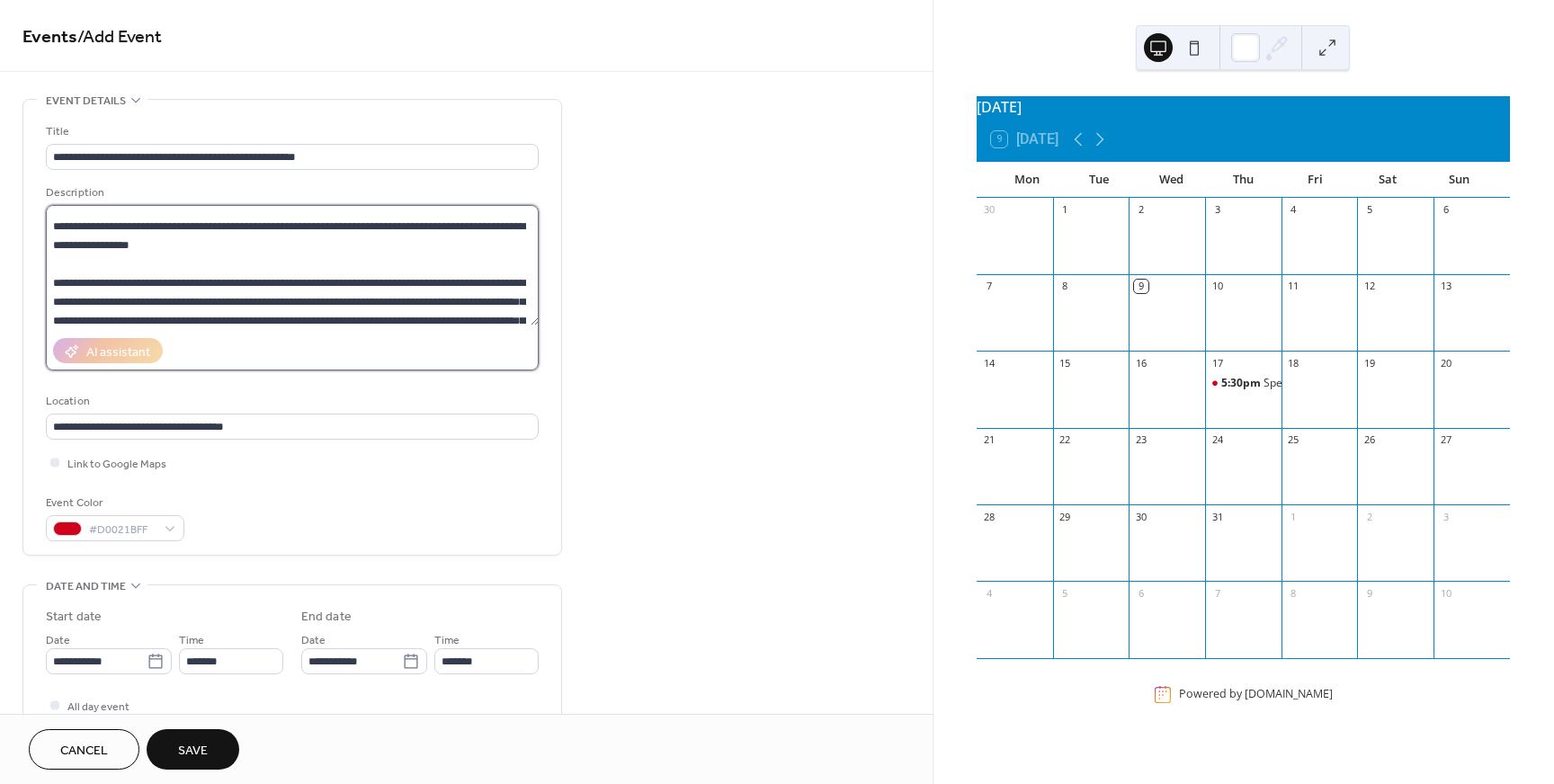 click at bounding box center (292, 265) 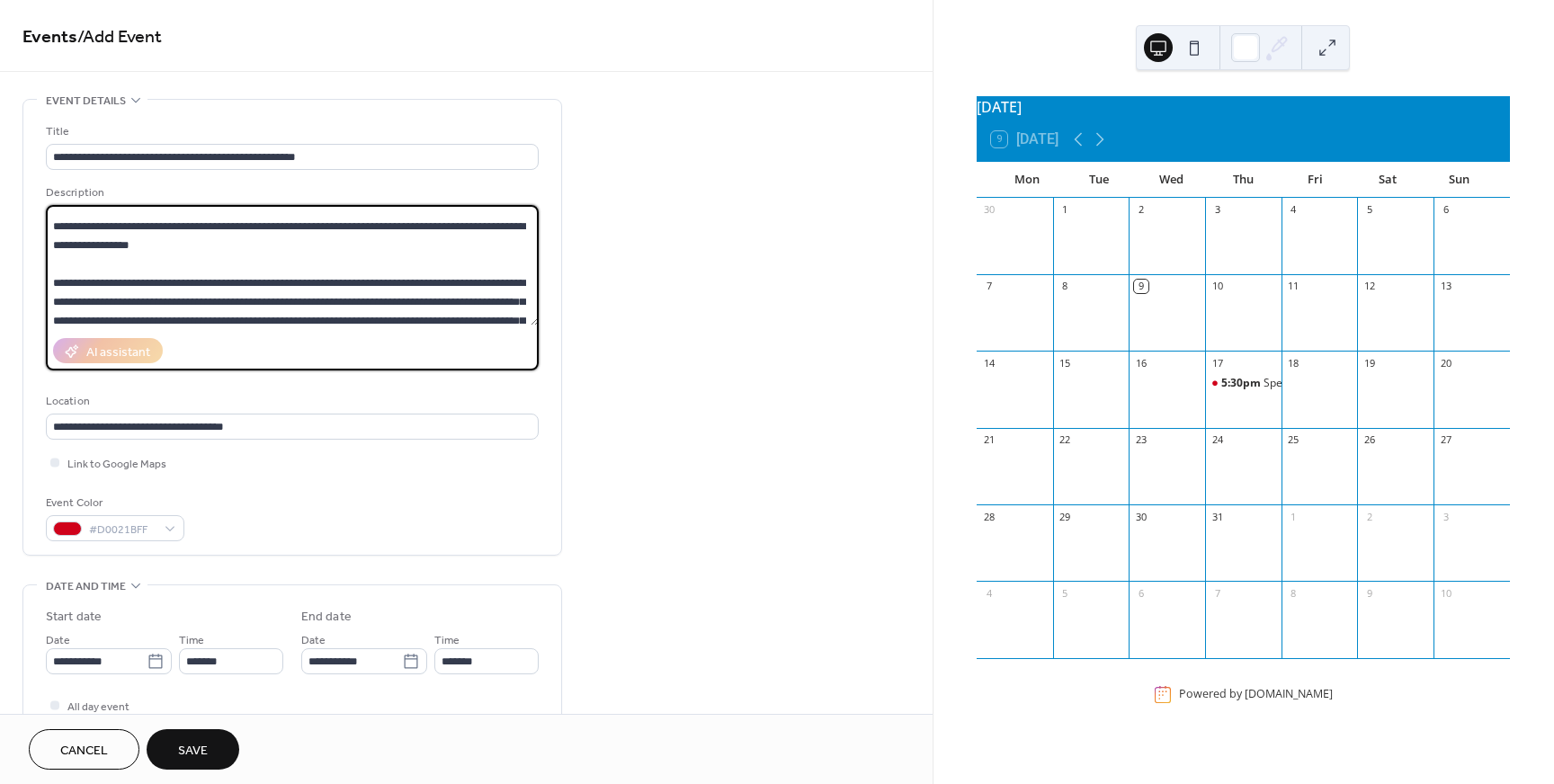 drag, startPoint x: 52, startPoint y: 247, endPoint x: 251, endPoint y: 266, distance: 199.905 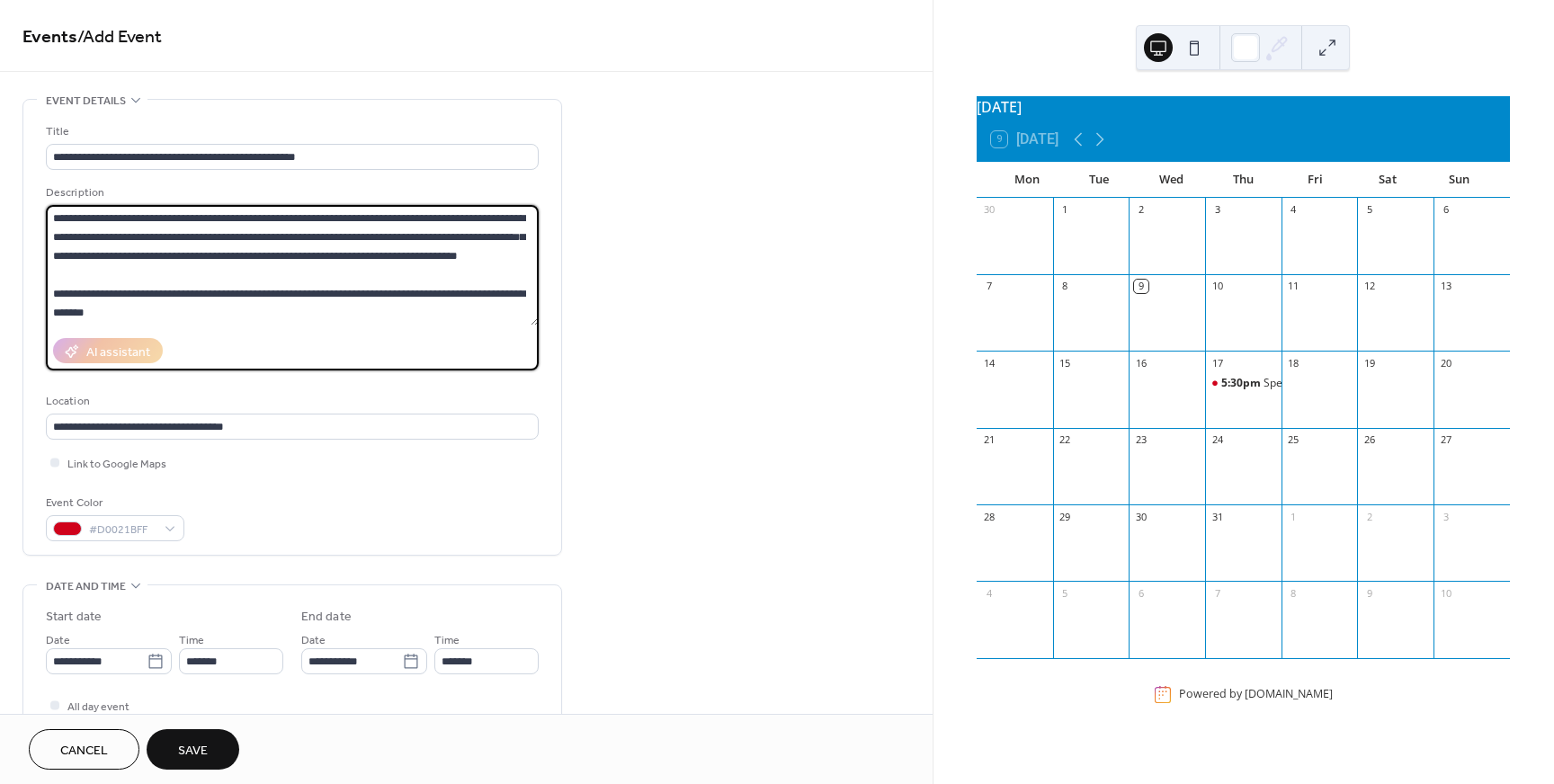 scroll, scrollTop: 435, scrollLeft: 0, axis: vertical 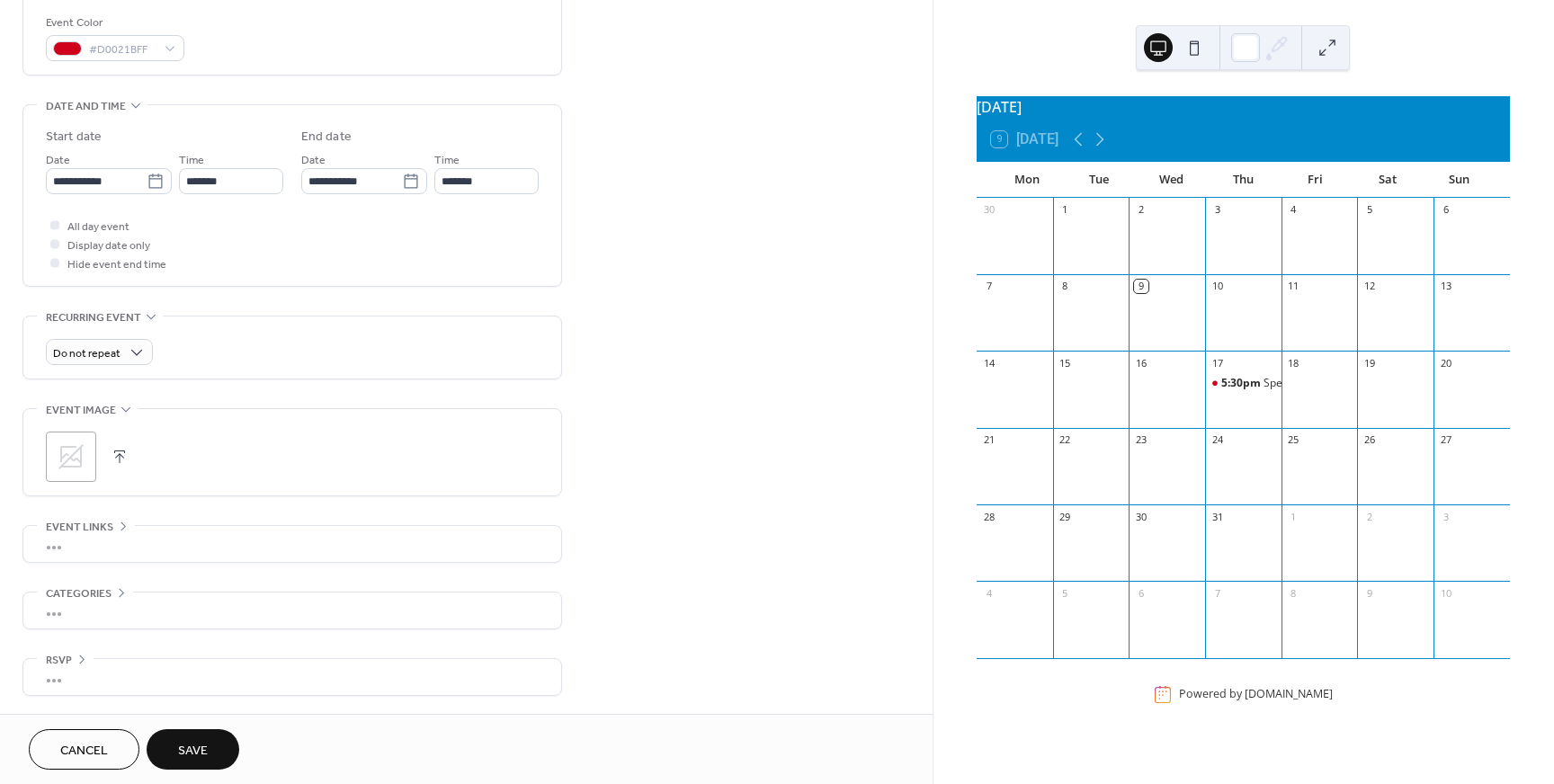click on "•••" at bounding box center [292, 544] 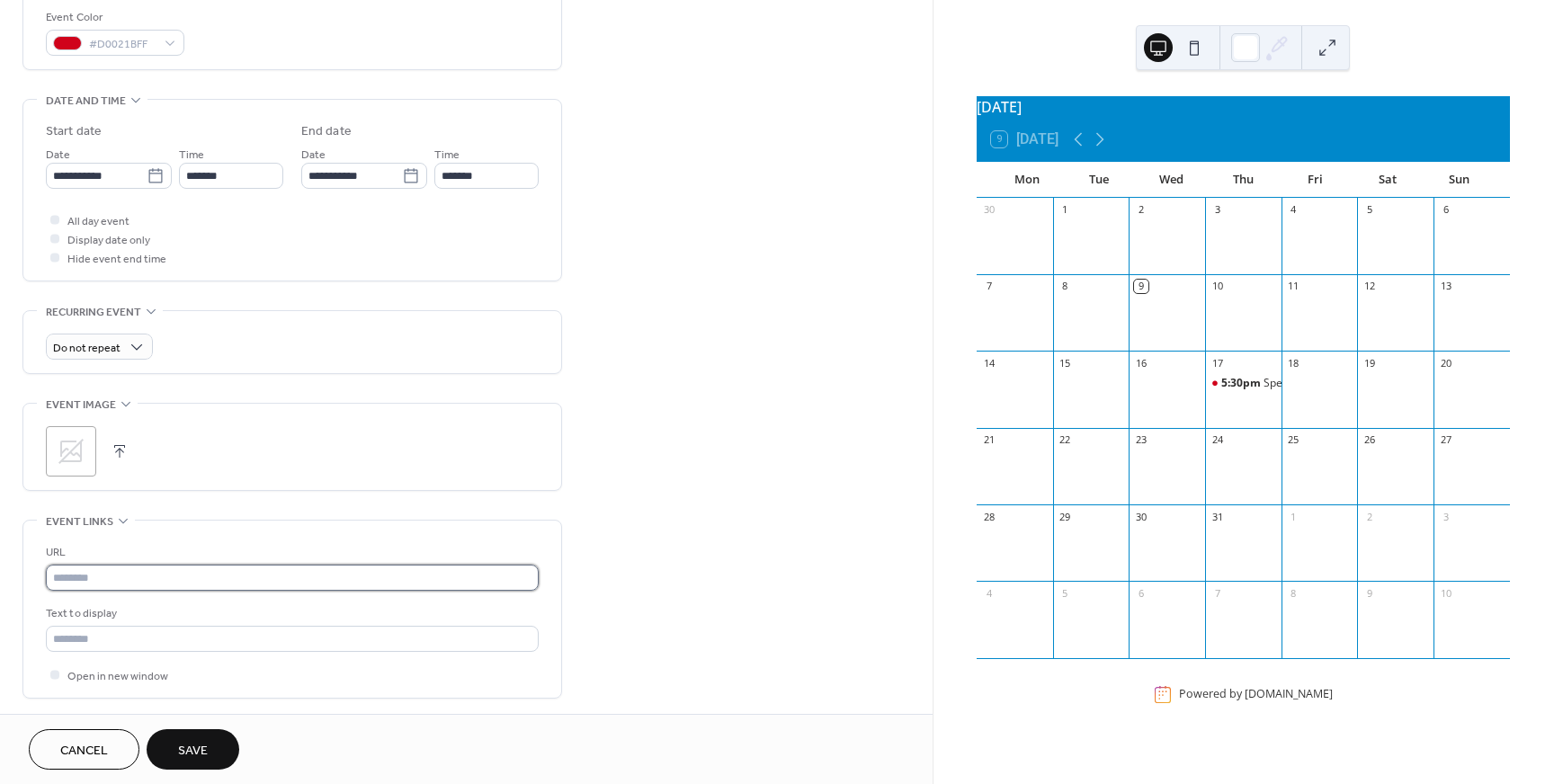 click at bounding box center [292, 577] 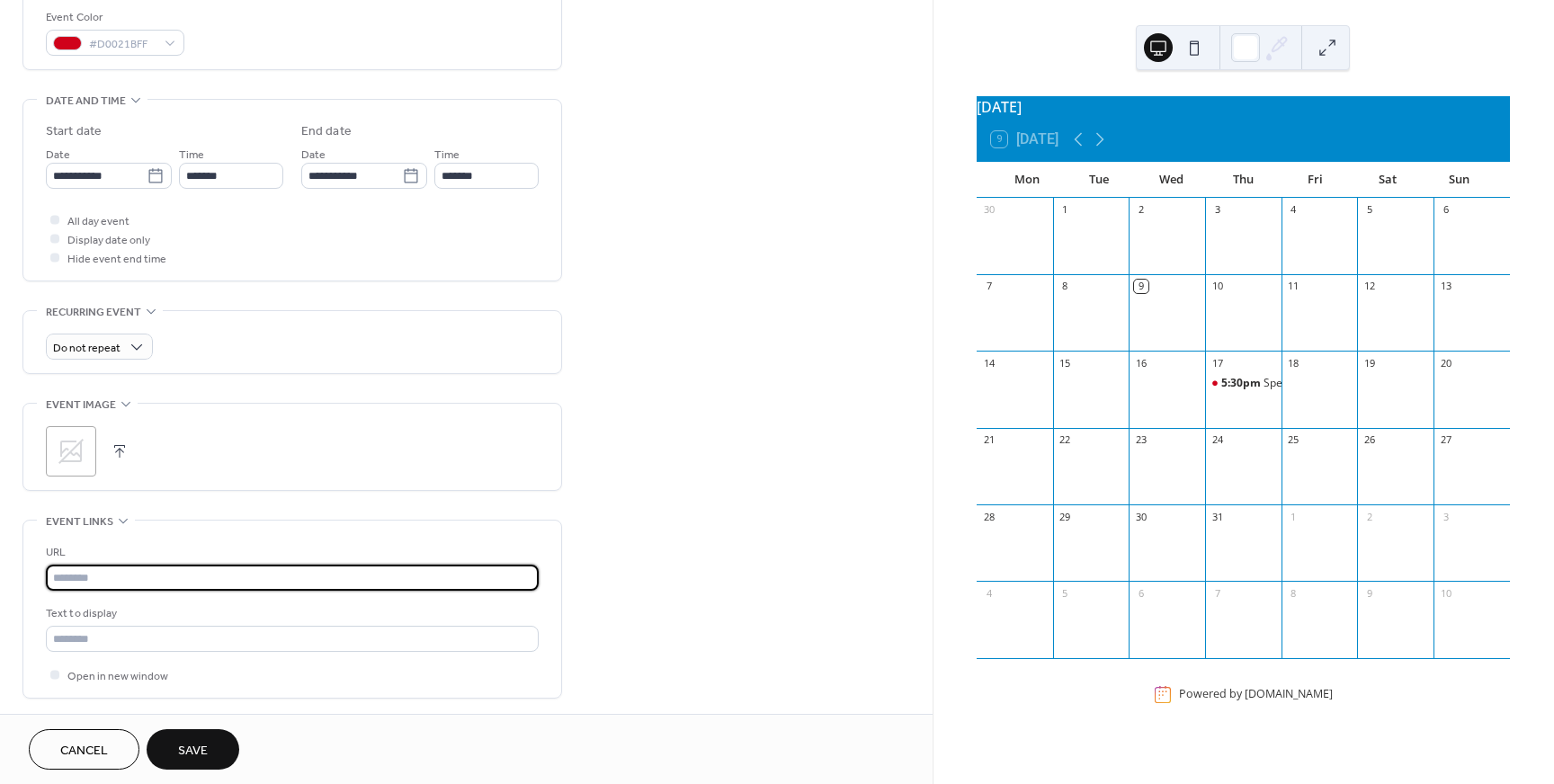 paste on "**********" 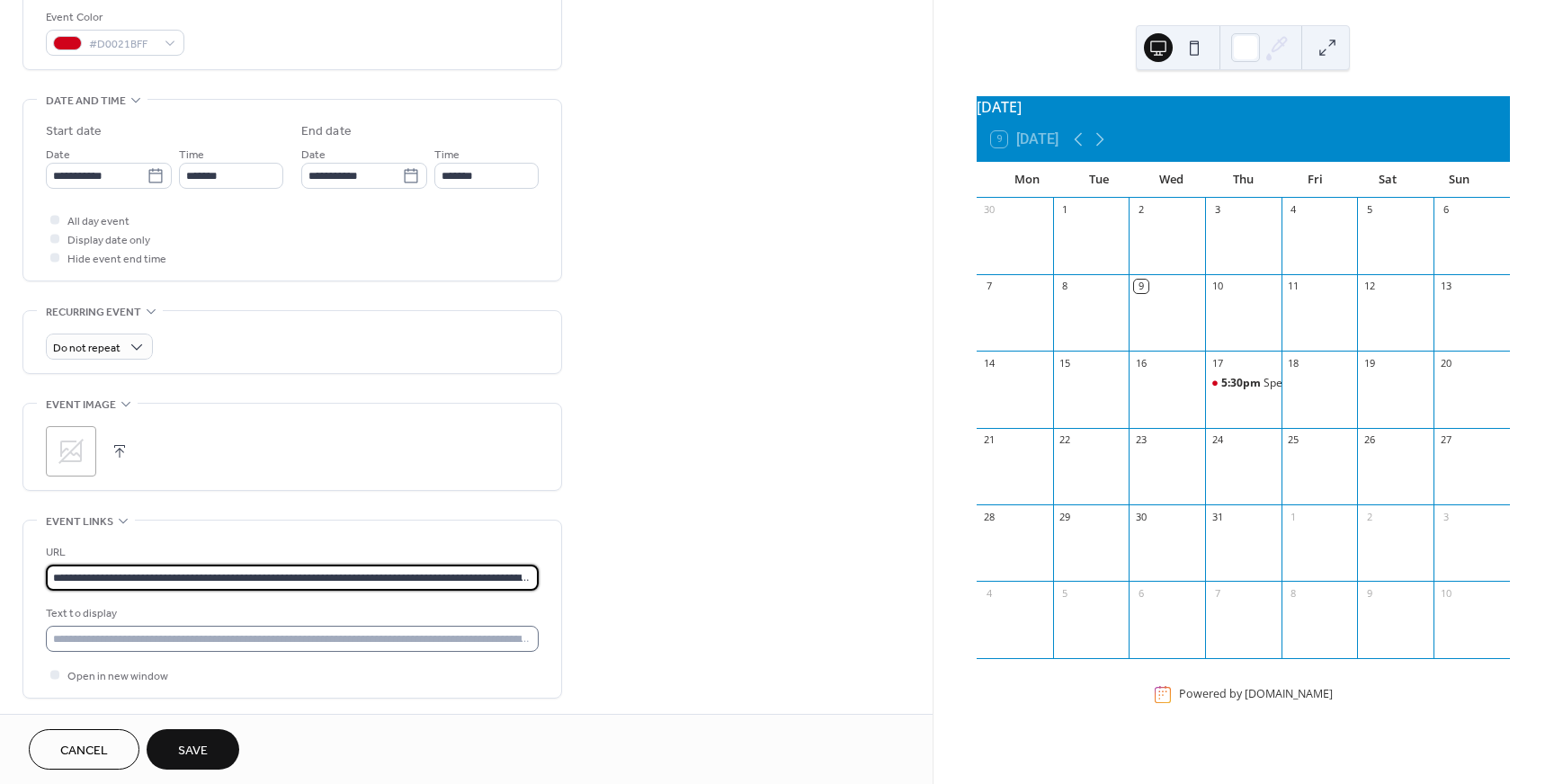 type on "**********" 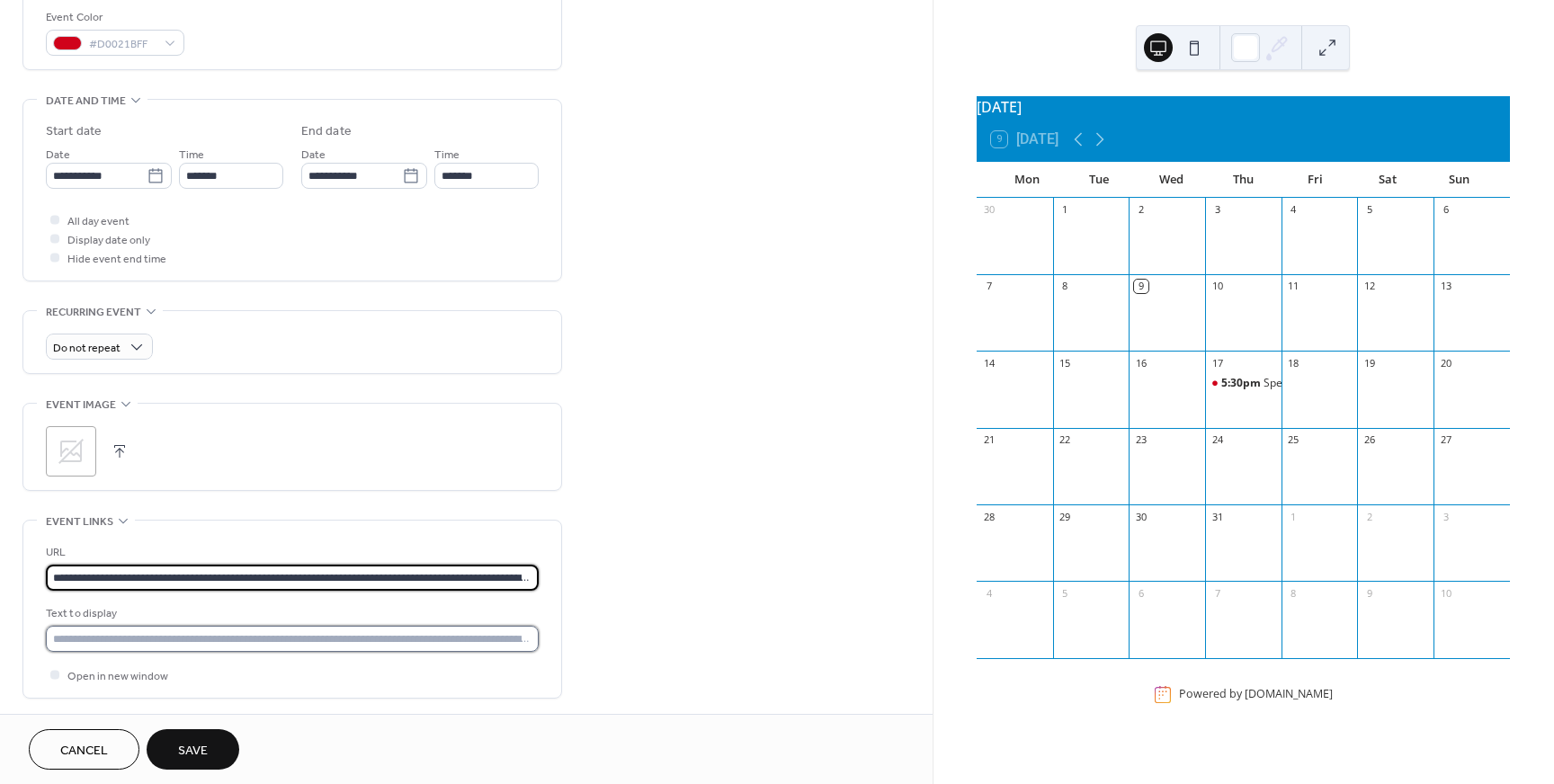 click at bounding box center [292, 638] 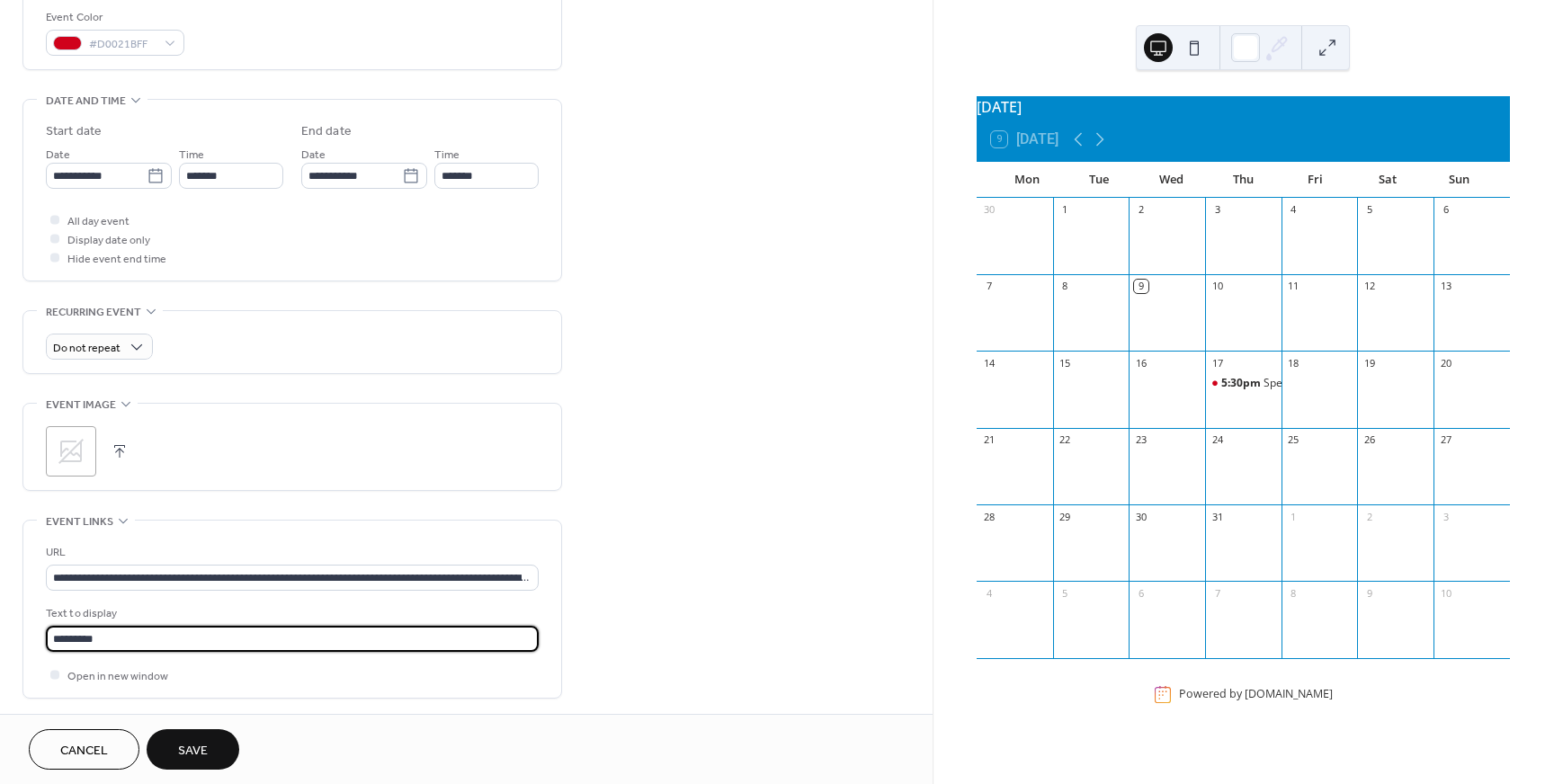 type on "*********" 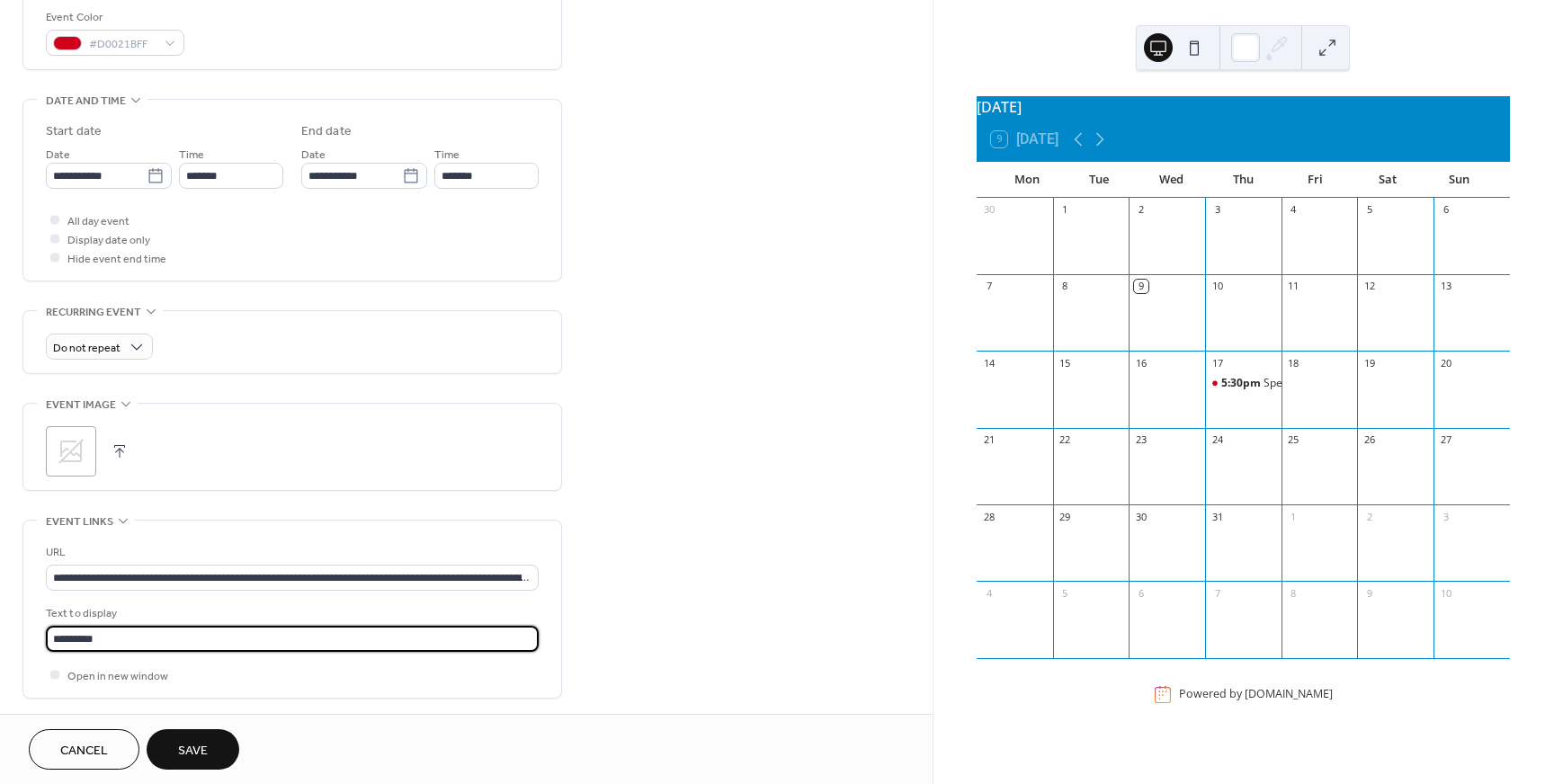 click on "Save" at bounding box center (192, 749) 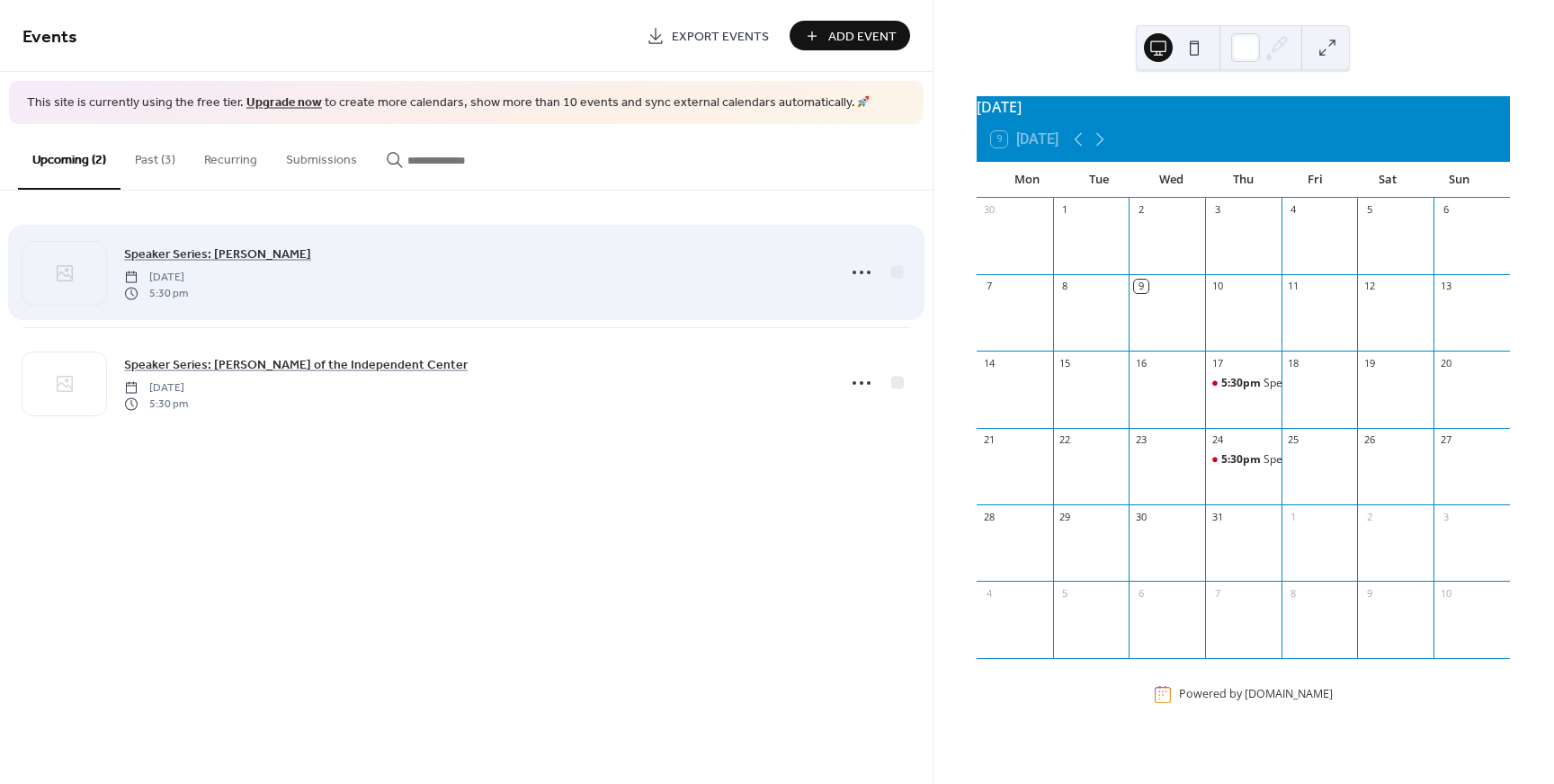 click on "Speaker Series: Dr. Sanford Grossman Thursday, July 17, 2025 5:30 pm" at bounding box center [474, 272] 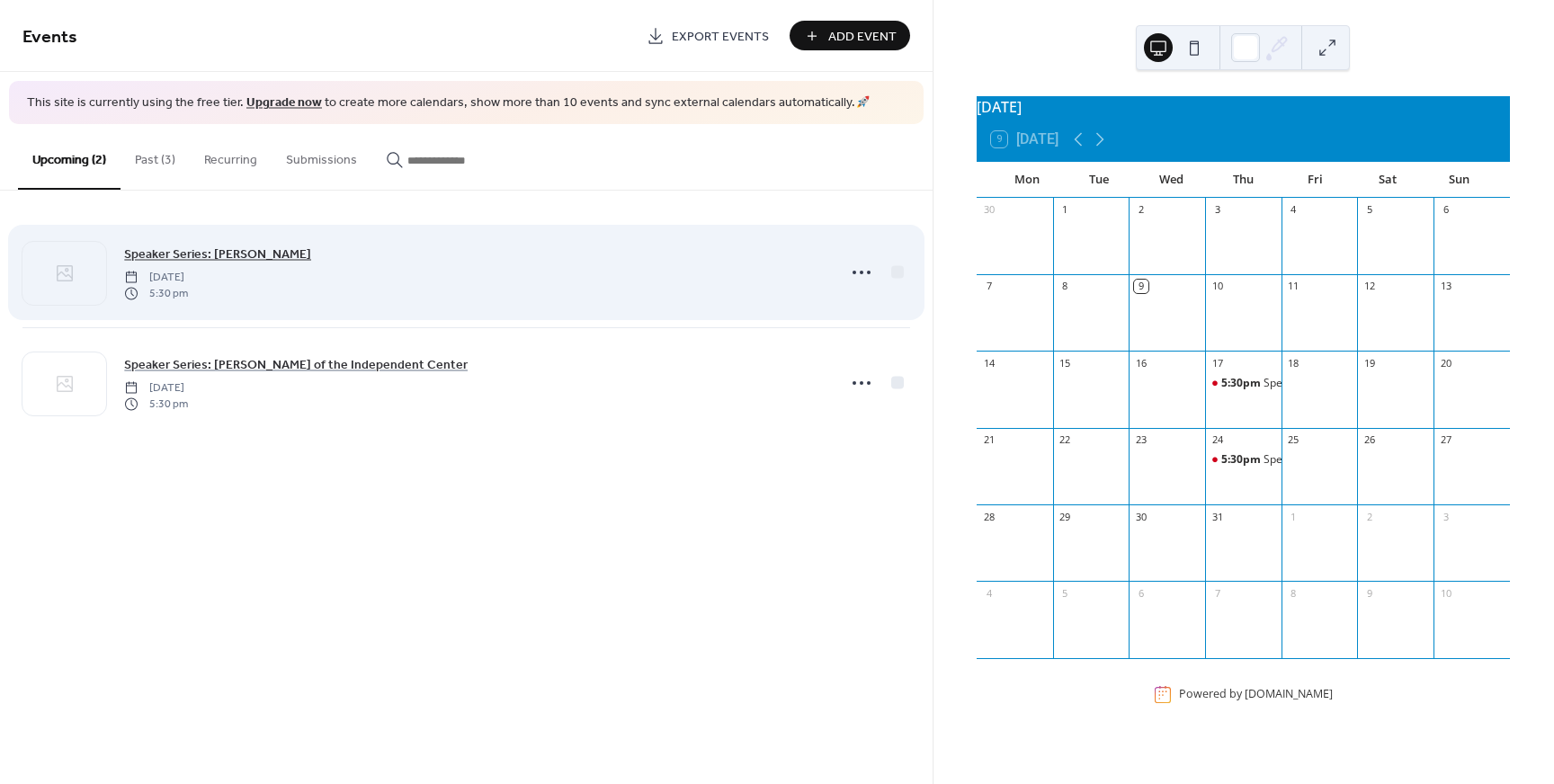click on "Speaker Series: Dr. Sanford Grossman" at bounding box center [218, 254] 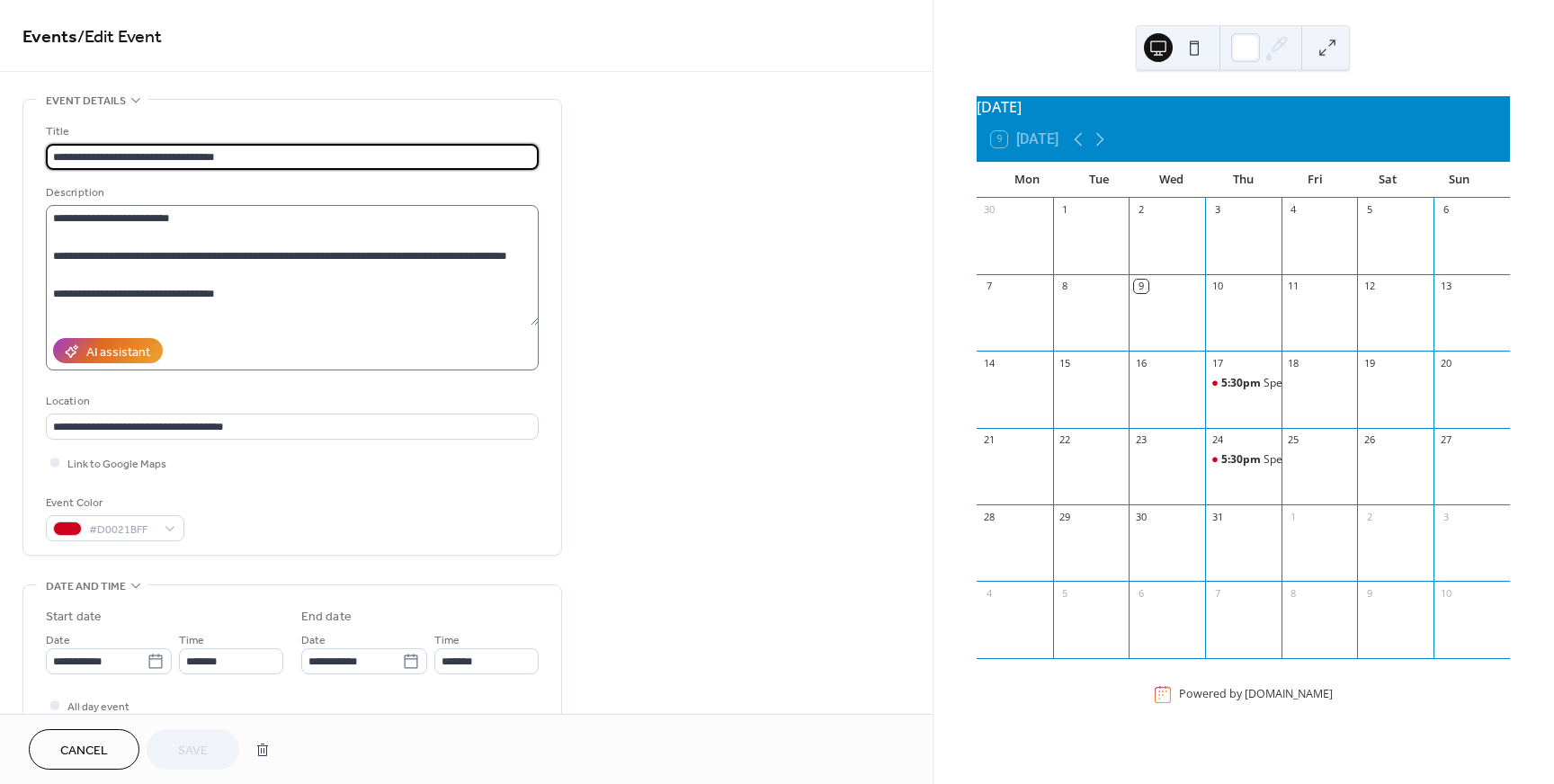scroll, scrollTop: 0, scrollLeft: 0, axis: both 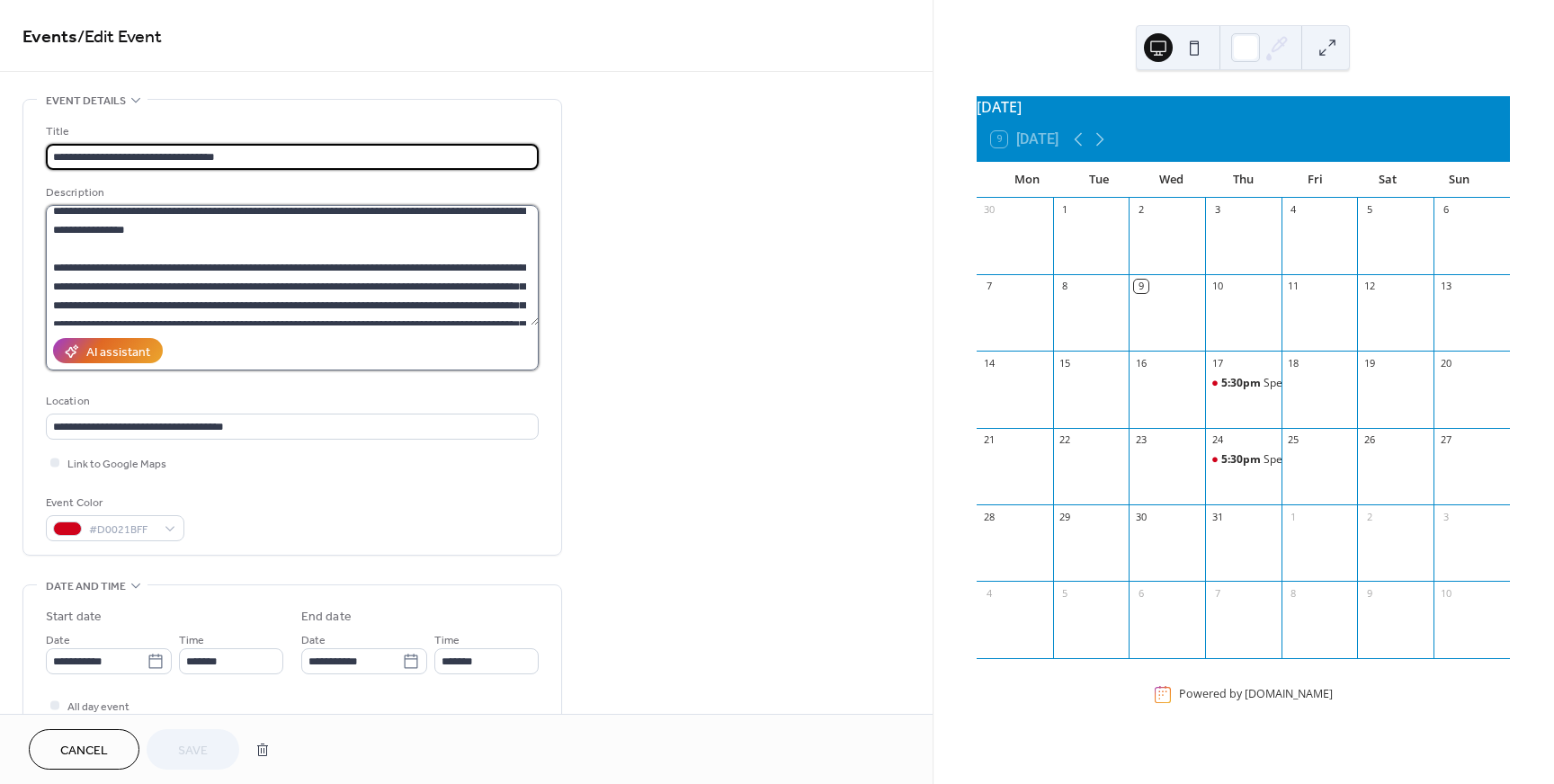 click at bounding box center (292, 265) 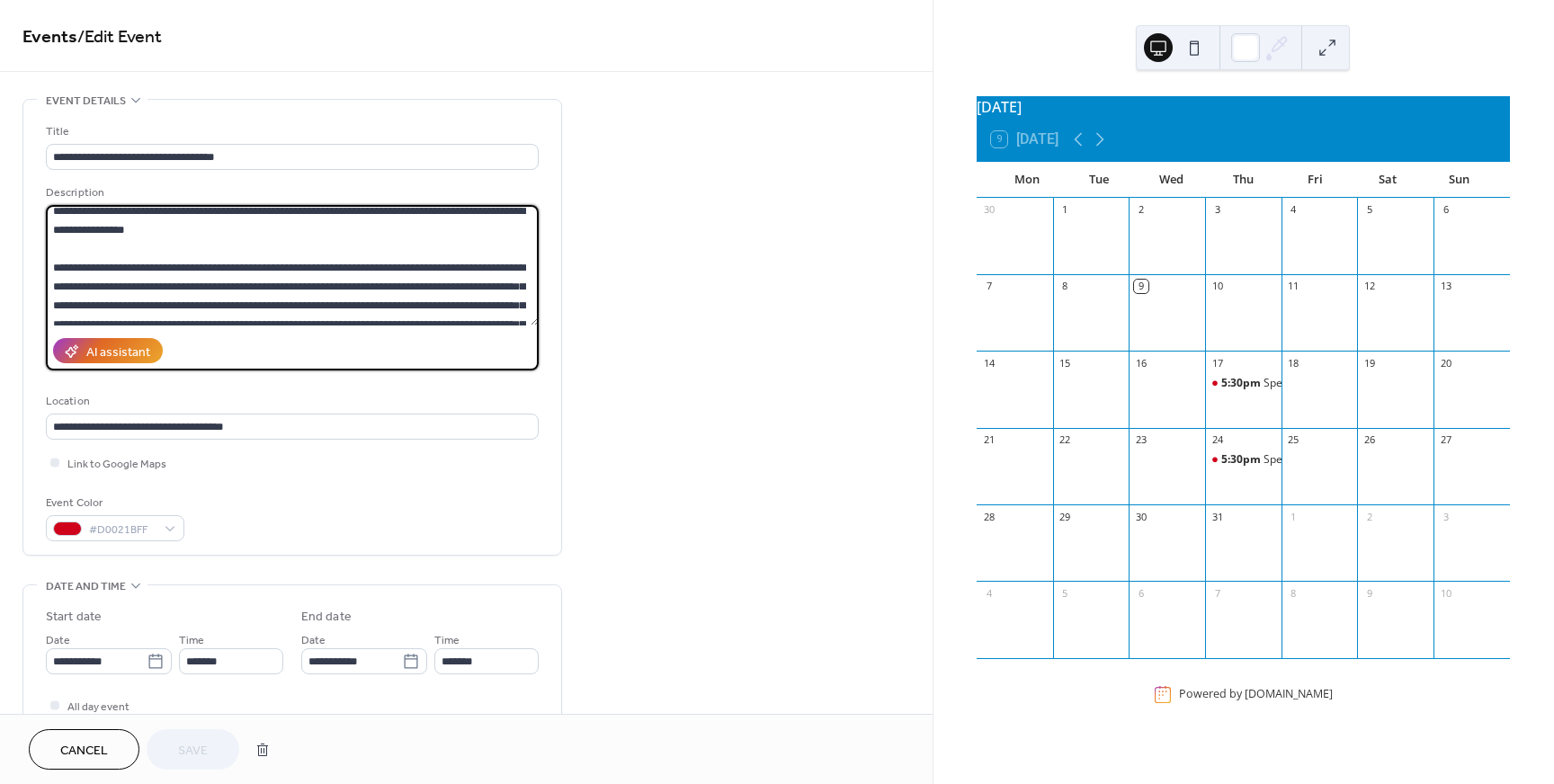 drag, startPoint x: 53, startPoint y: 228, endPoint x: 259, endPoint y: 242, distance: 206.47518 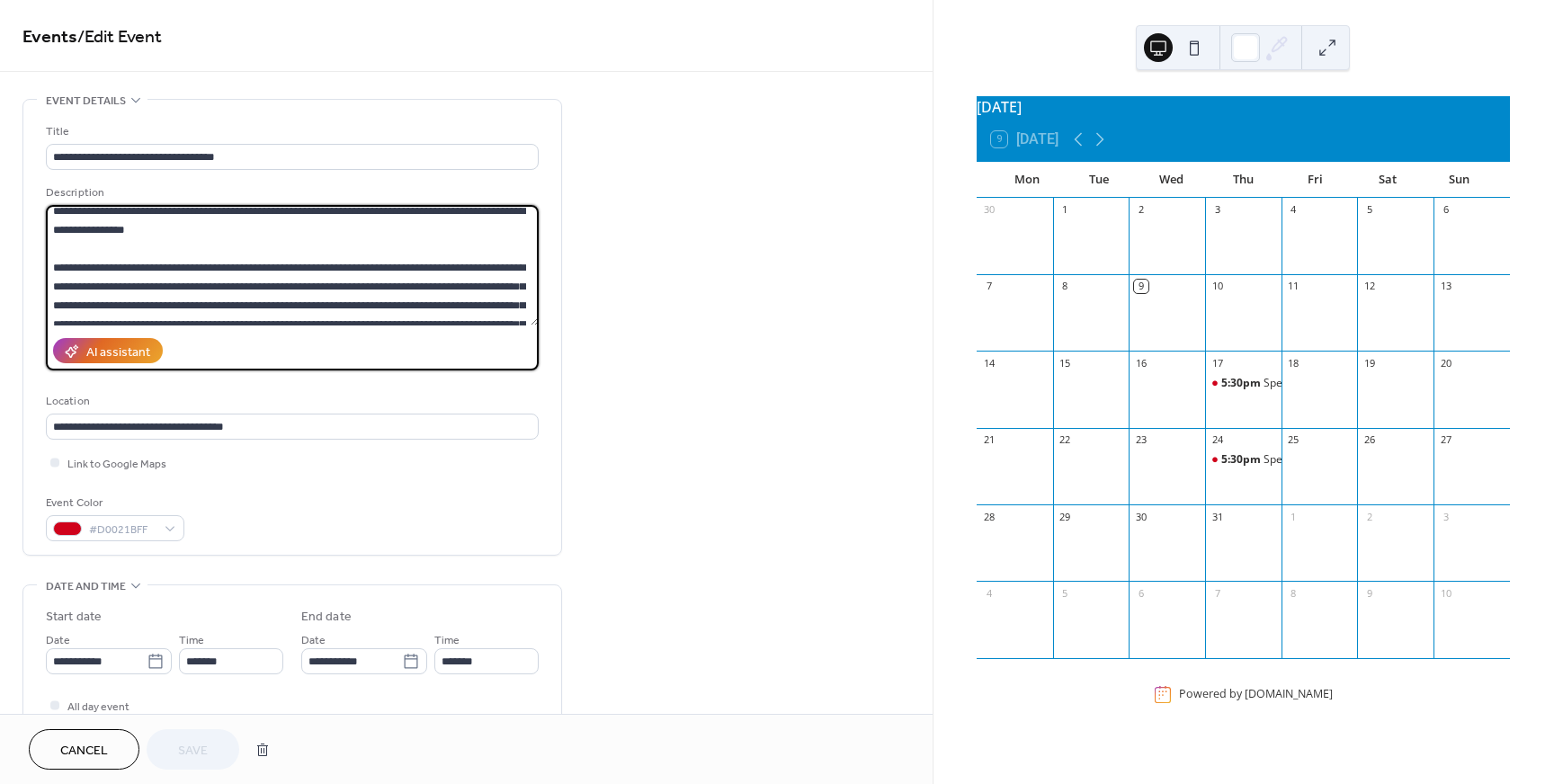click at bounding box center (292, 265) 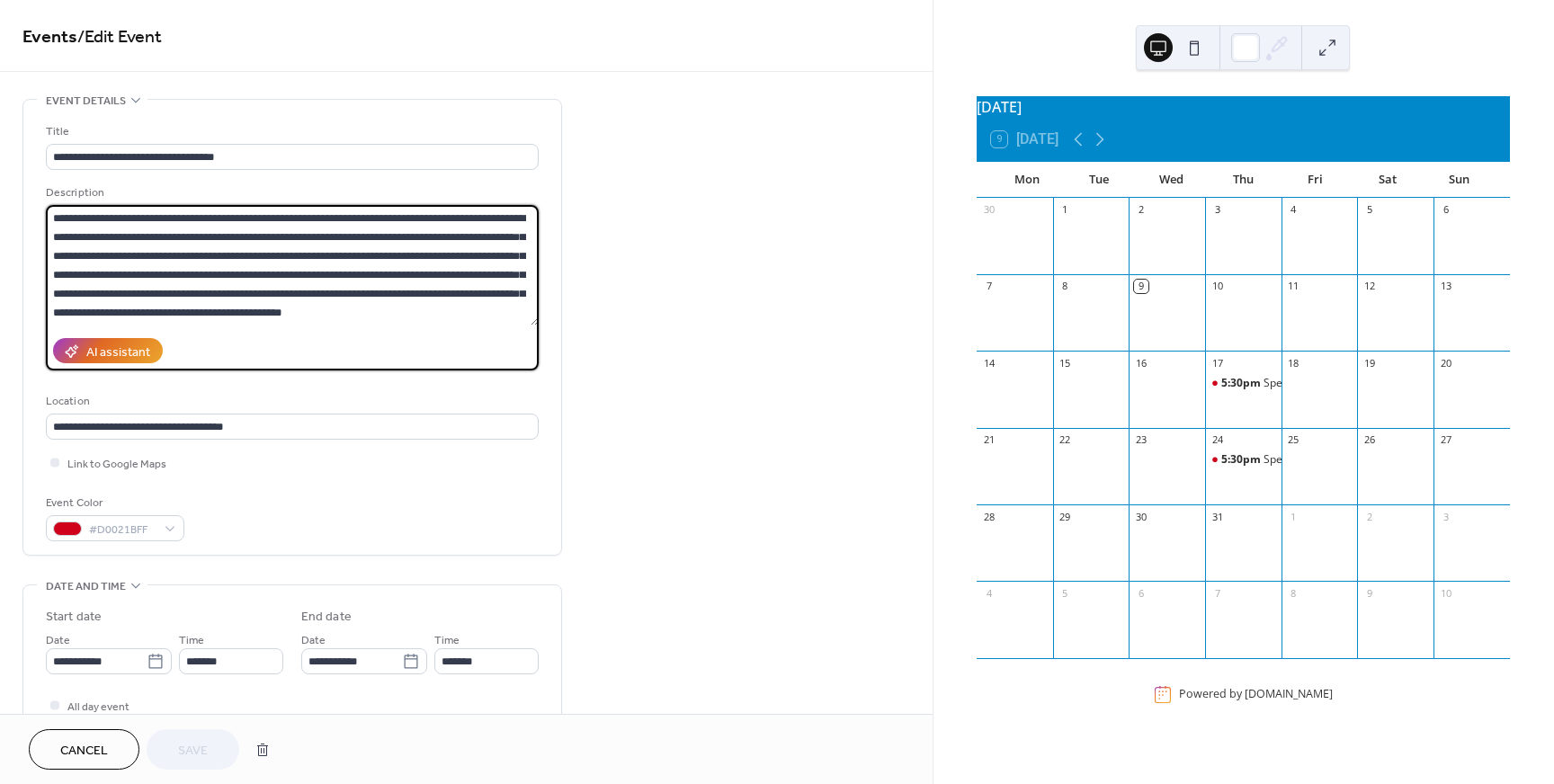 scroll, scrollTop: 472, scrollLeft: 0, axis: vertical 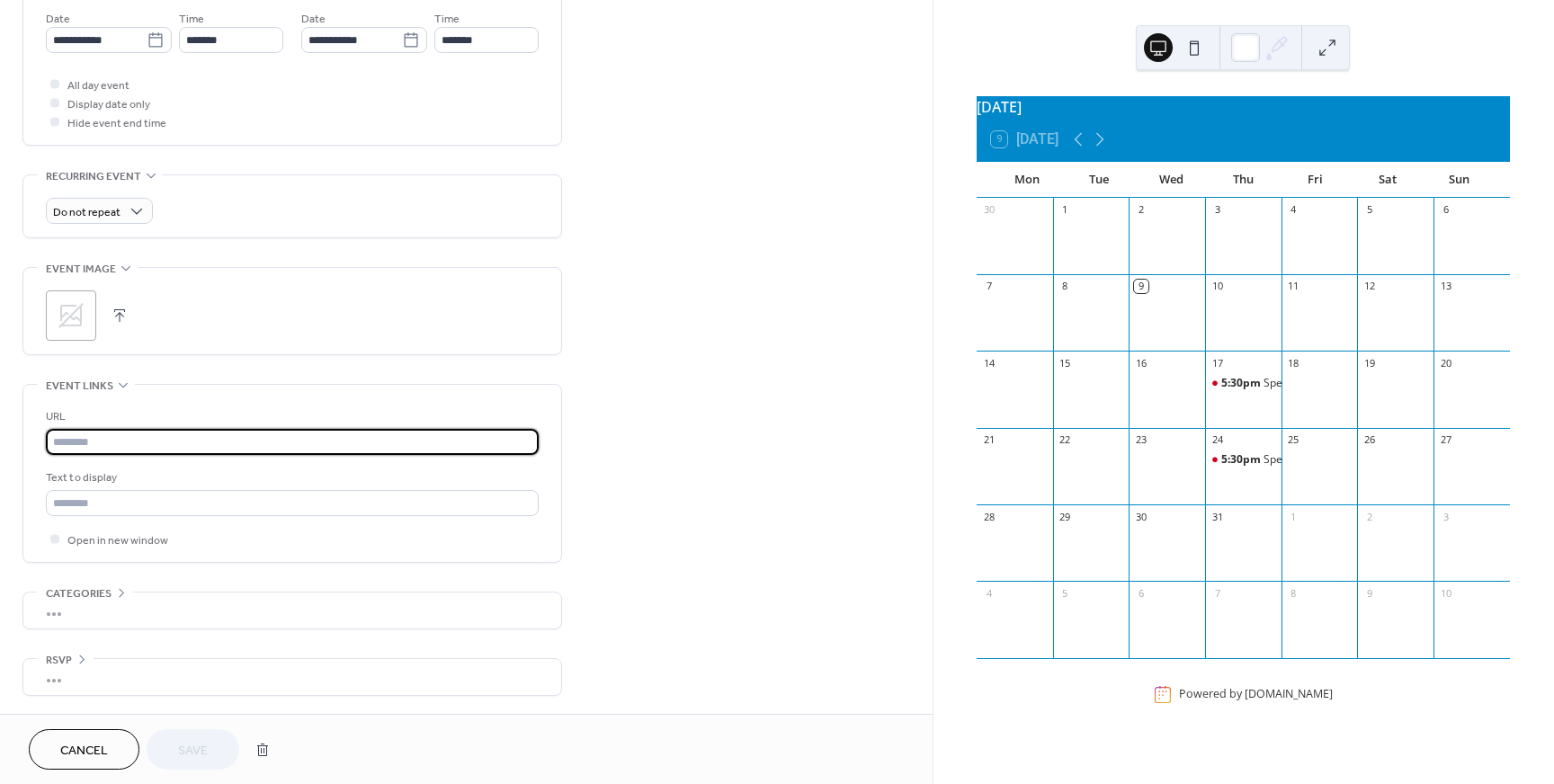 click at bounding box center (292, 441) 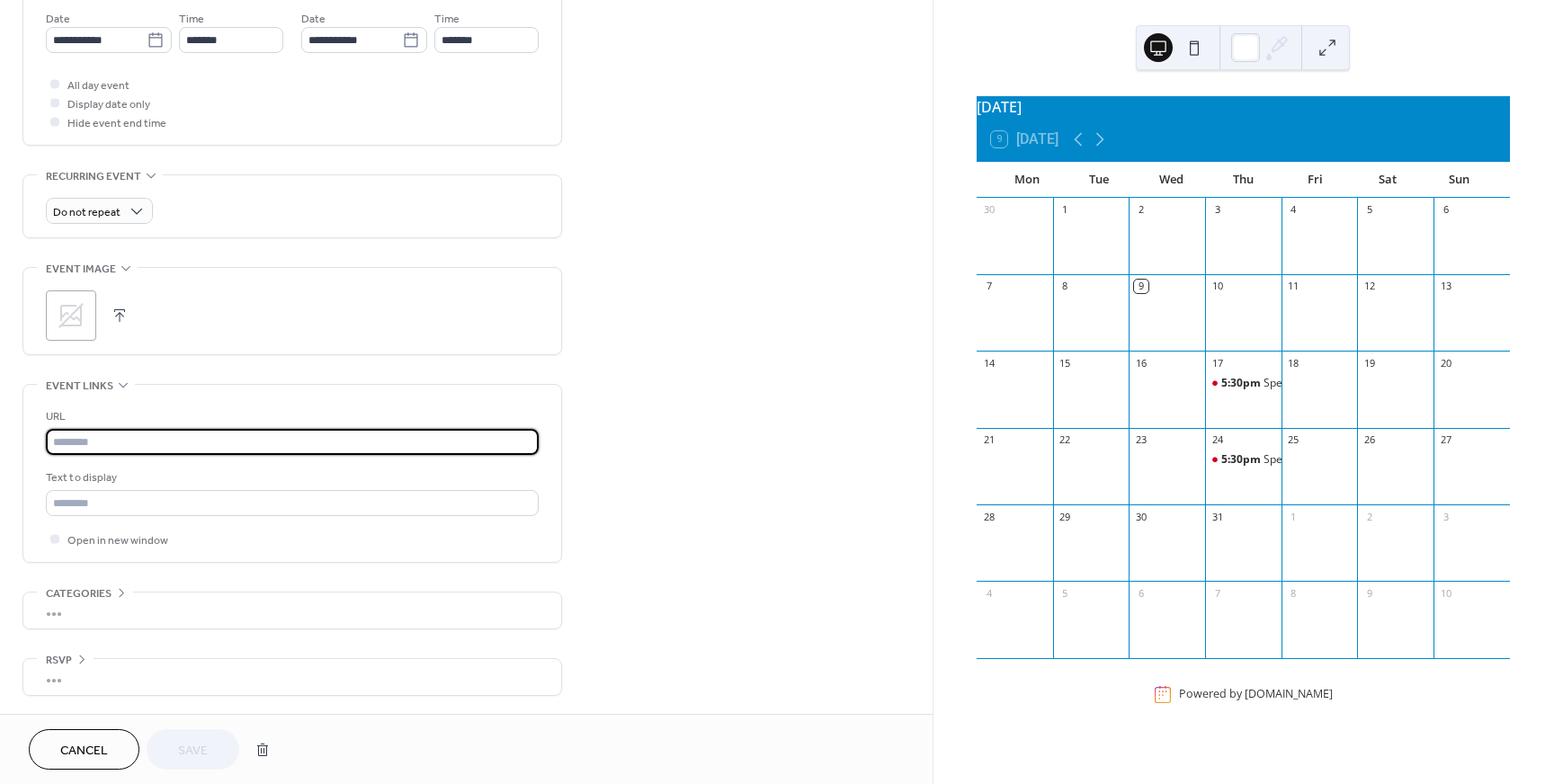 paste on "**********" 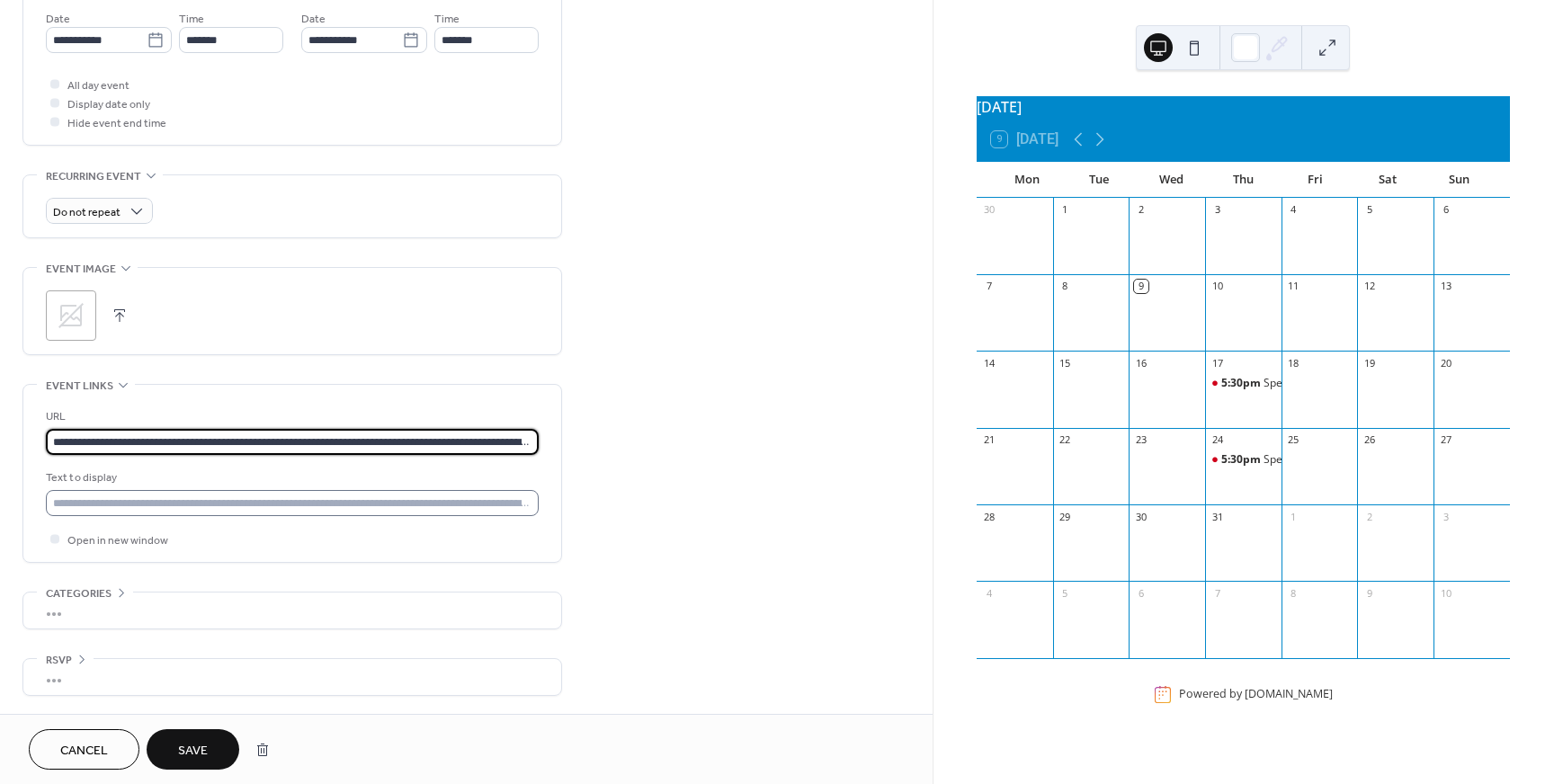 type on "**********" 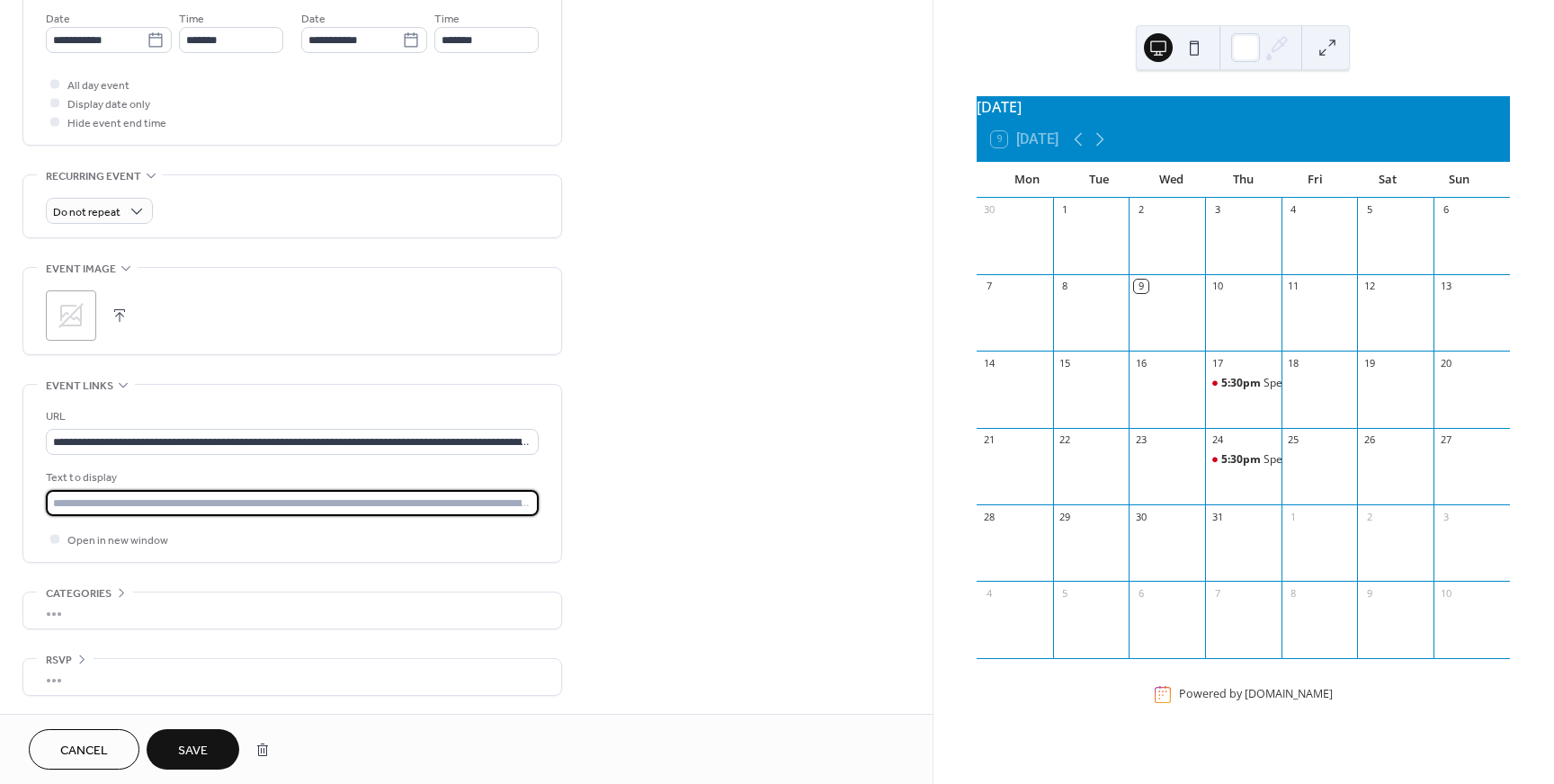 click at bounding box center (292, 503) 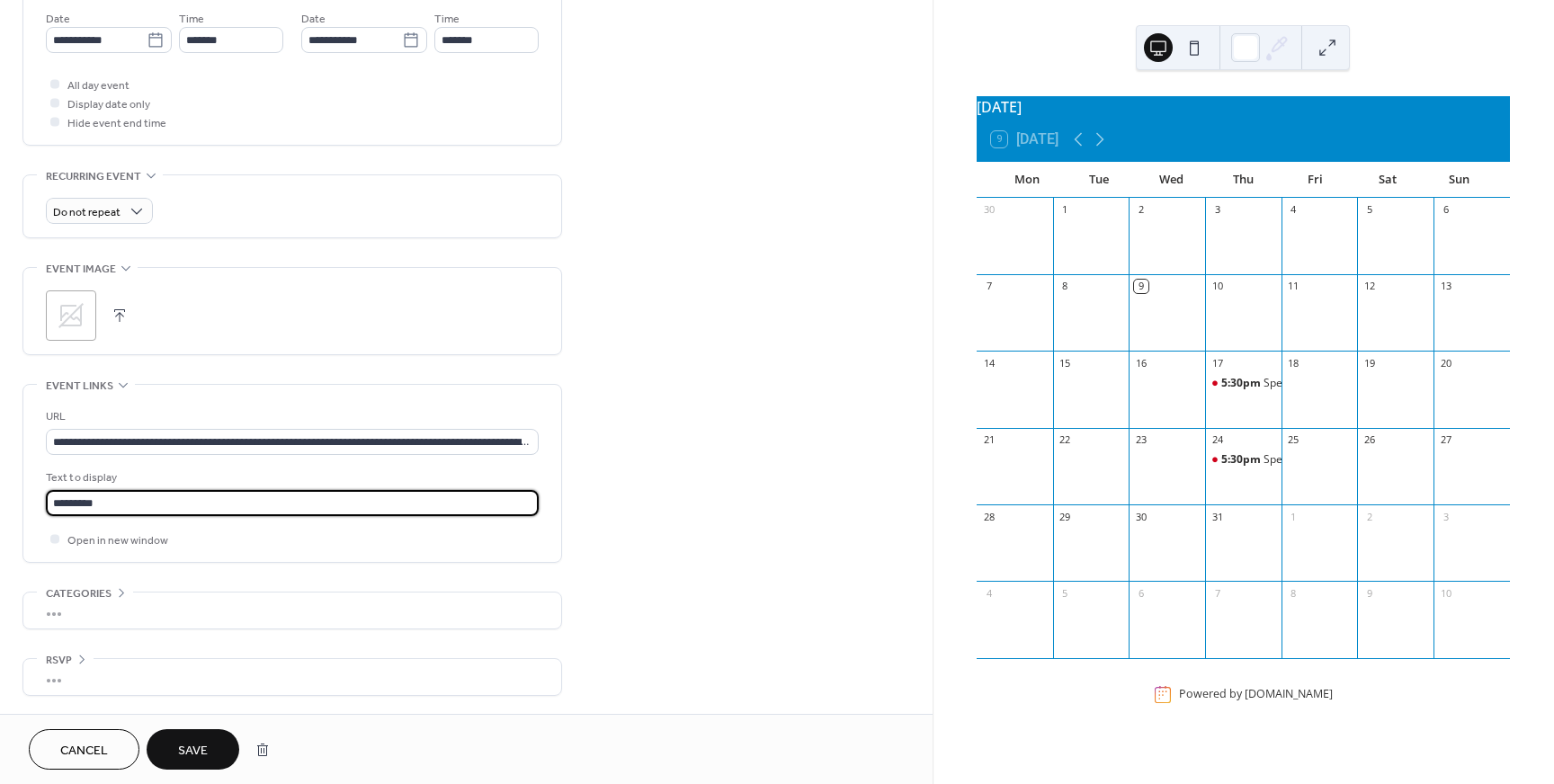 type on "*********" 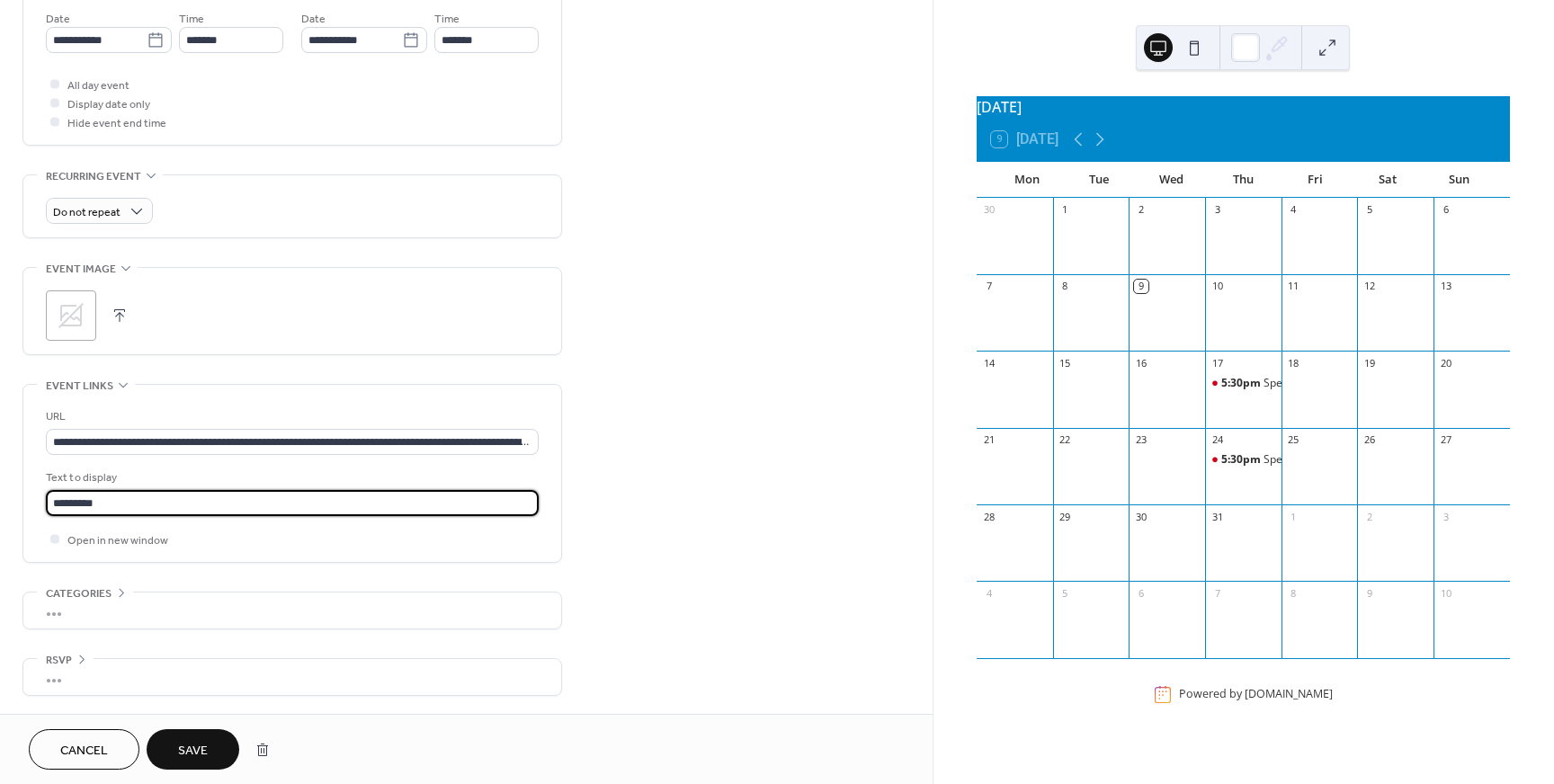 click on "Save" at bounding box center [192, 751] 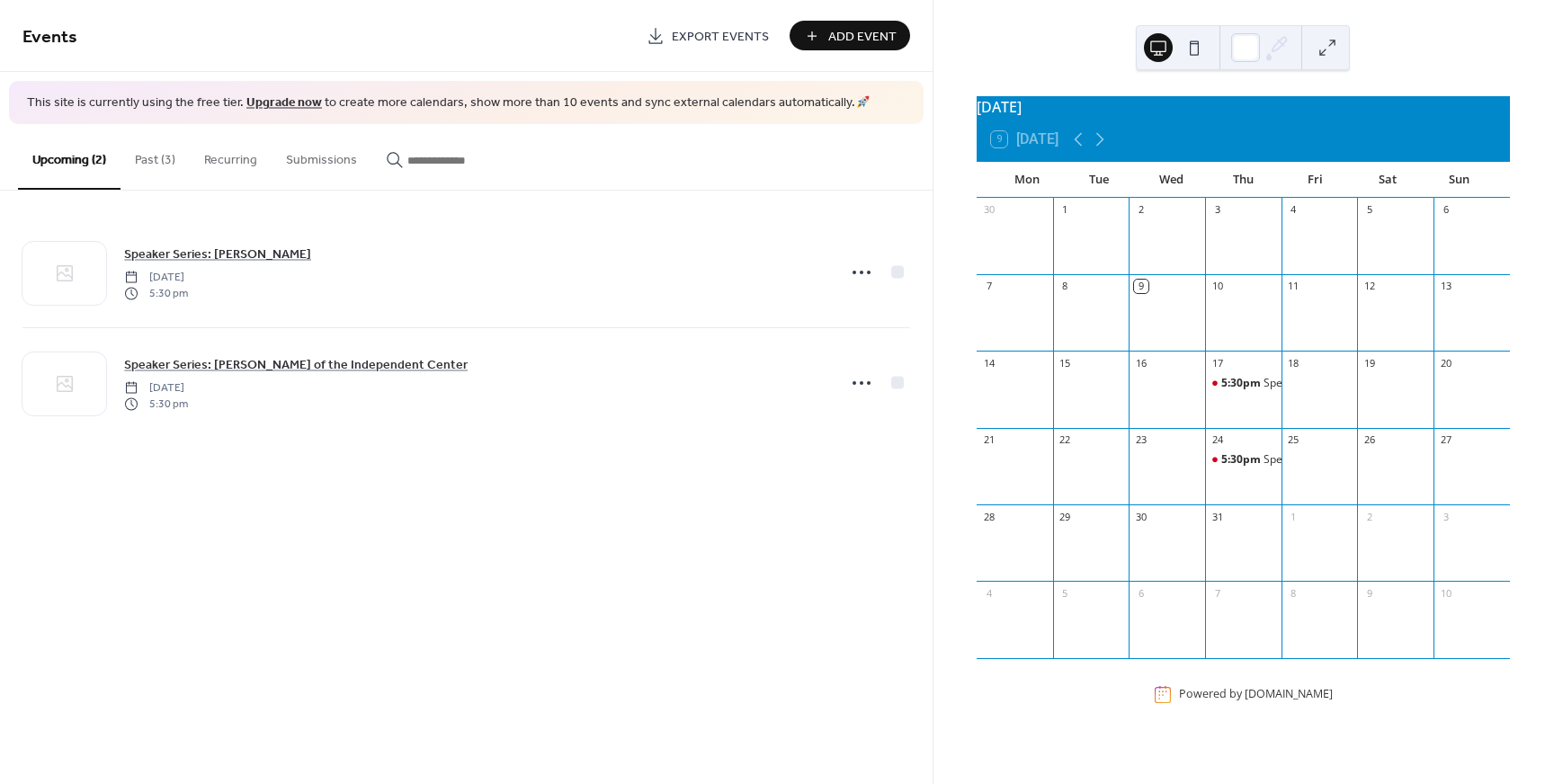 click on "Add Event" at bounding box center [850, 35] 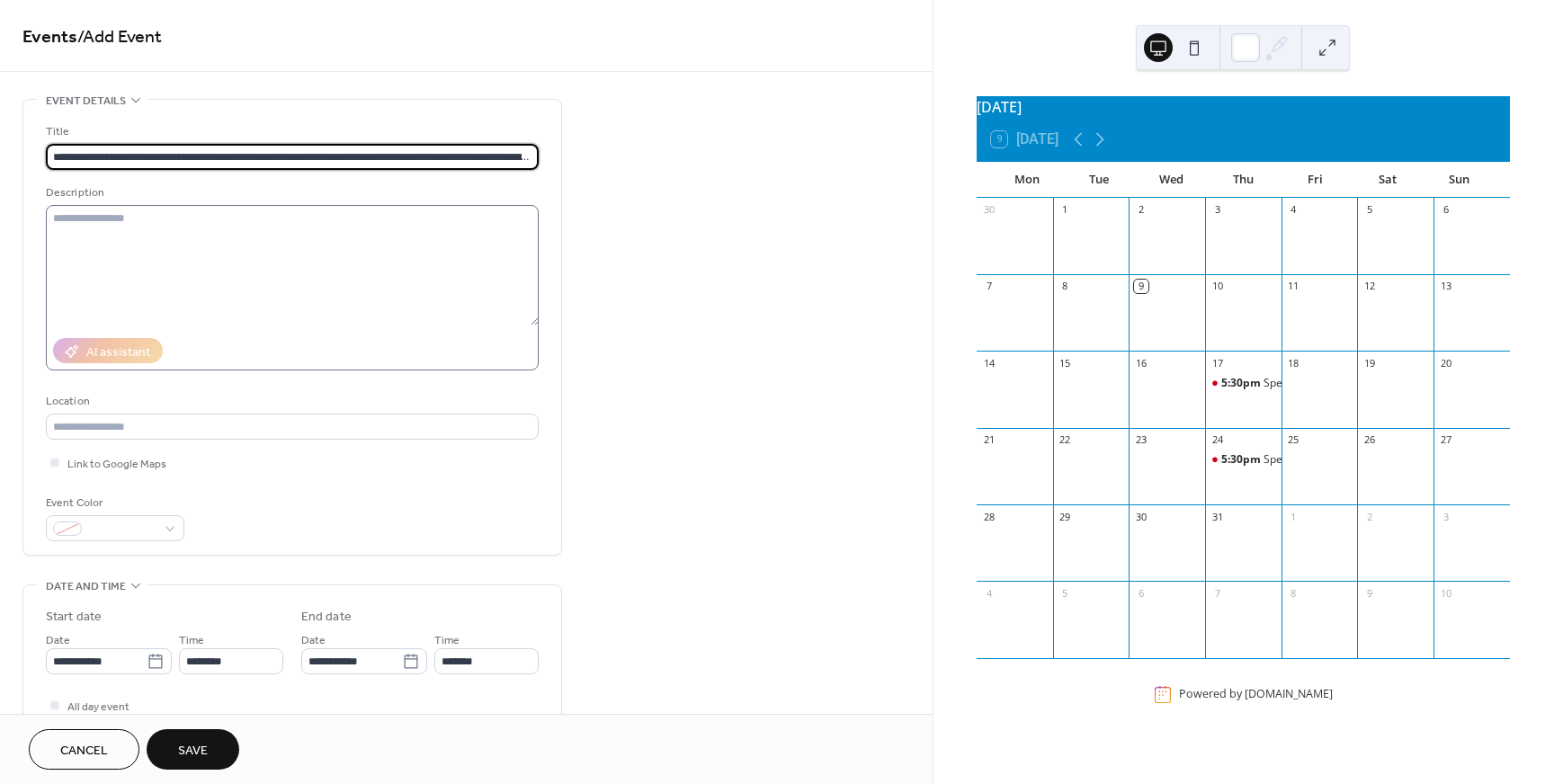 type on "**********" 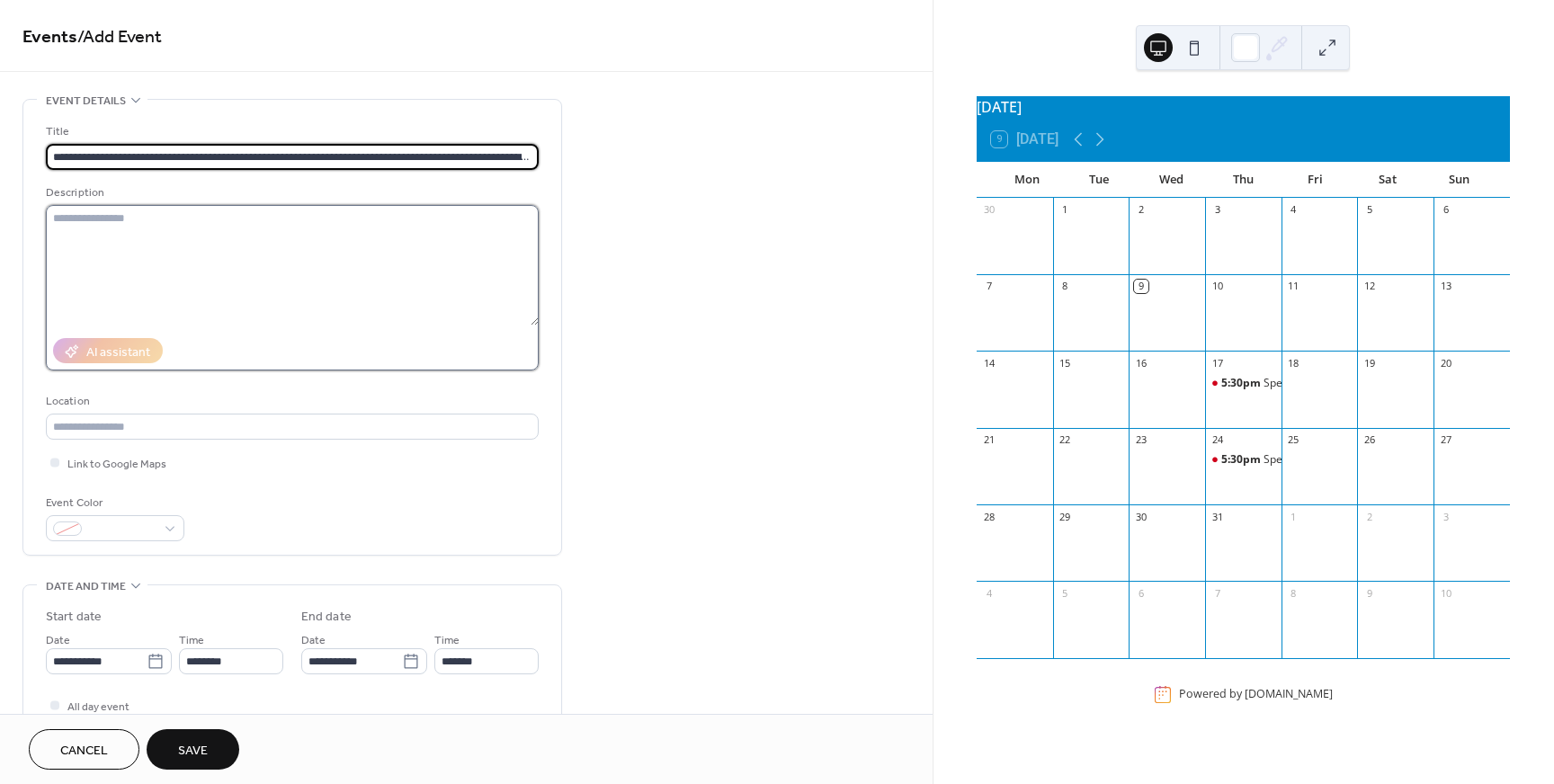 click at bounding box center (292, 265) 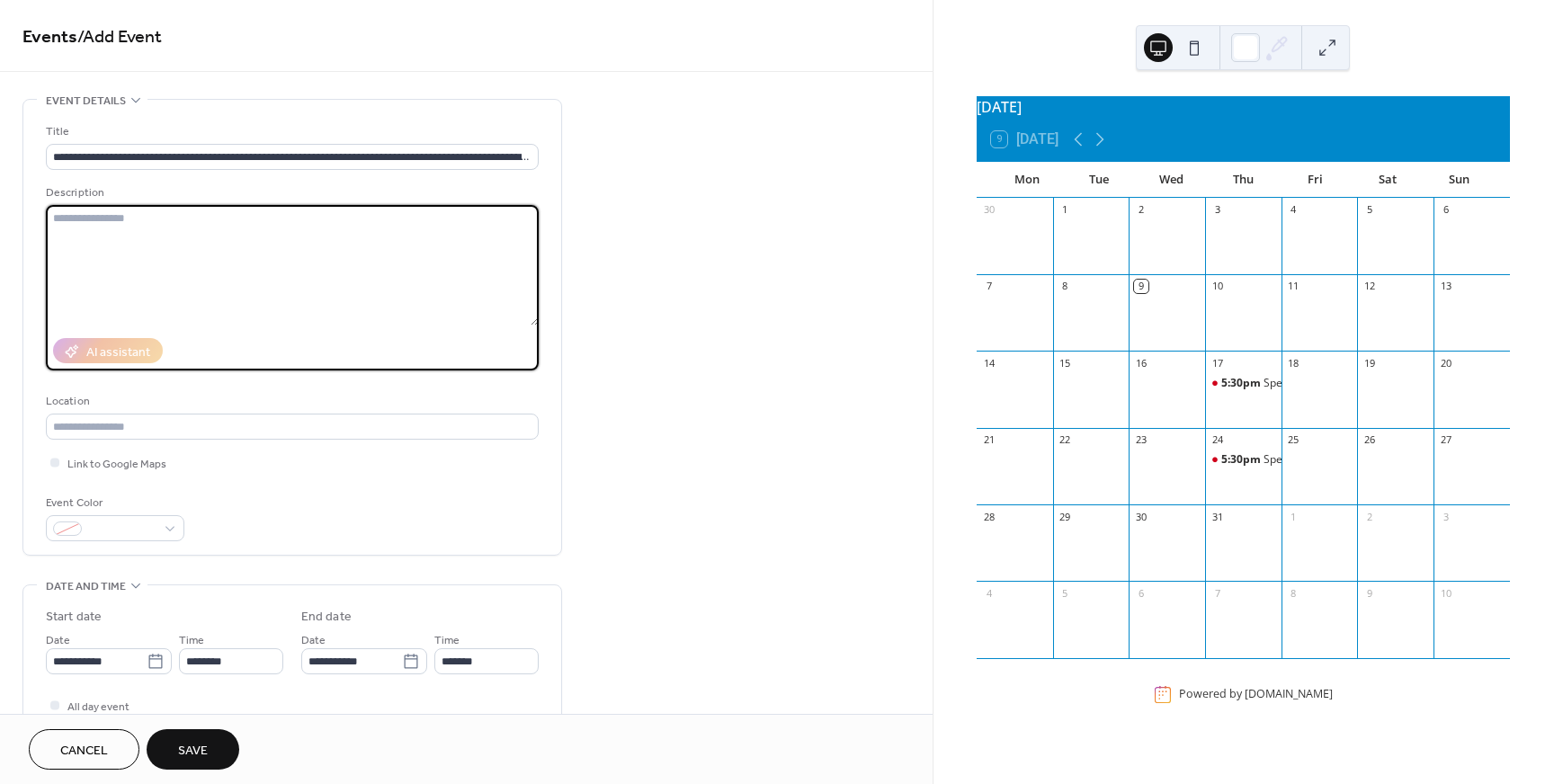 paste on "**********" 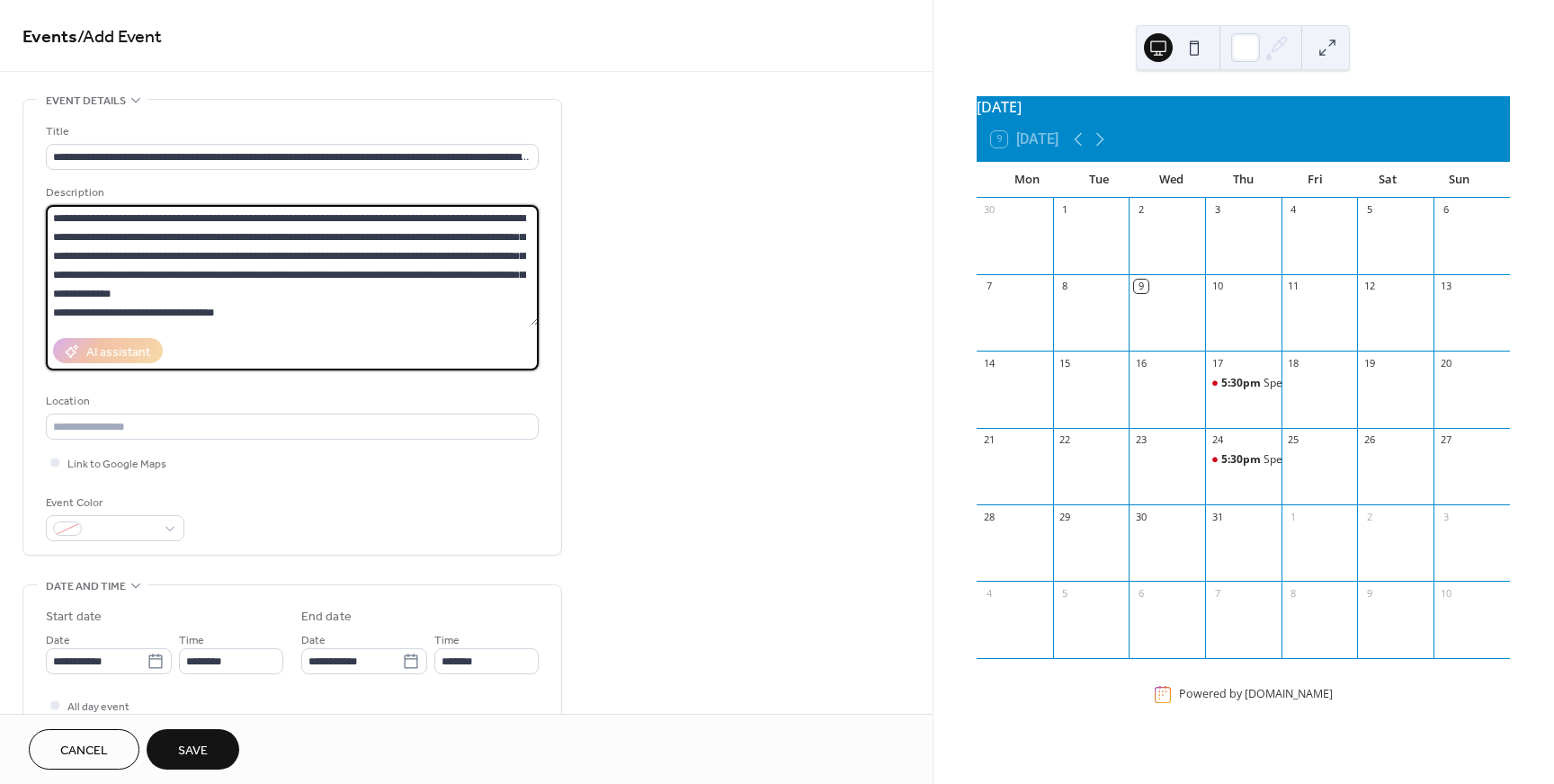 click on "**********" at bounding box center [292, 265] 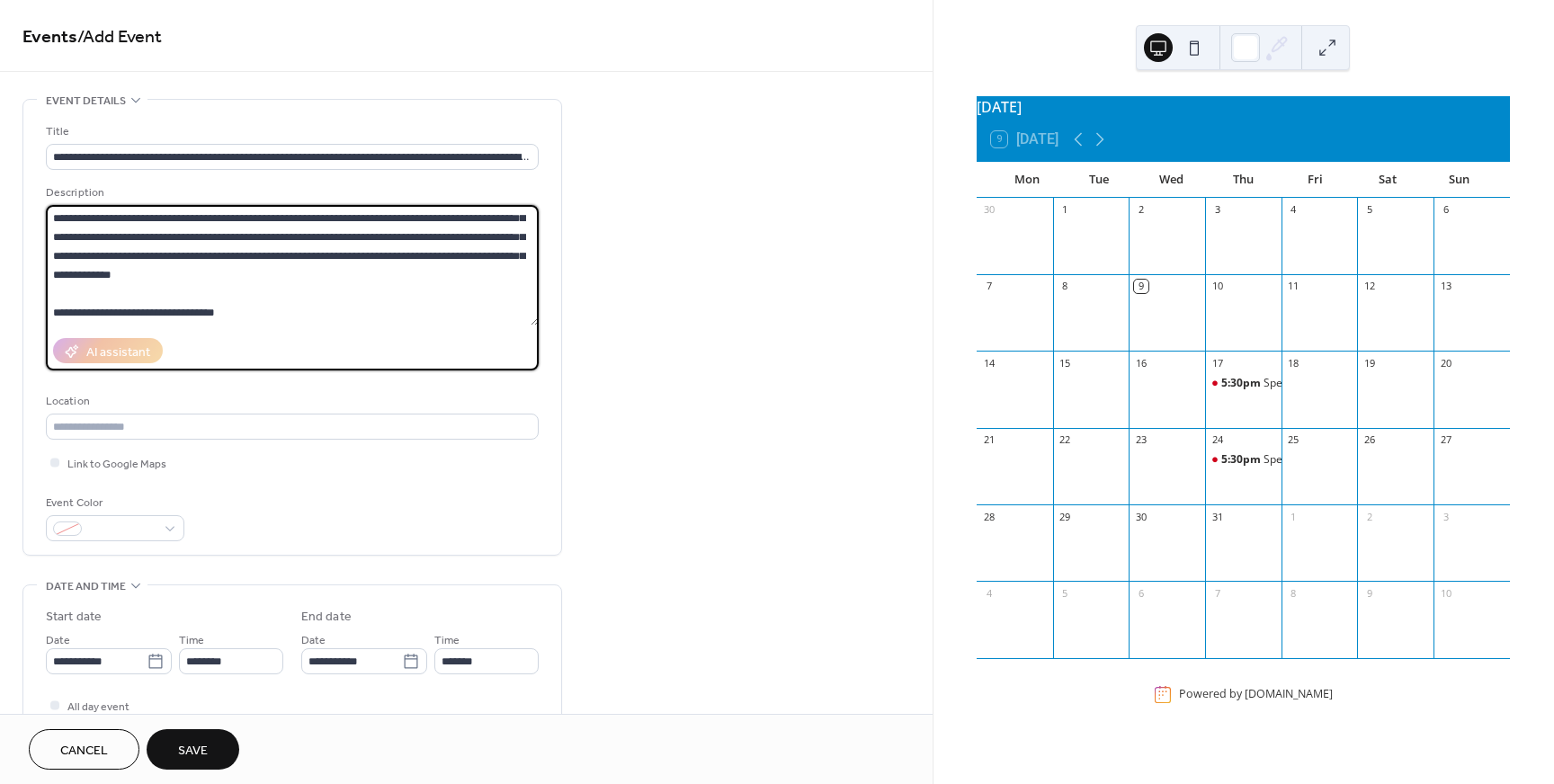 scroll, scrollTop: 19, scrollLeft: 0, axis: vertical 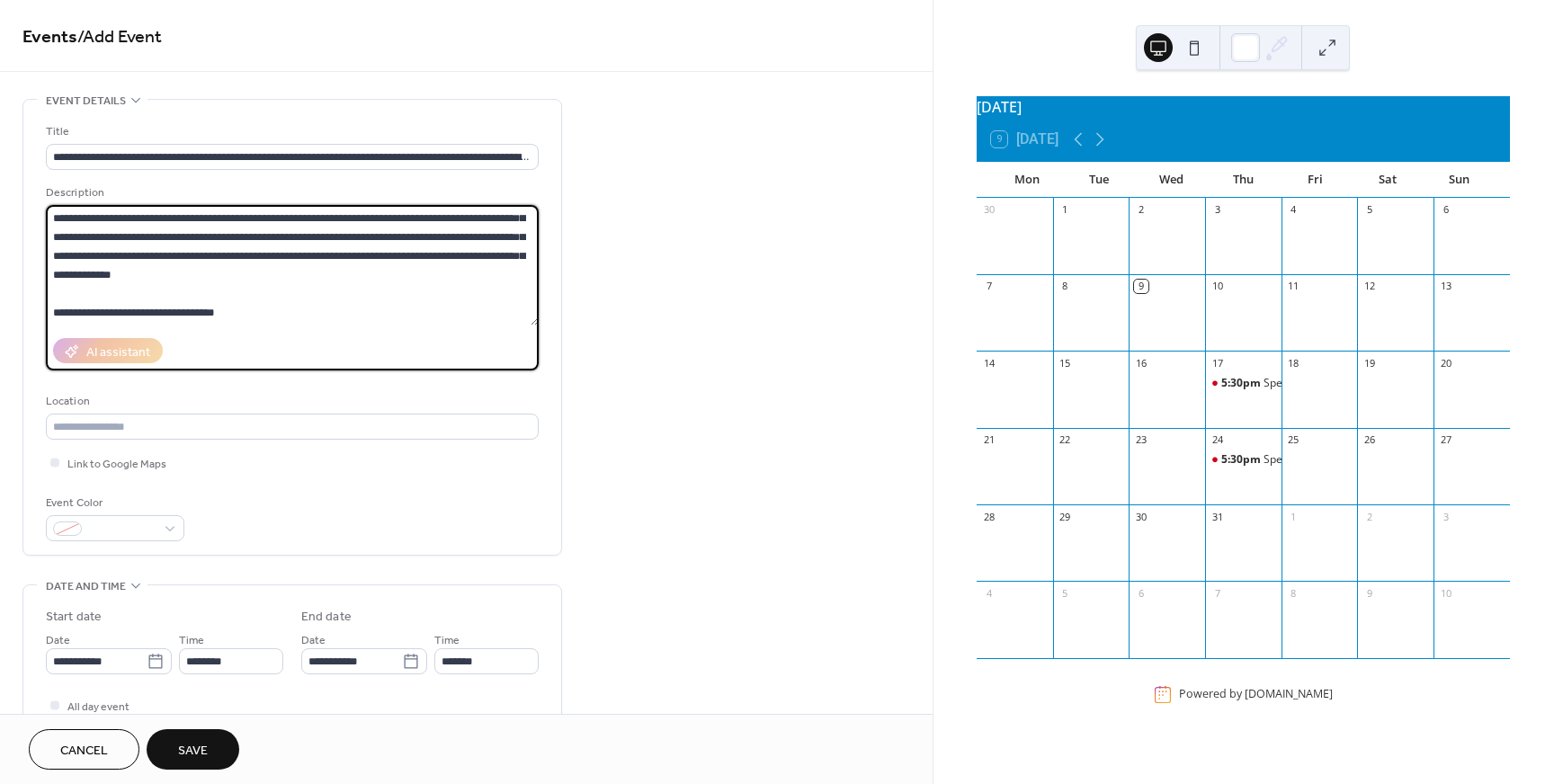 click on "**********" at bounding box center [292, 265] 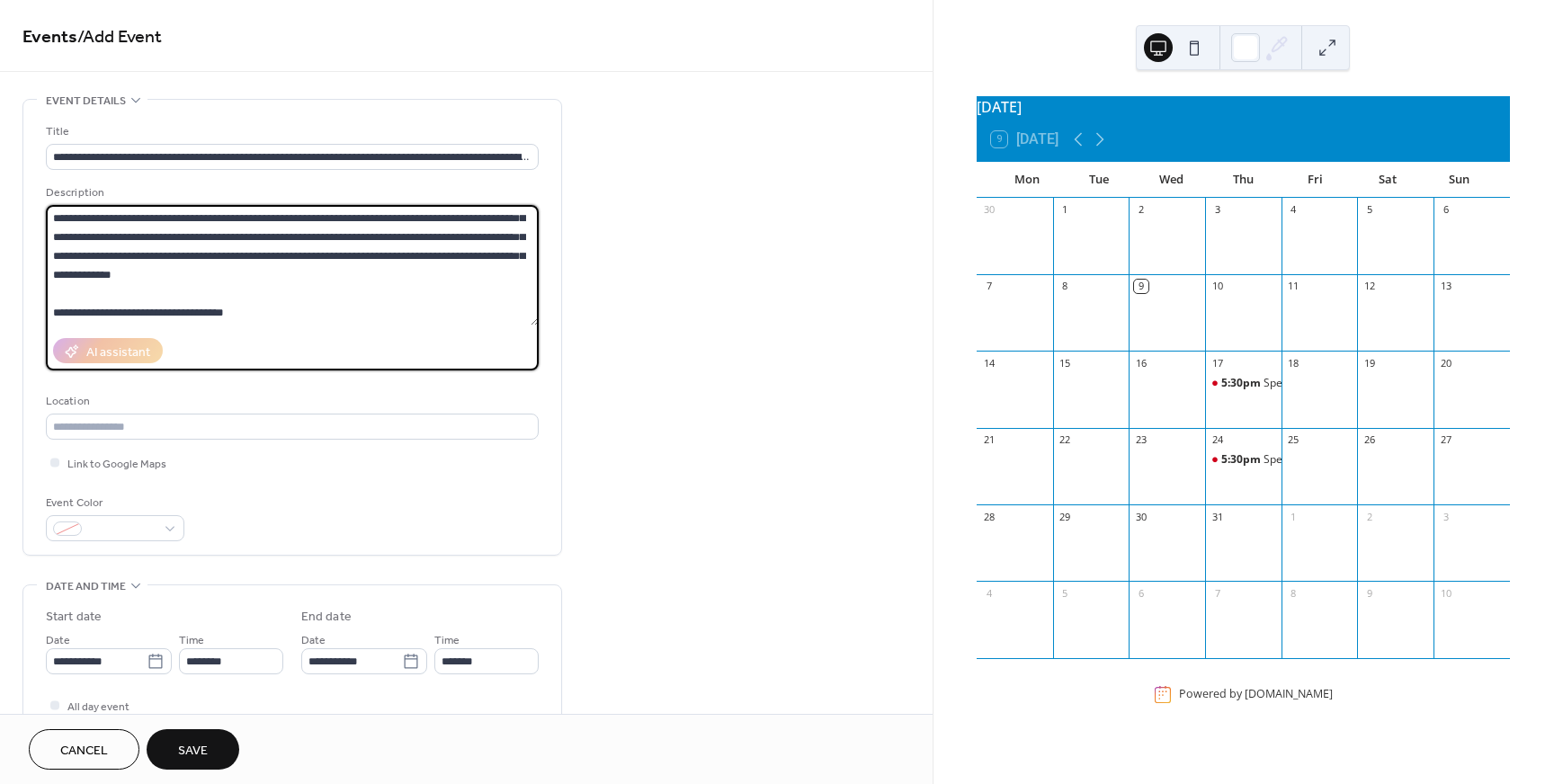 scroll, scrollTop: 54, scrollLeft: 0, axis: vertical 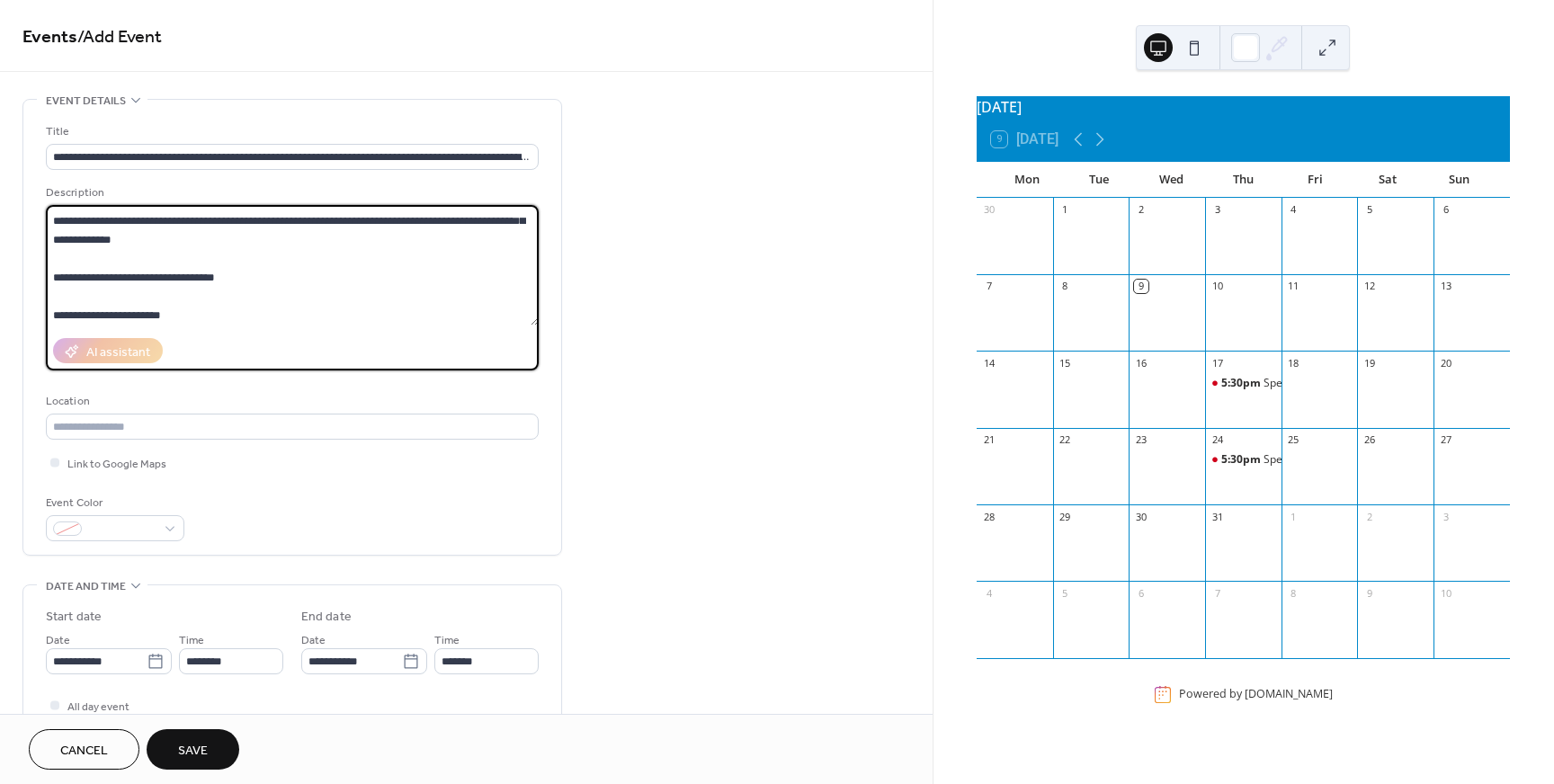 paste on "**********" 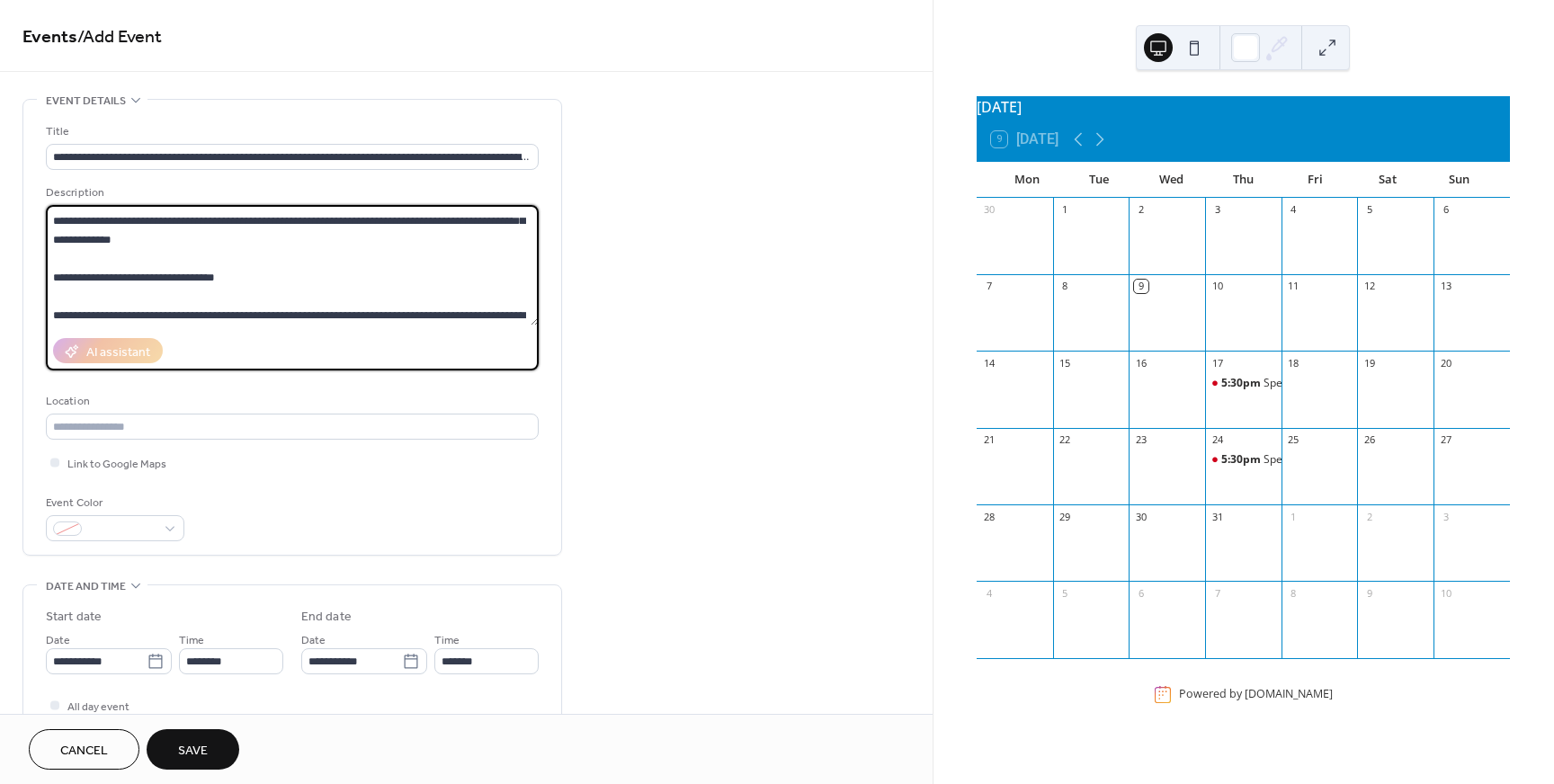 scroll, scrollTop: 94, scrollLeft: 0, axis: vertical 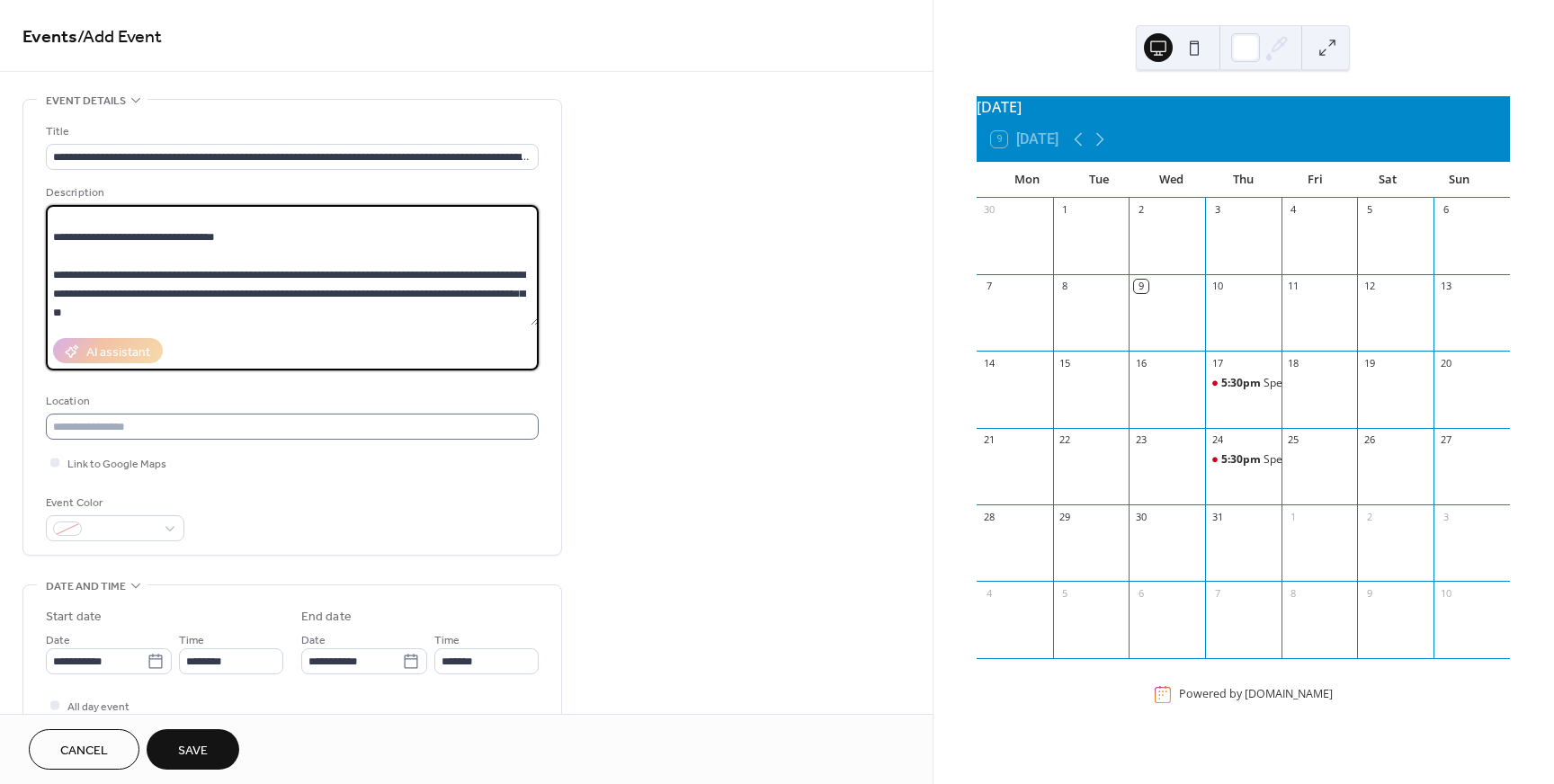 type on "**********" 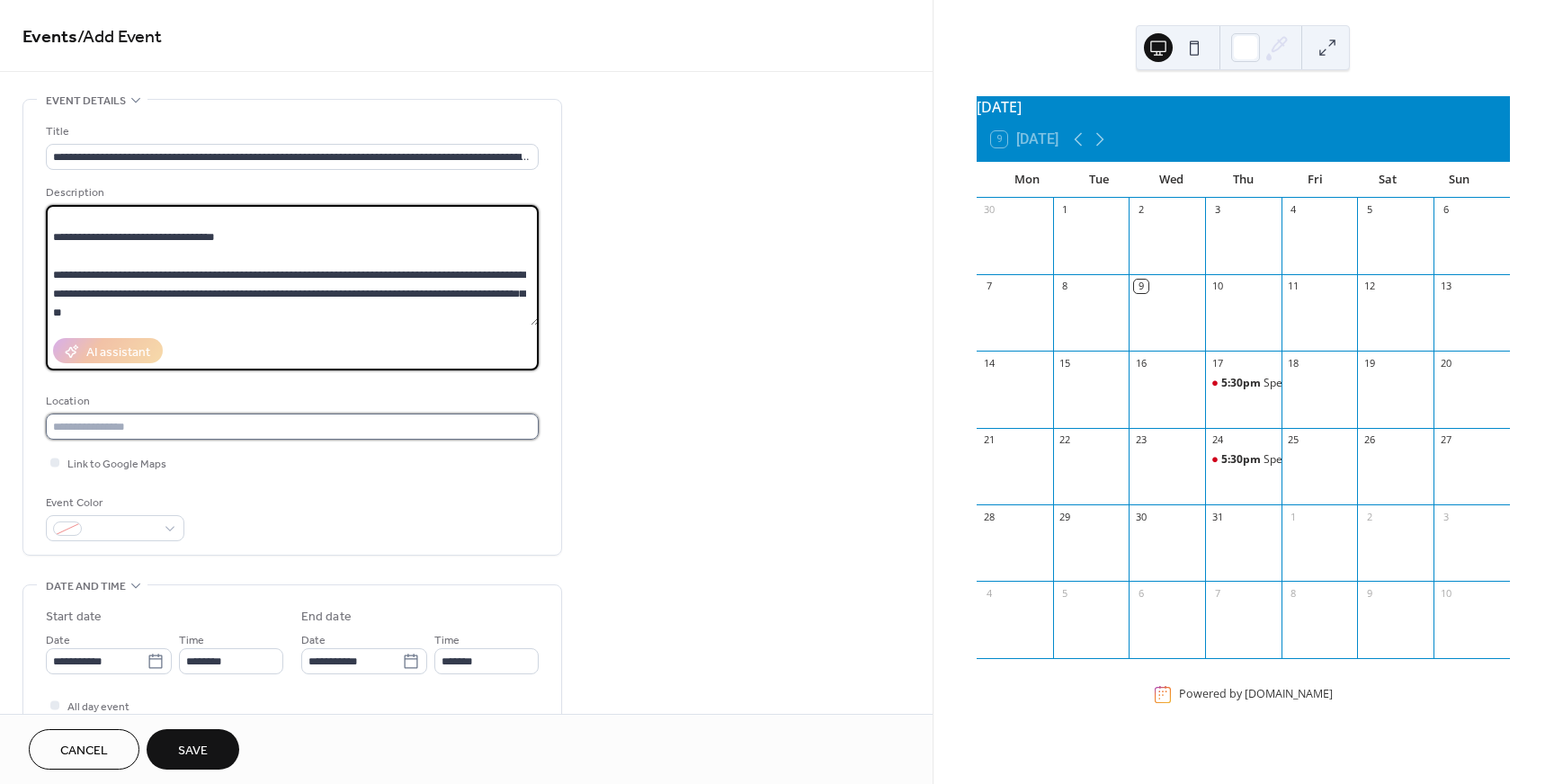 click at bounding box center [292, 426] 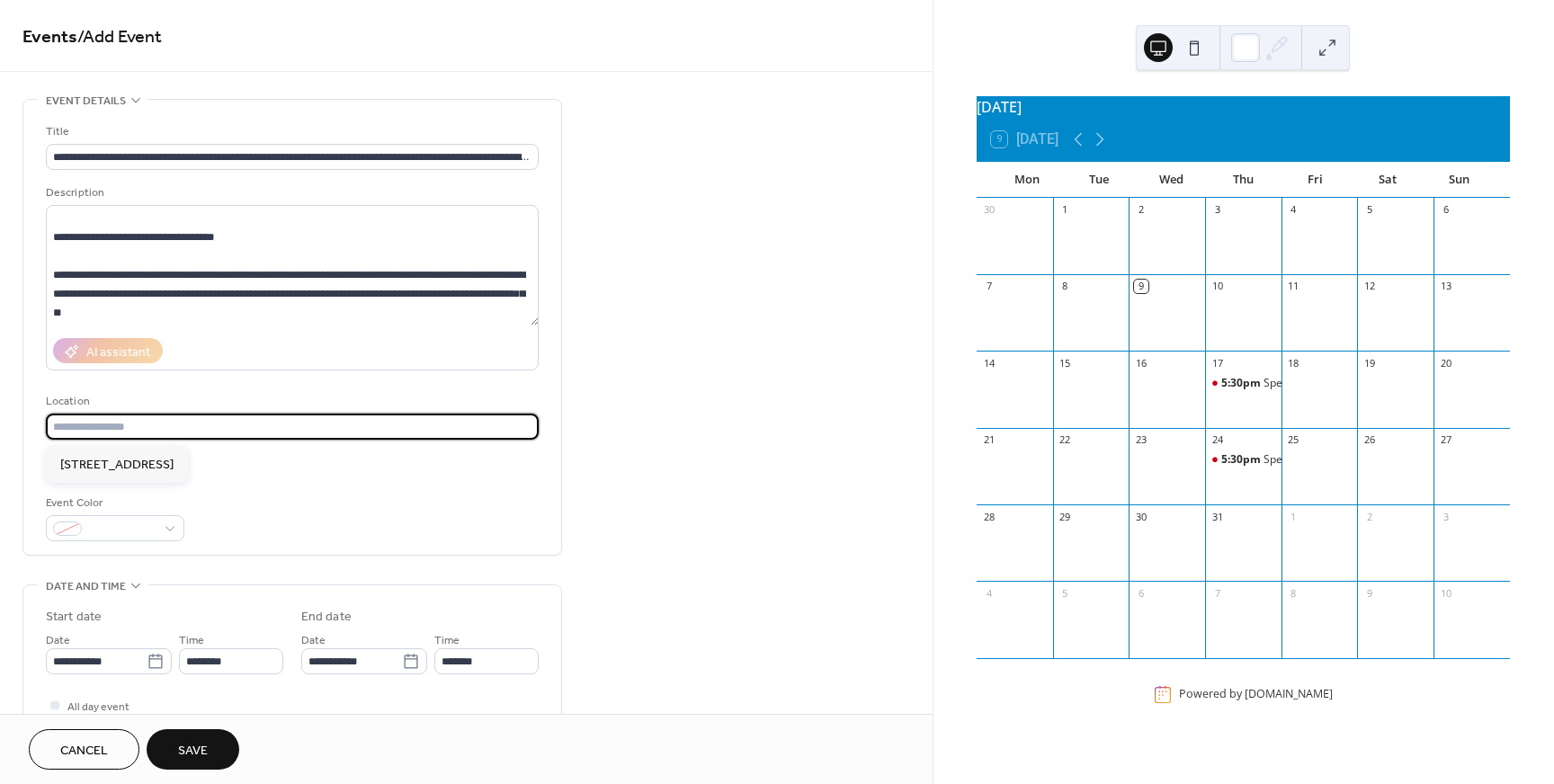 paste on "**********" 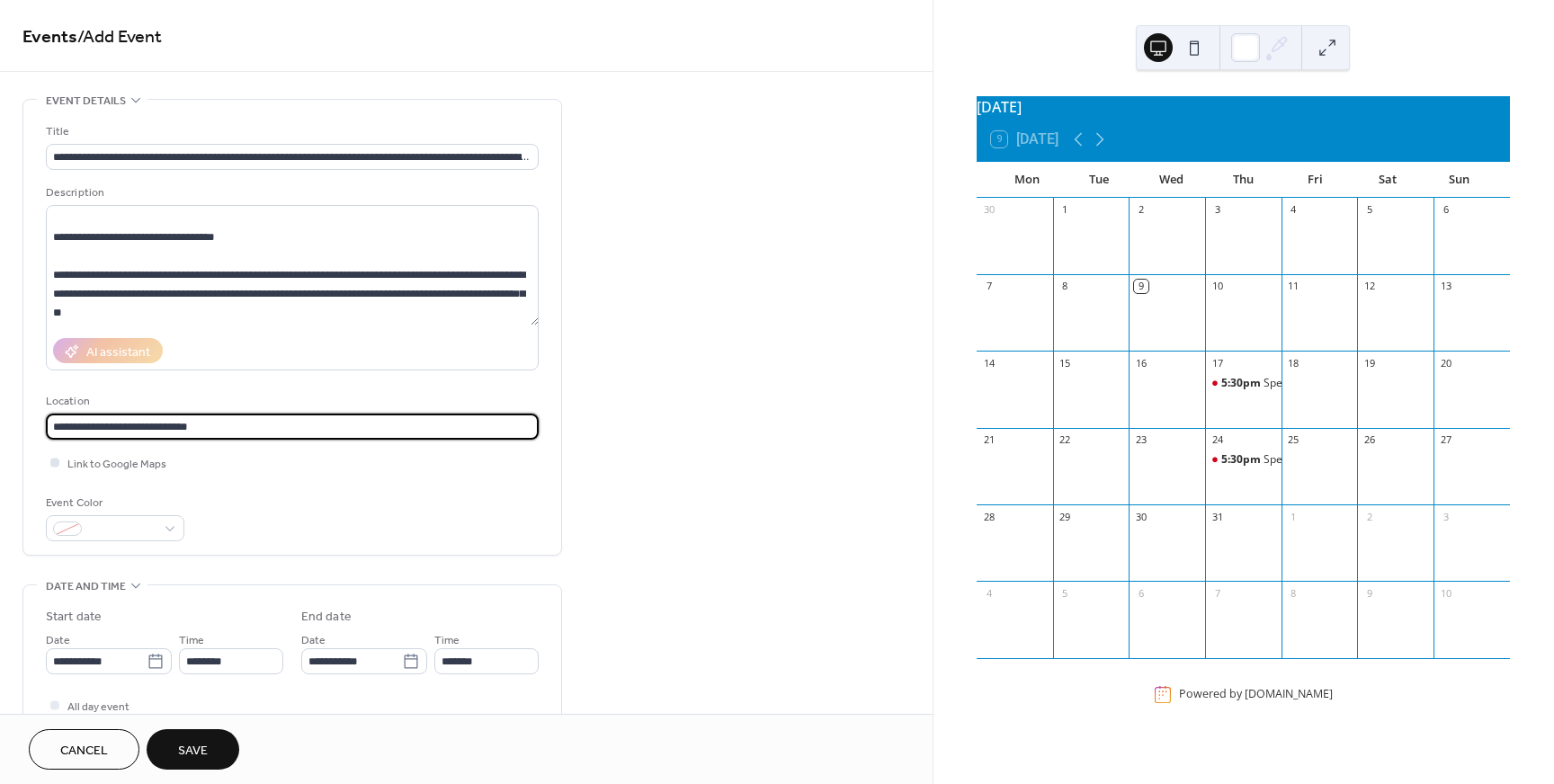 type on "**********" 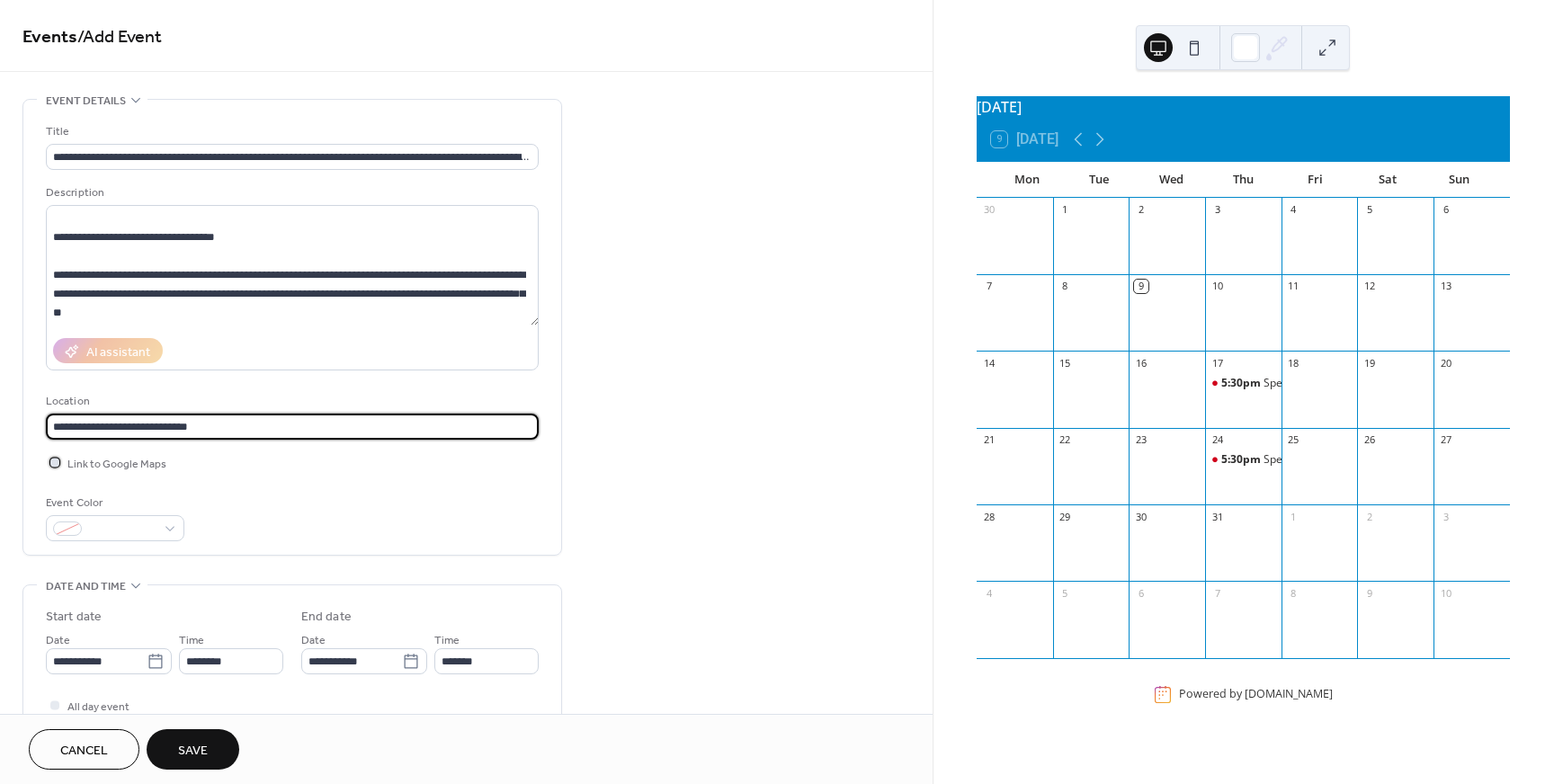 click at bounding box center (55, 462) 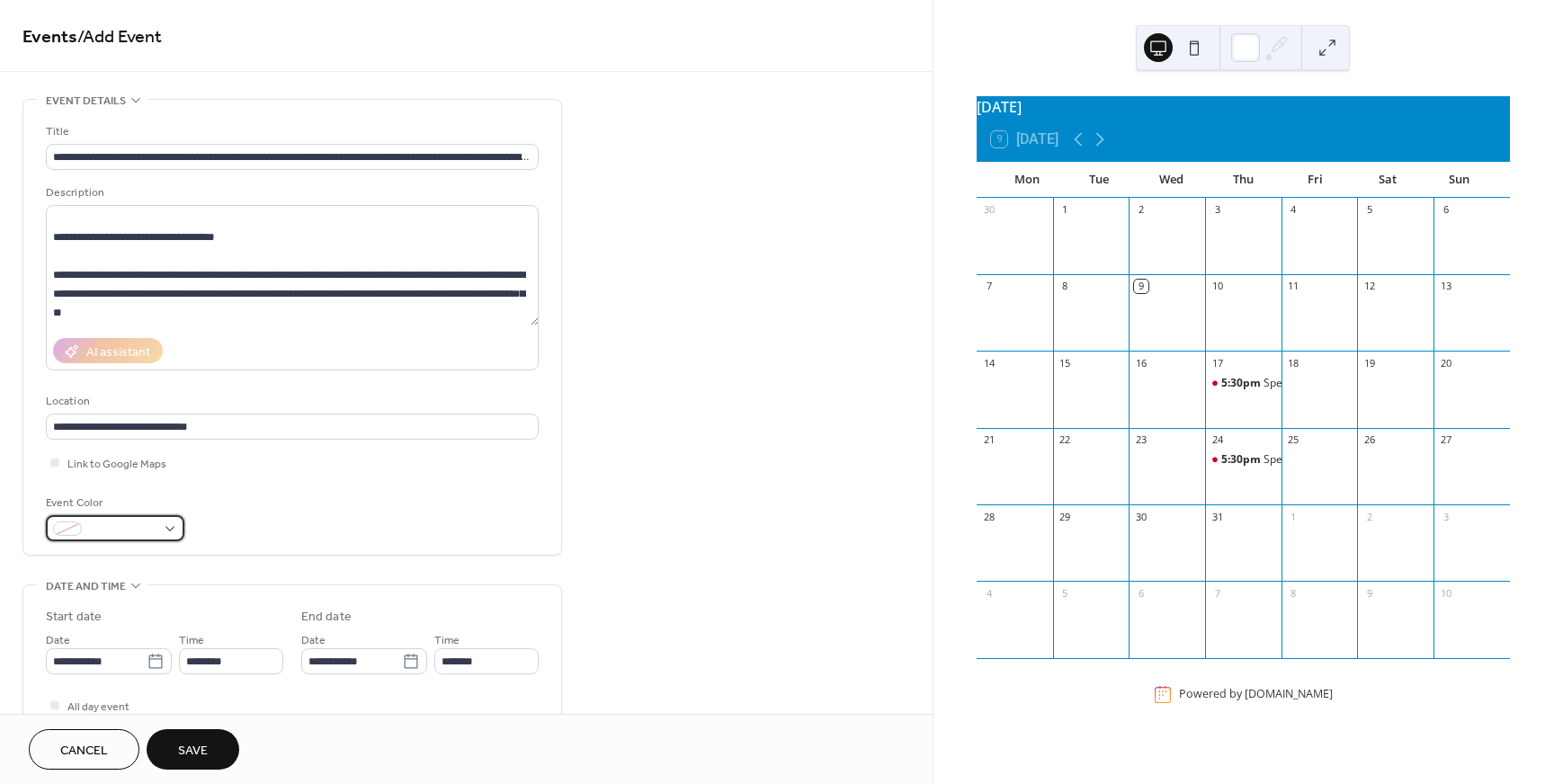 click at bounding box center (122, 530) 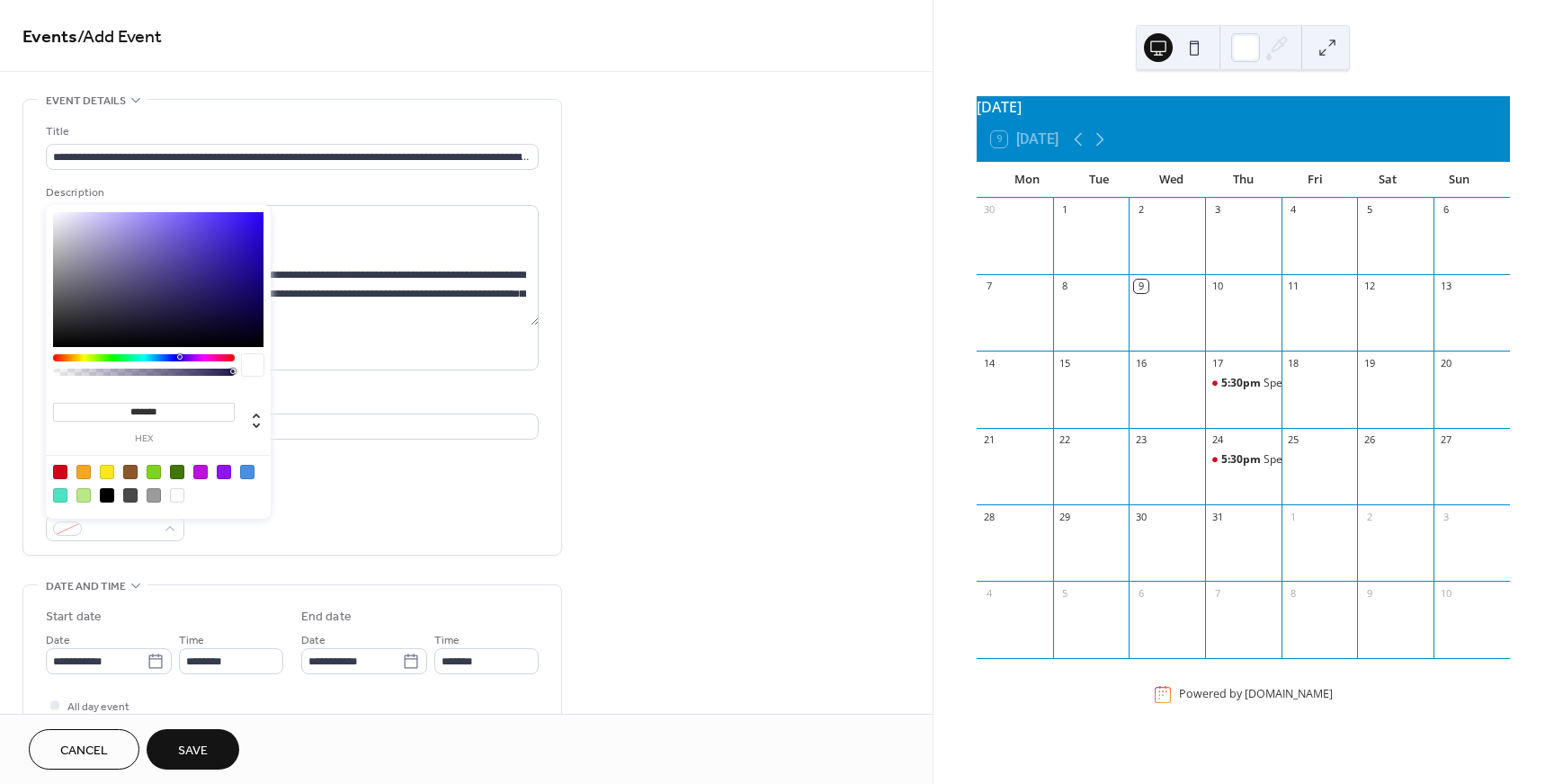 click at bounding box center [107, 472] 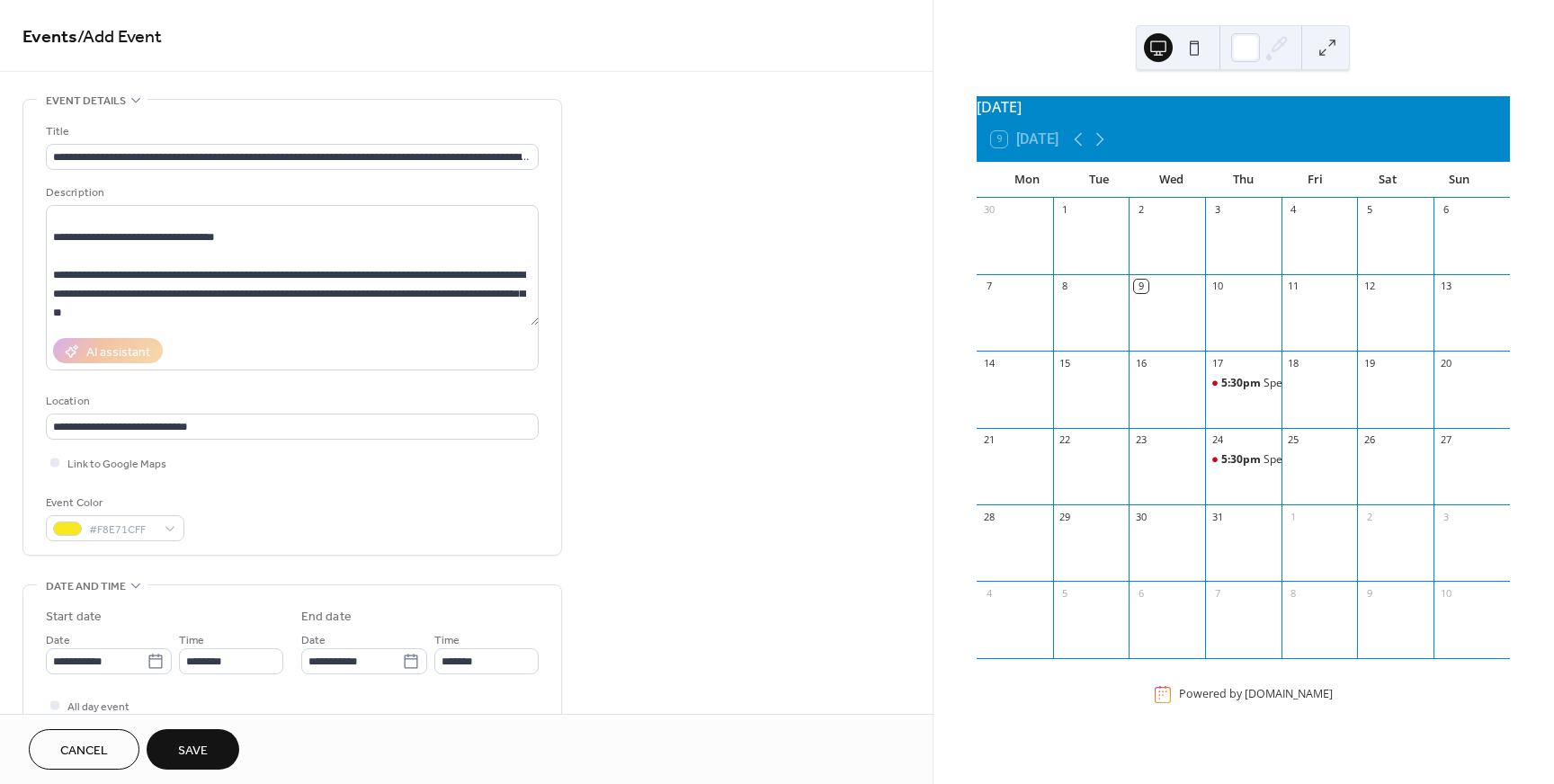 click on "Event Color #F8E71CFF" at bounding box center [292, 517] 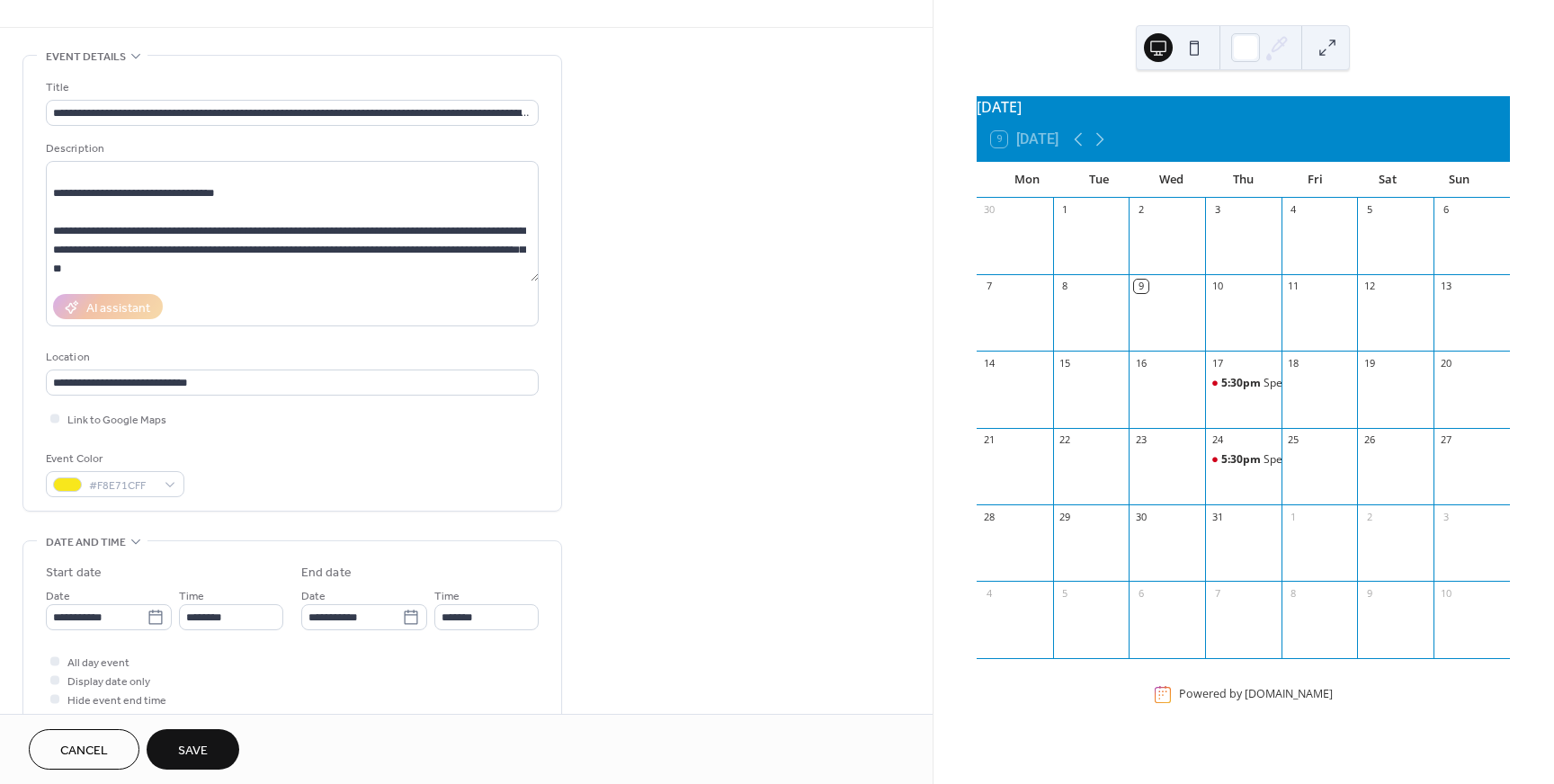 scroll, scrollTop: 46, scrollLeft: 0, axis: vertical 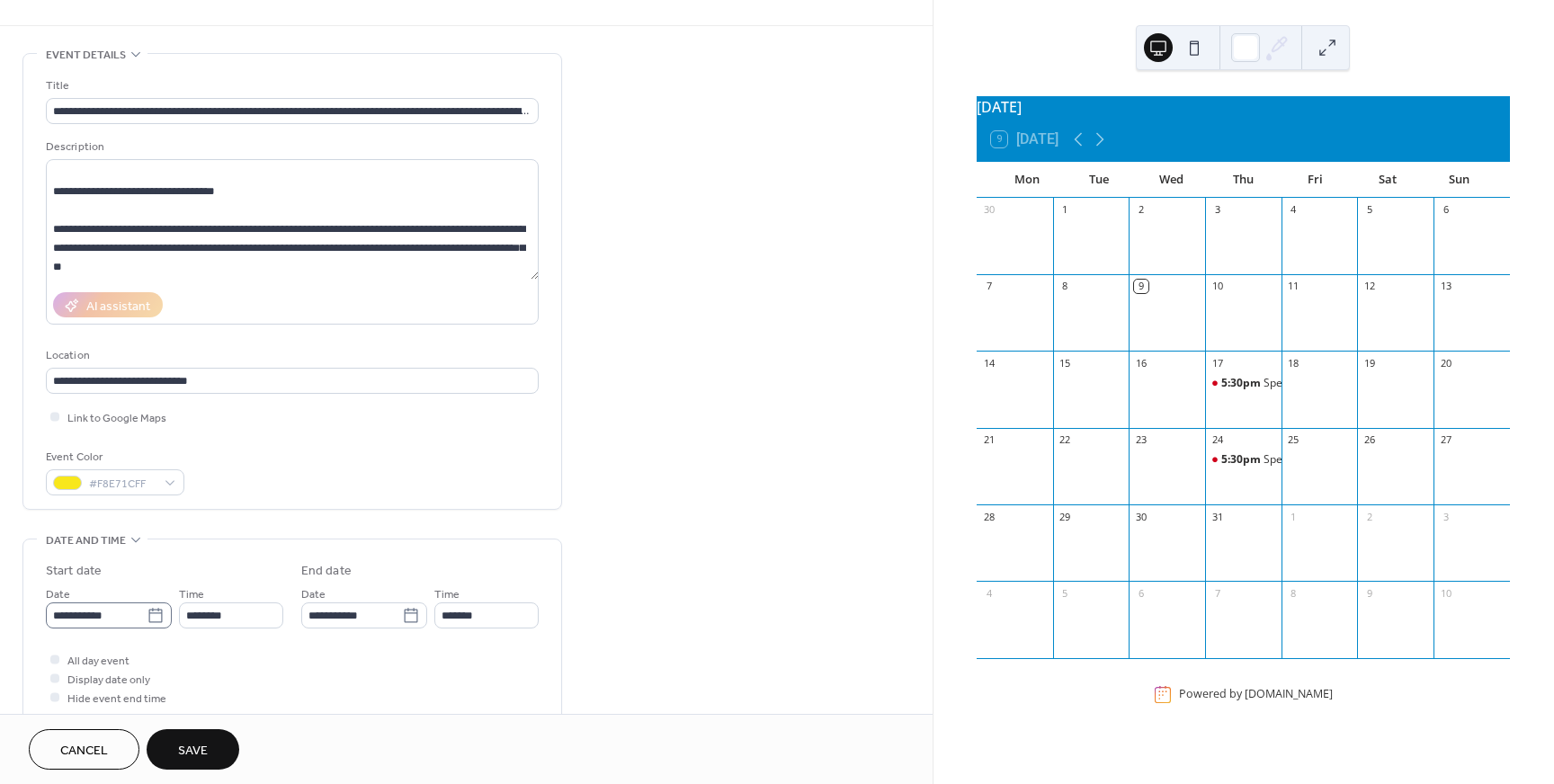 click 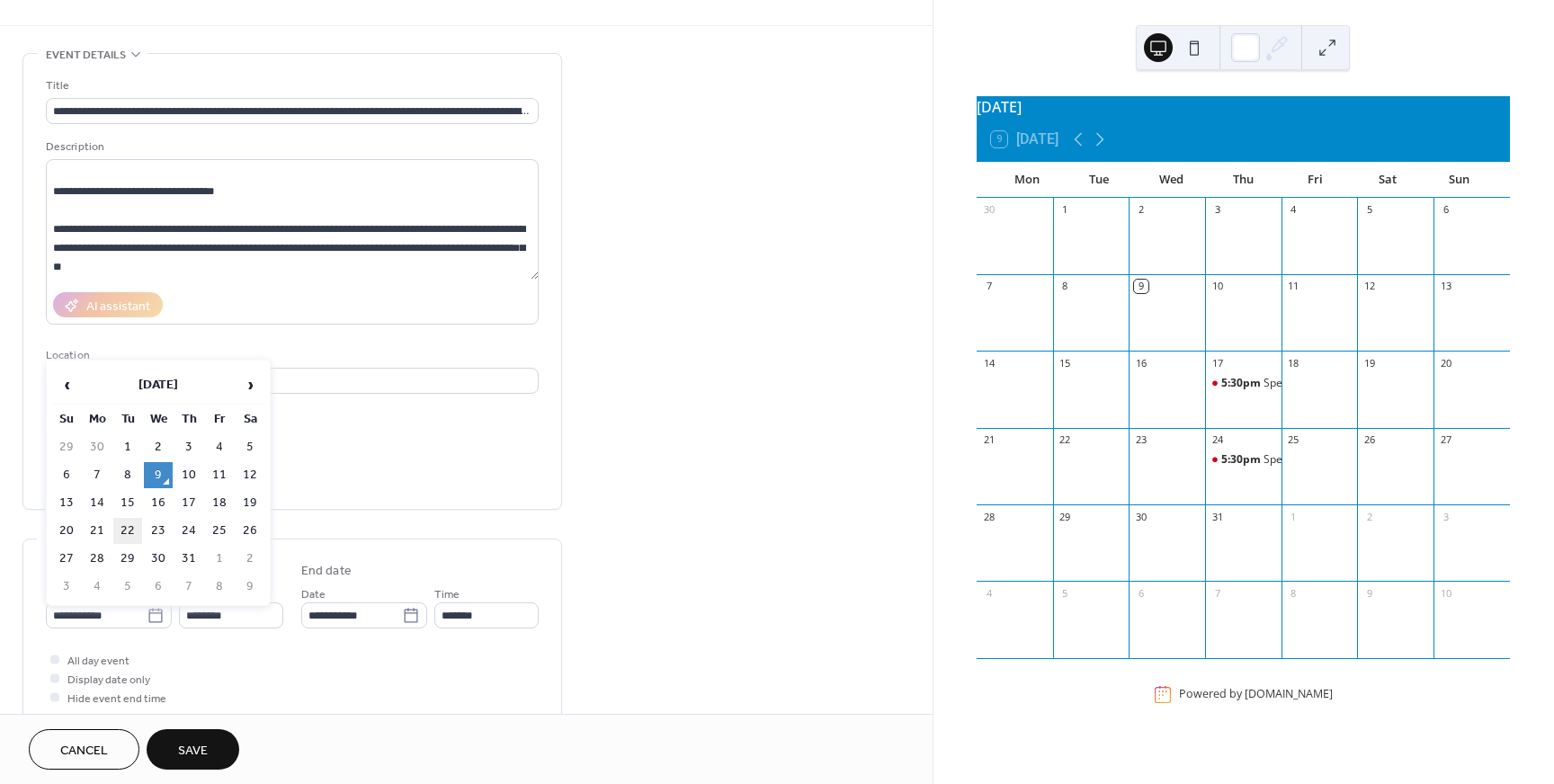 click on "22" at bounding box center (128, 530) 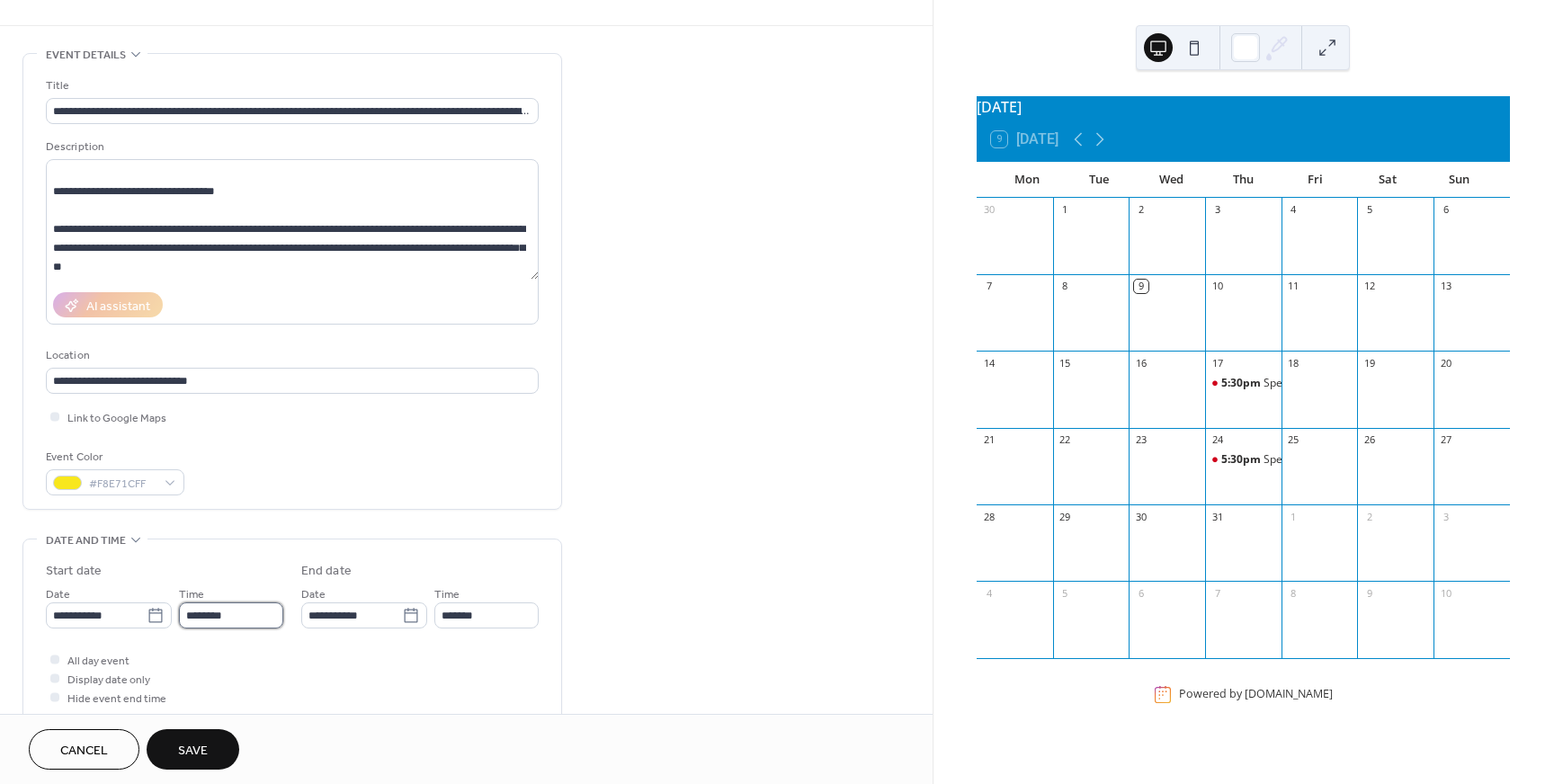 click on "********" at bounding box center [231, 615] 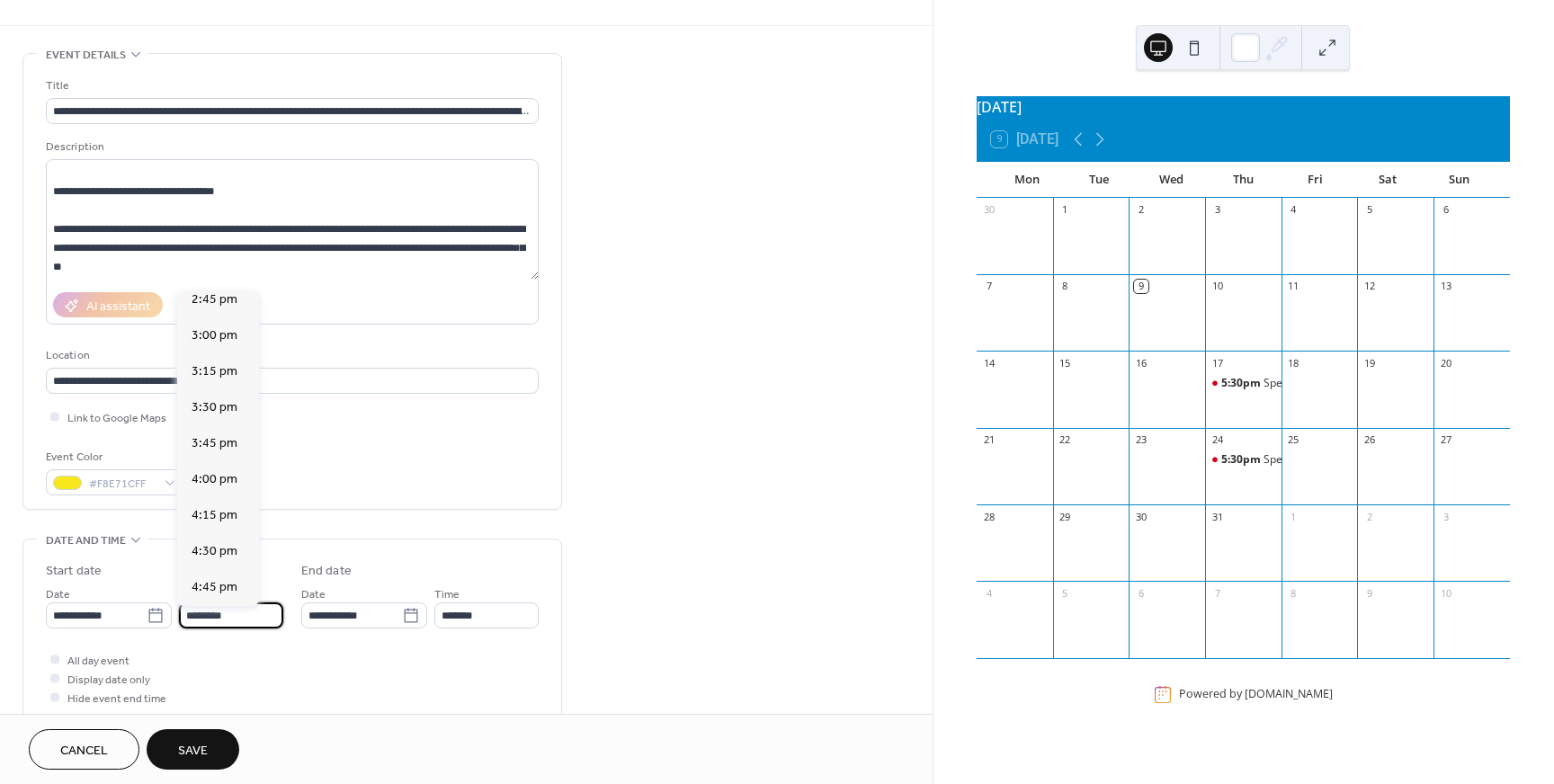 scroll, scrollTop: 2169, scrollLeft: 0, axis: vertical 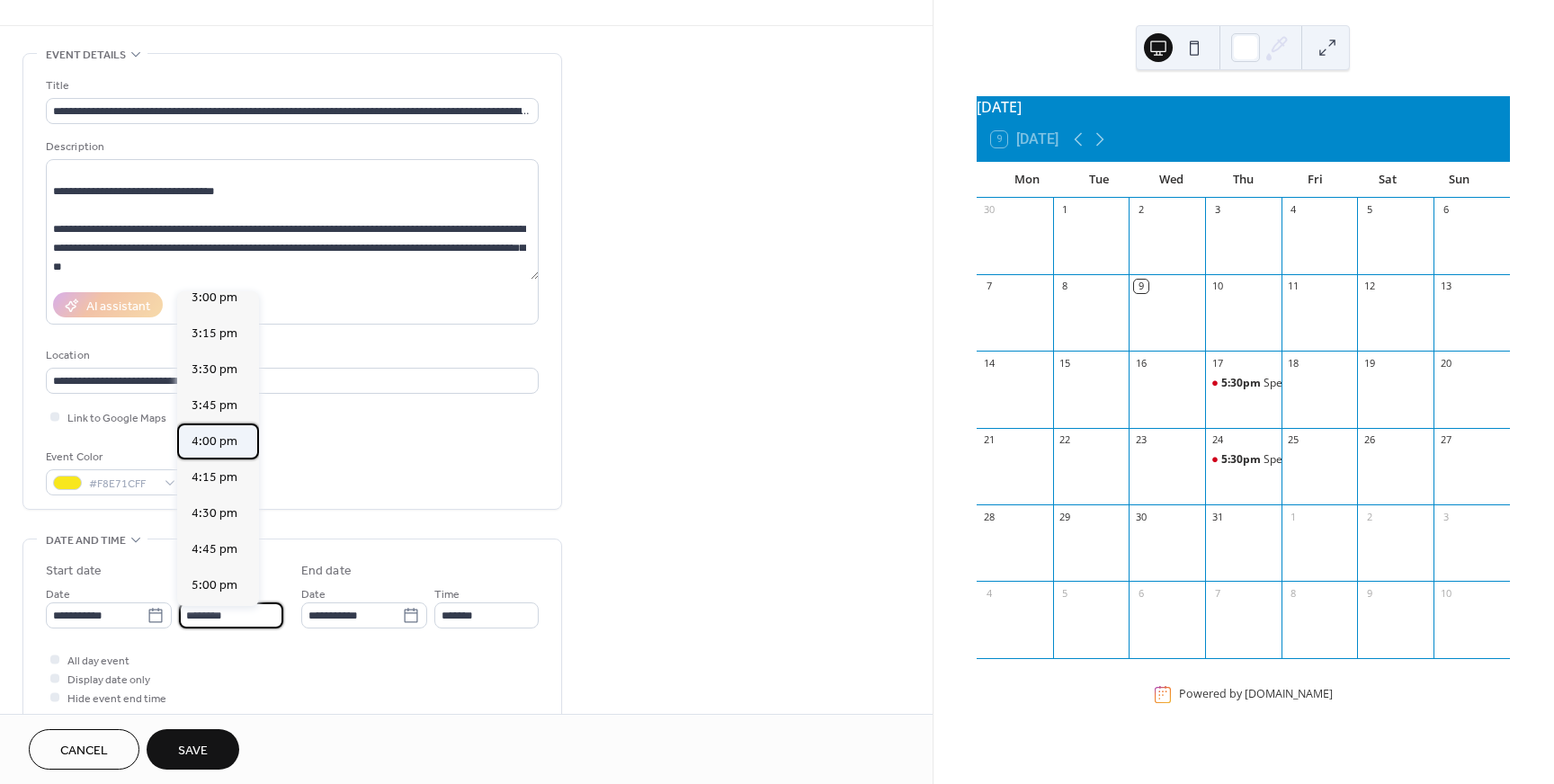 click on "4:00 pm" at bounding box center [214, 441] 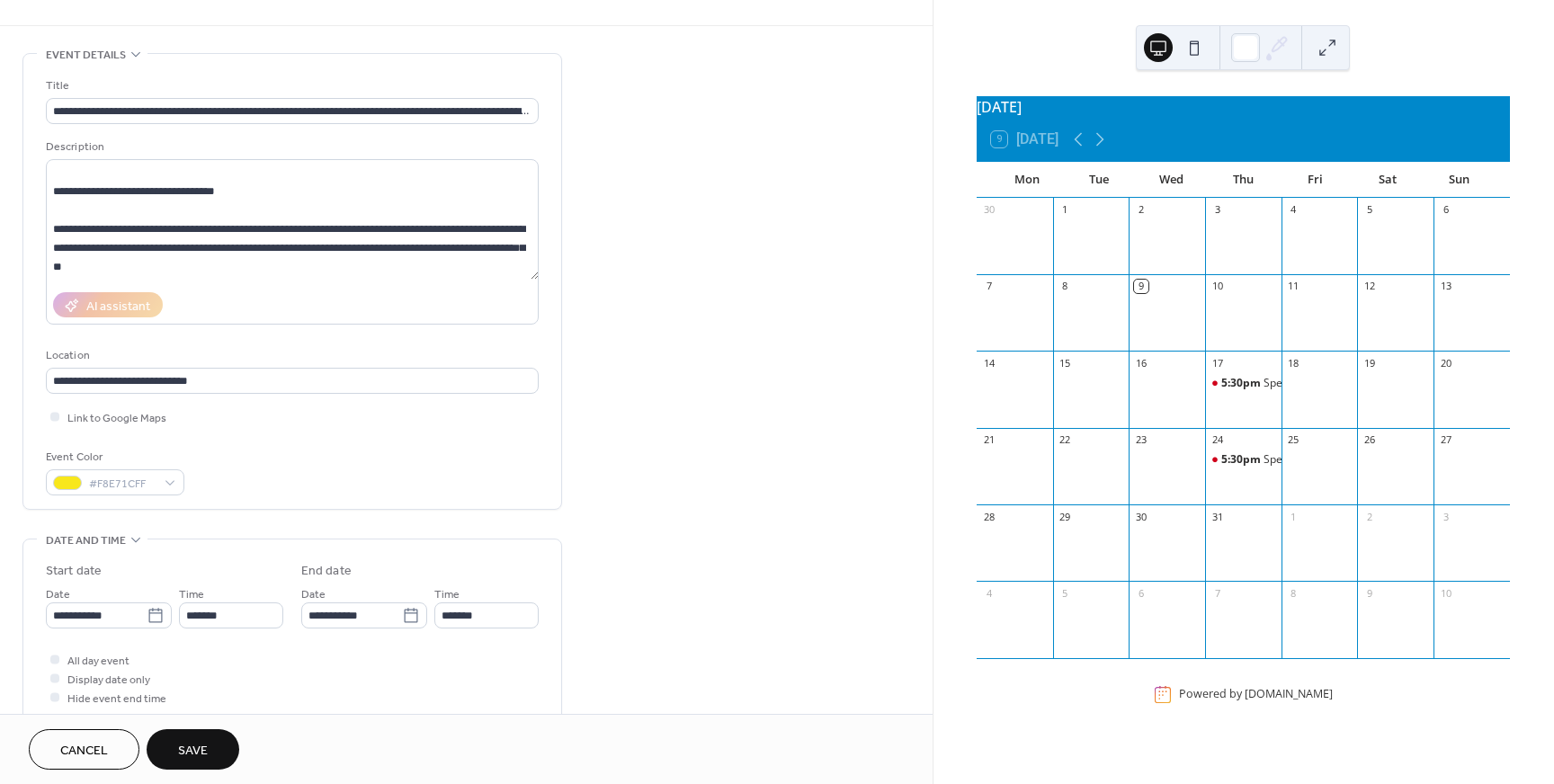 type on "*******" 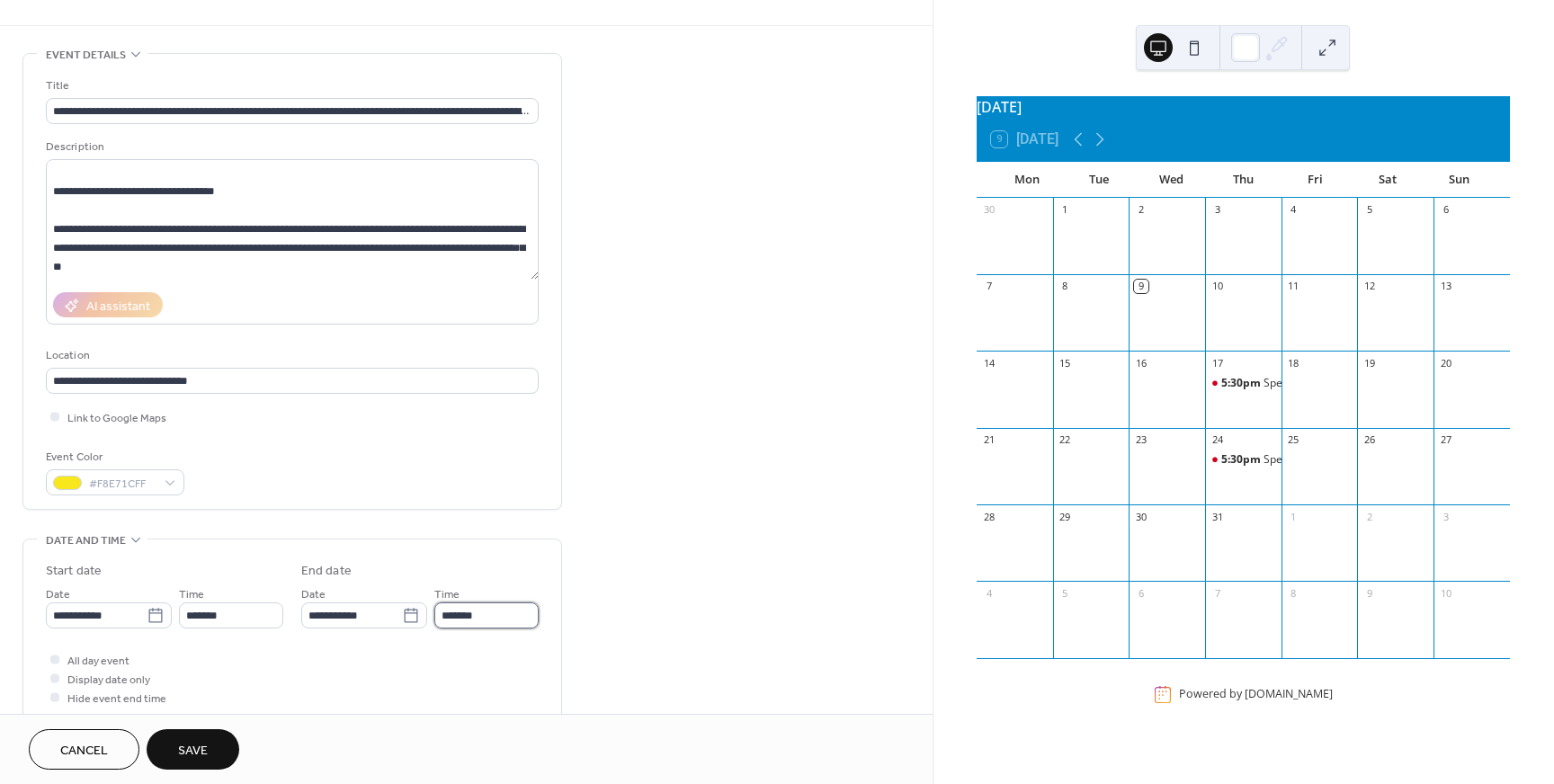 click on "*******" at bounding box center [487, 615] 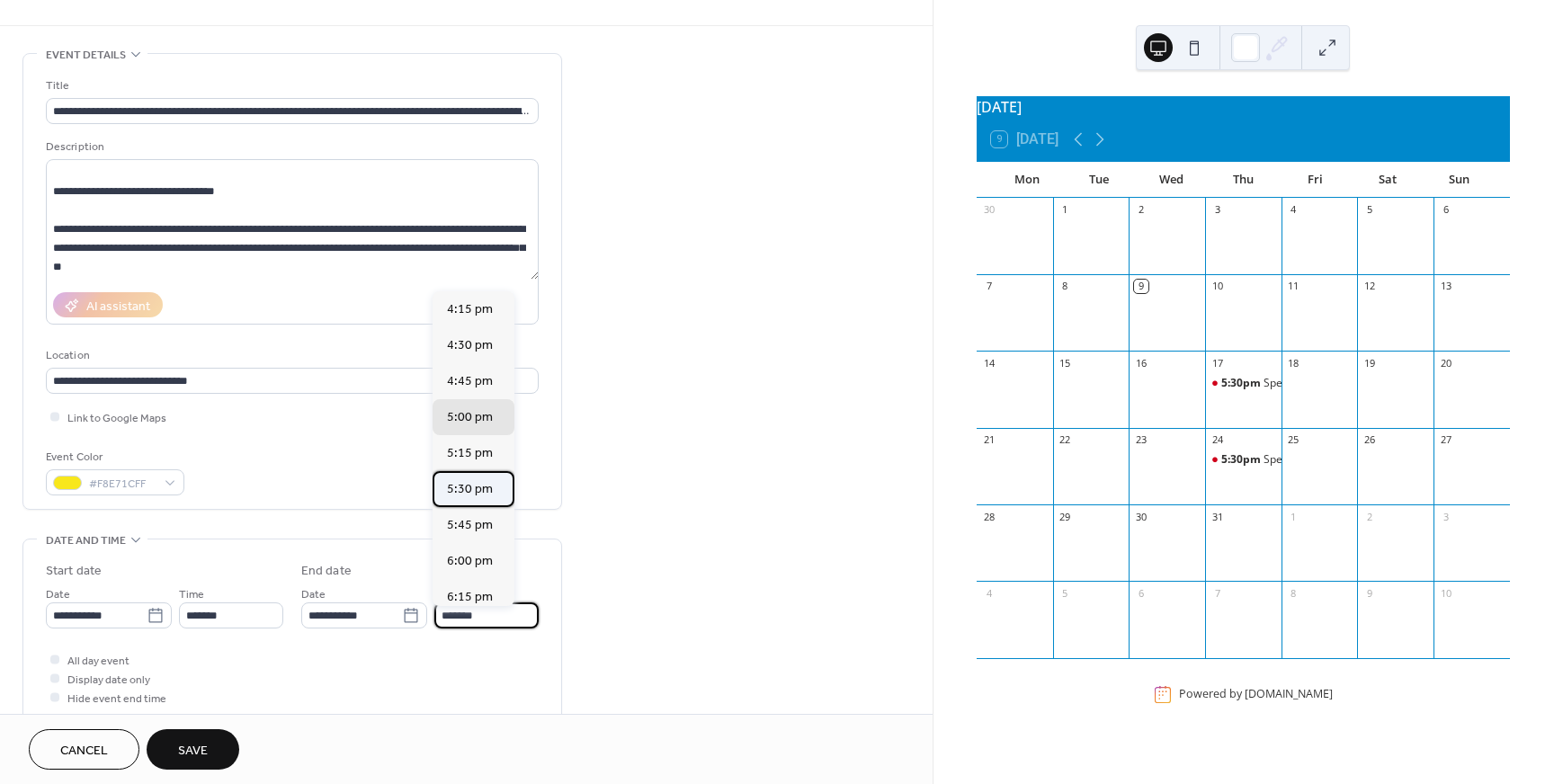 click on "5:30 pm" at bounding box center [469, 489] 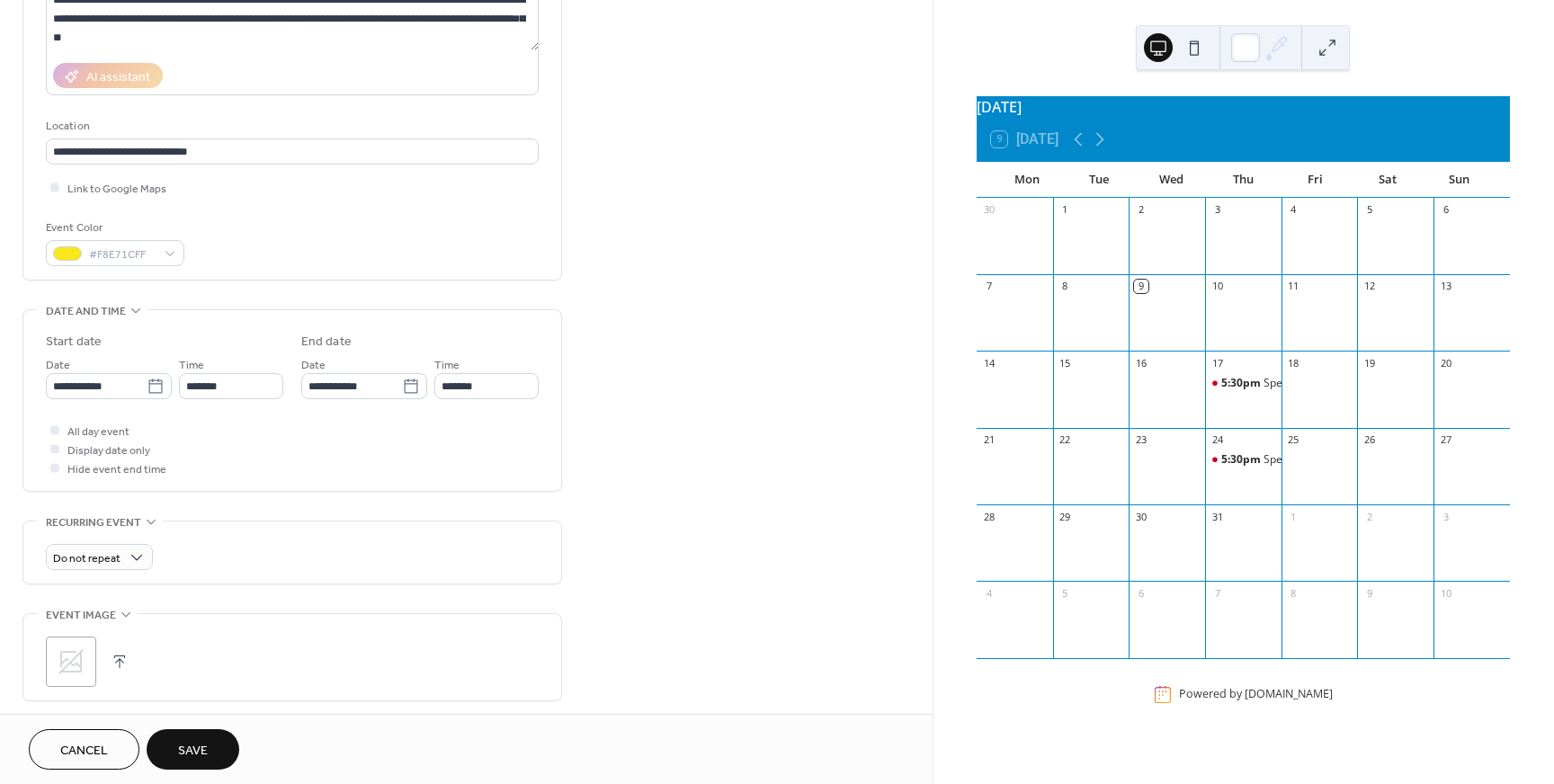 scroll, scrollTop: 25, scrollLeft: 0, axis: vertical 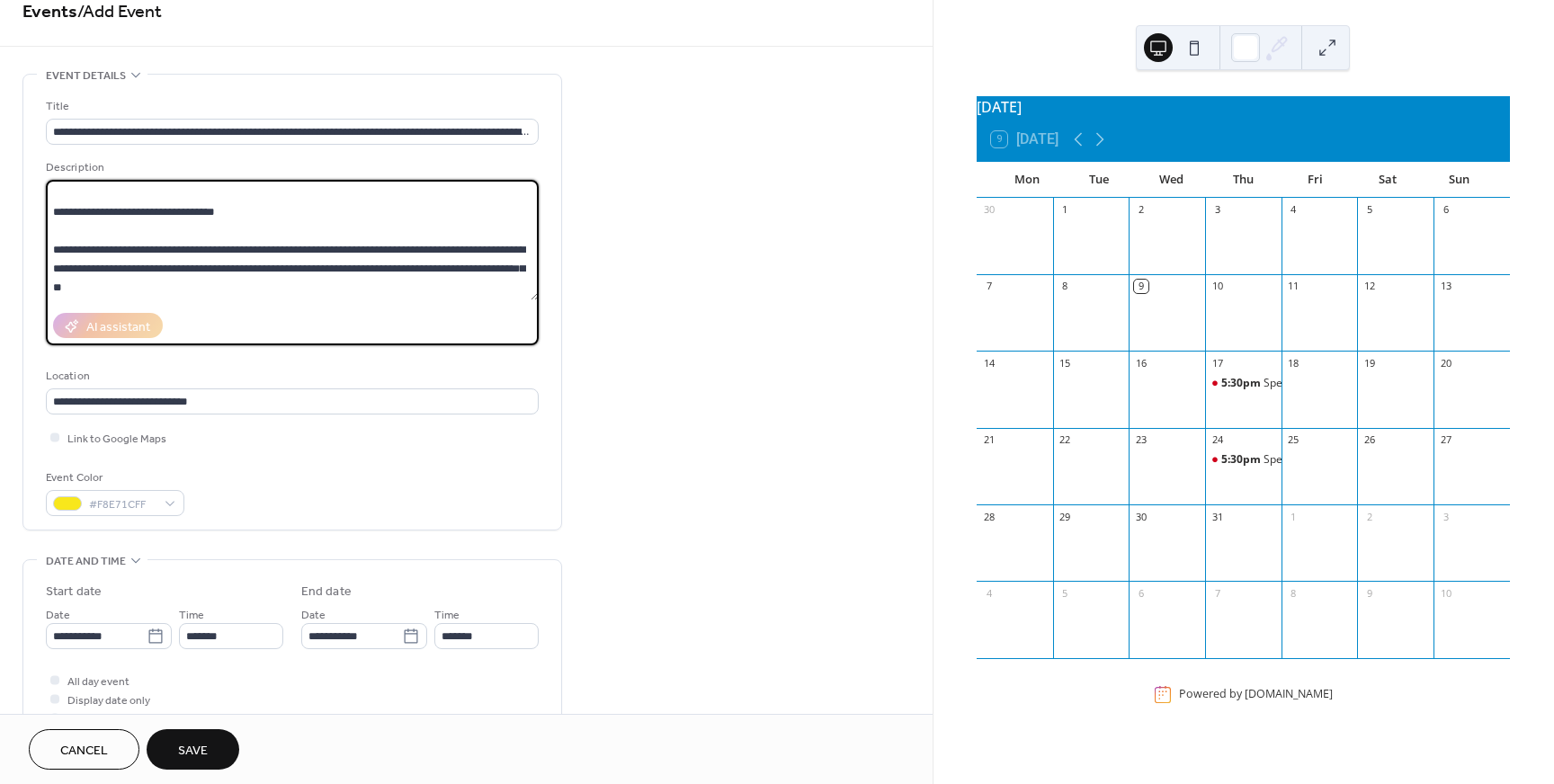 drag, startPoint x: 391, startPoint y: 290, endPoint x: 157, endPoint y: 247, distance: 237.91805 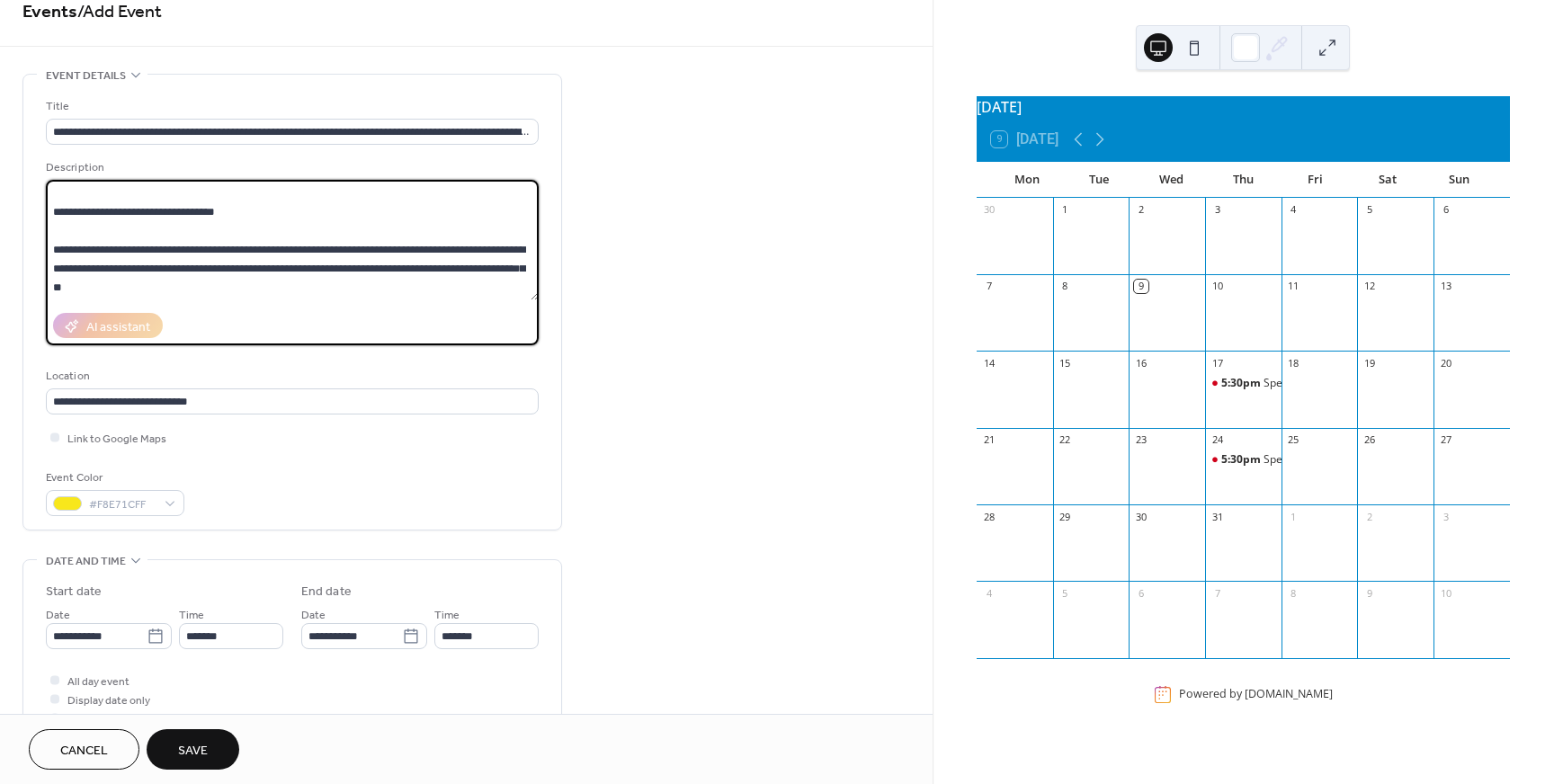 click on "**********" at bounding box center [292, 240] 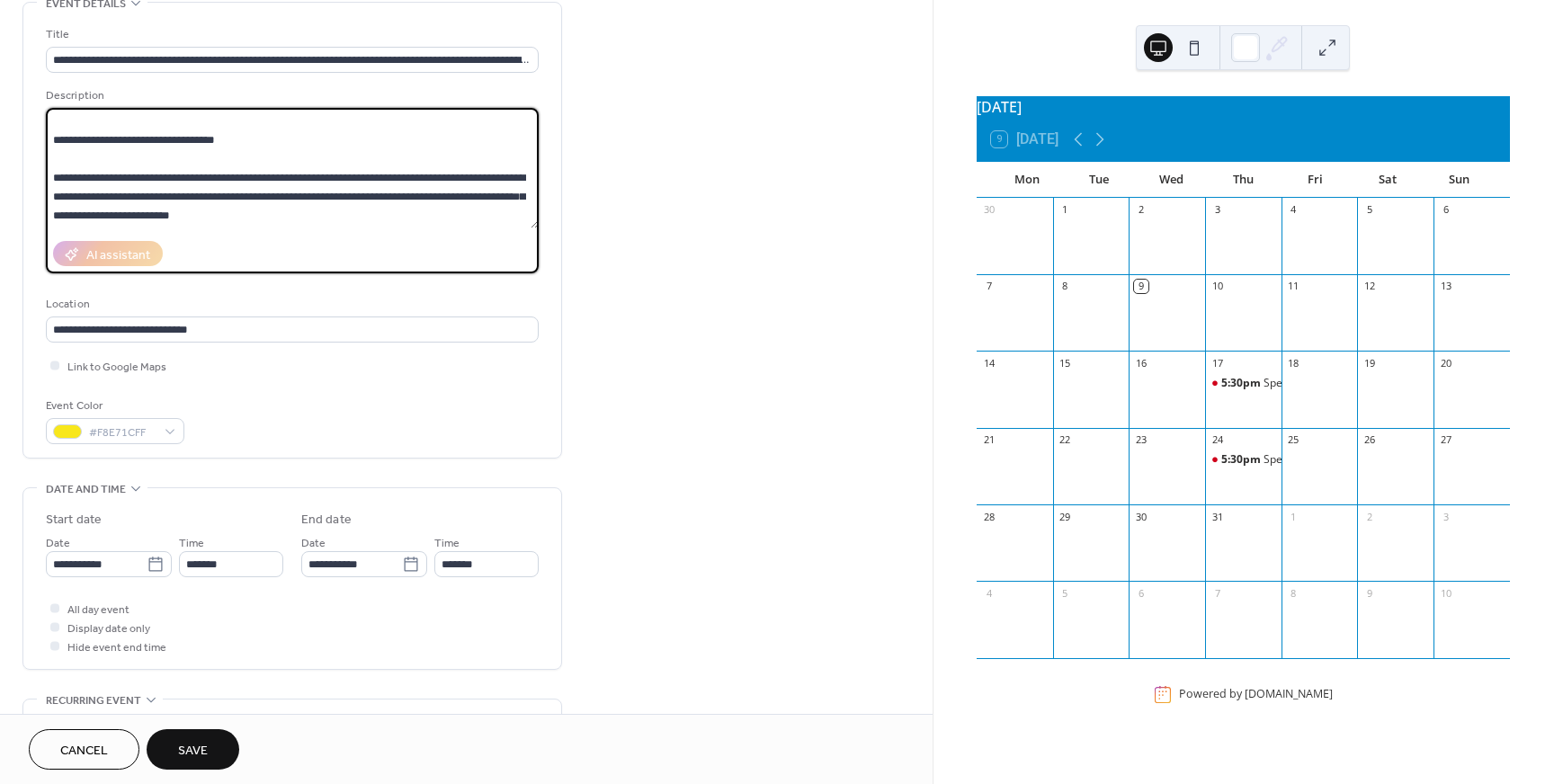 scroll, scrollTop: 104, scrollLeft: 0, axis: vertical 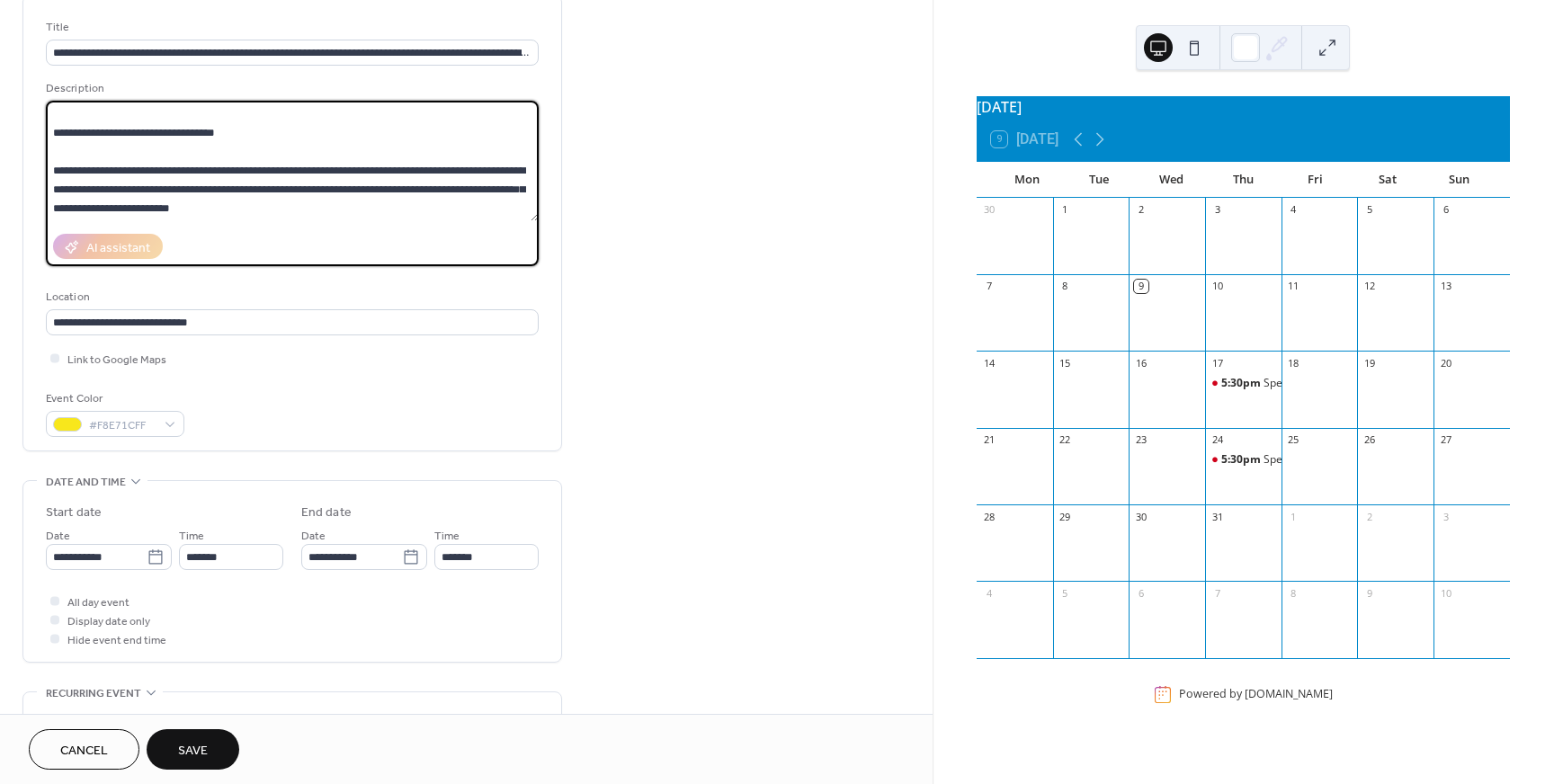 drag, startPoint x: 389, startPoint y: 211, endPoint x: 266, endPoint y: 166, distance: 130.97328 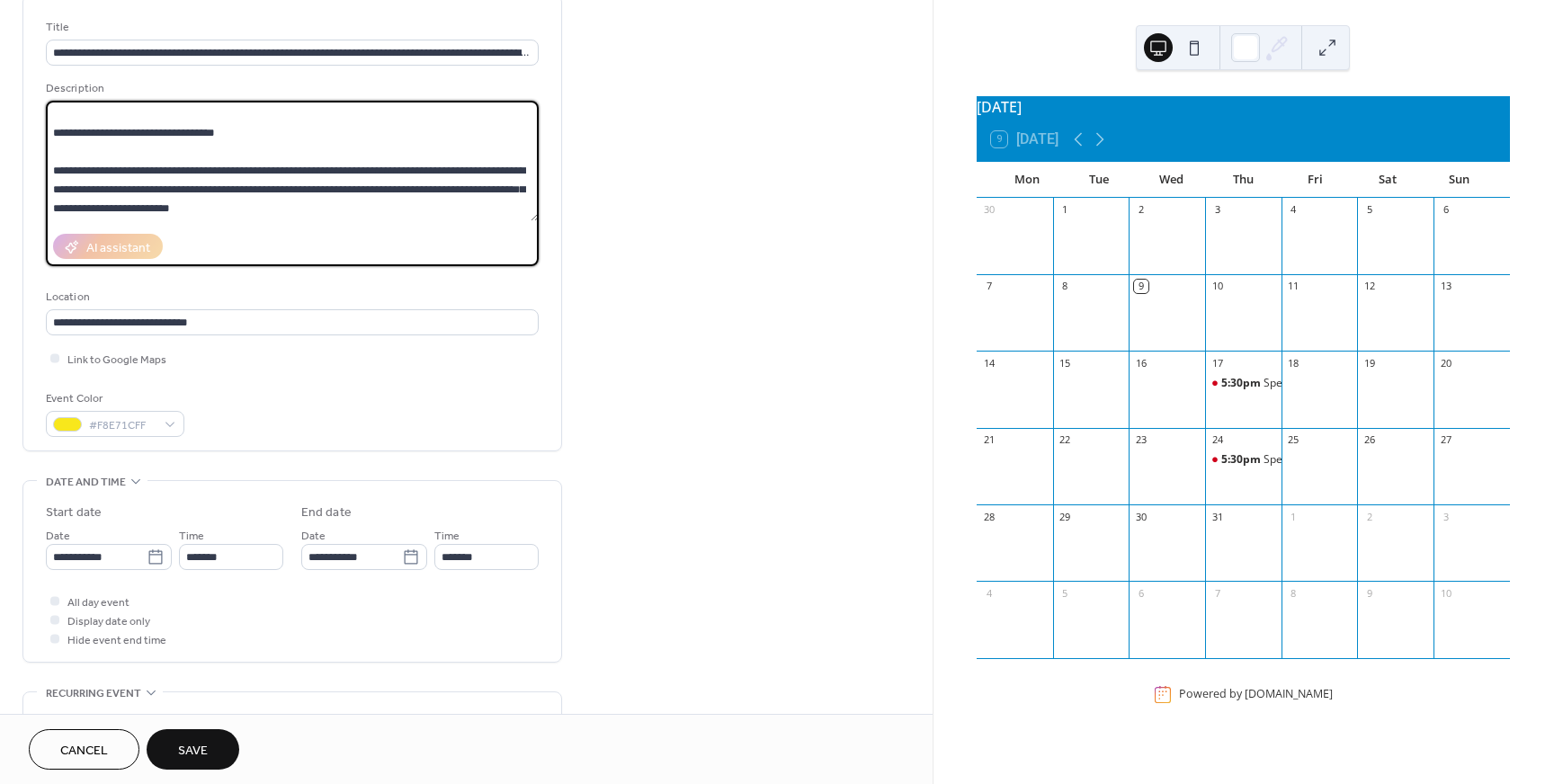 click on "**********" at bounding box center (292, 161) 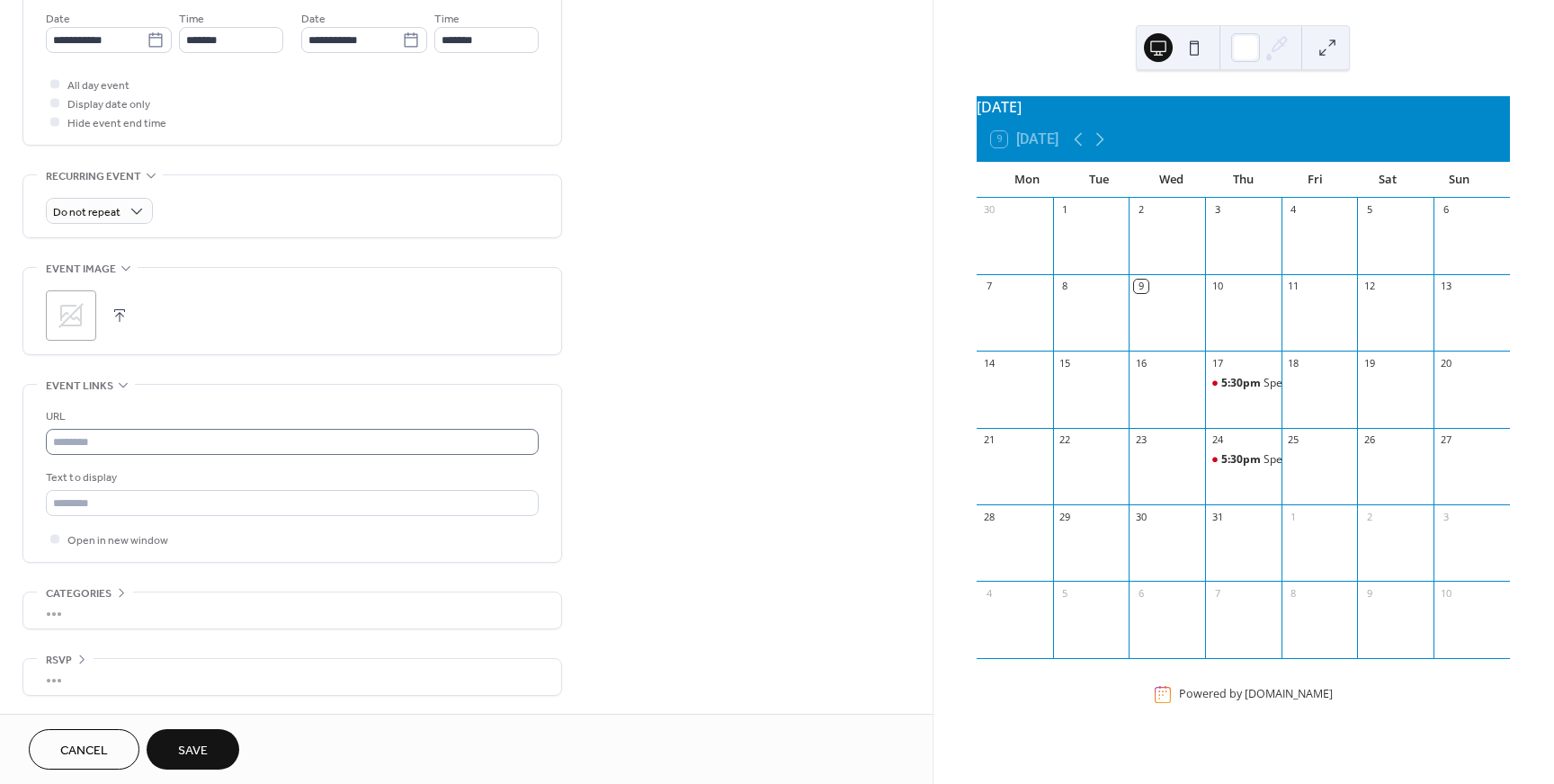 scroll, scrollTop: 630, scrollLeft: 0, axis: vertical 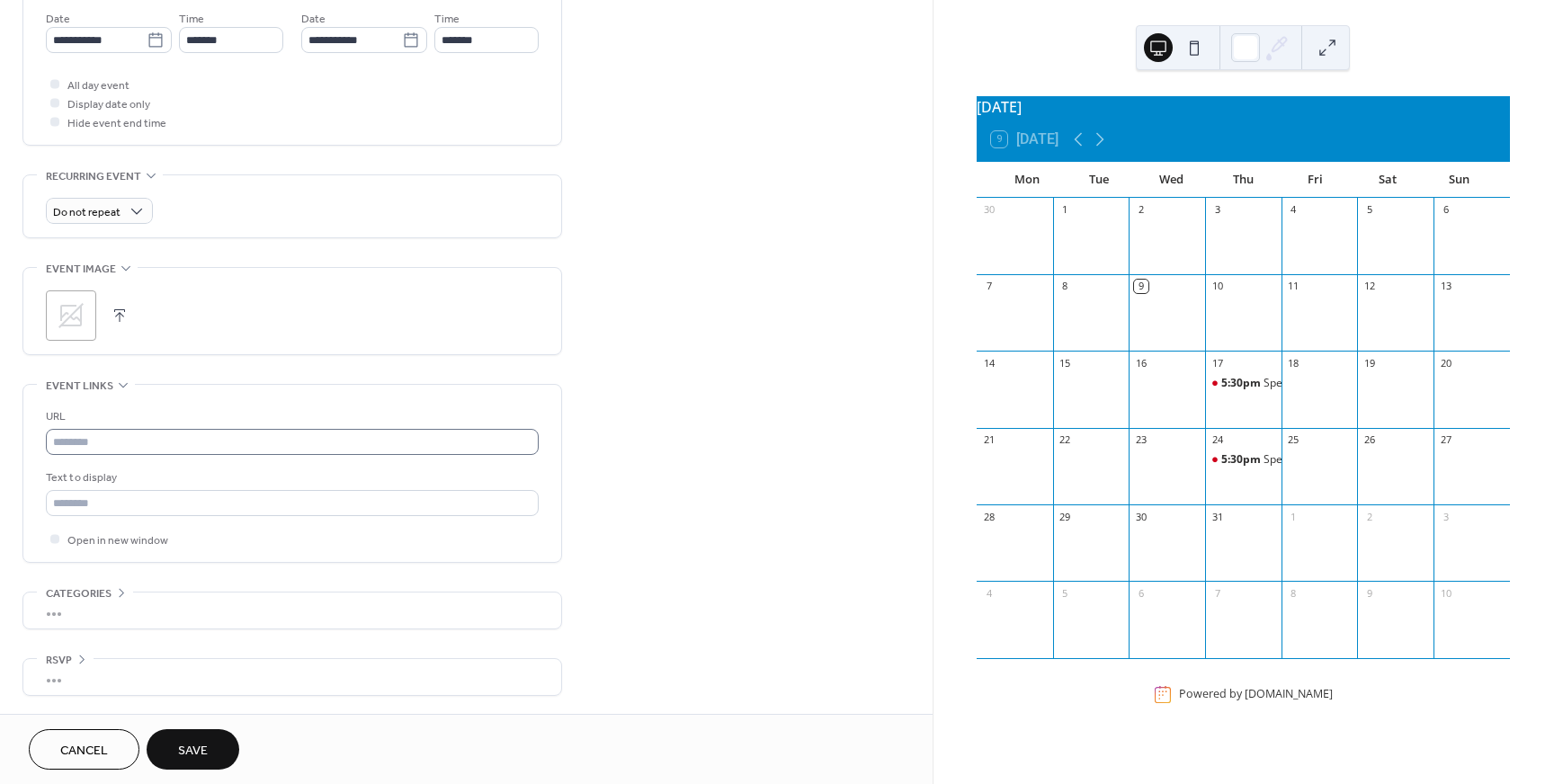 type on "**********" 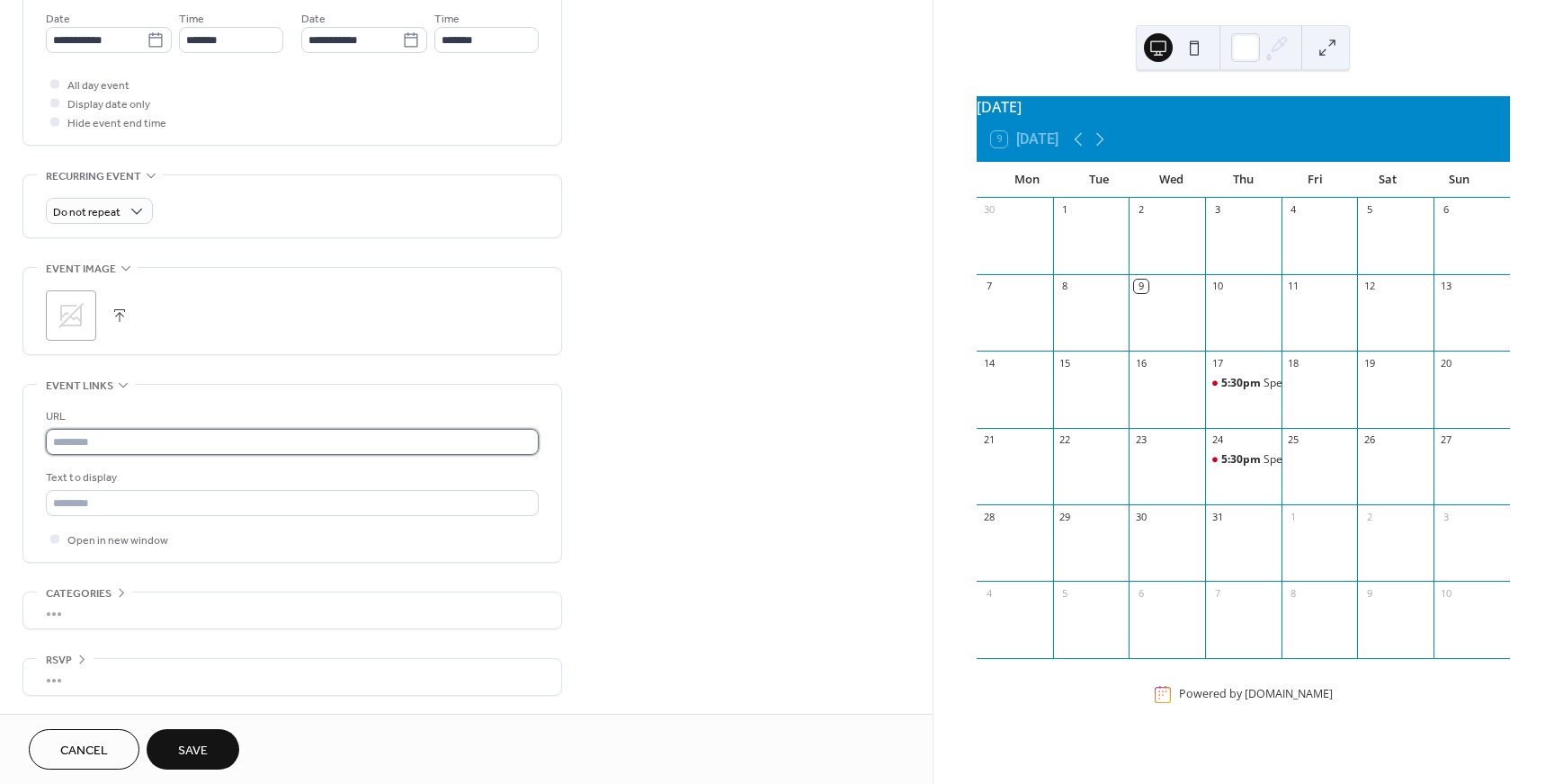 click at bounding box center [292, 441] 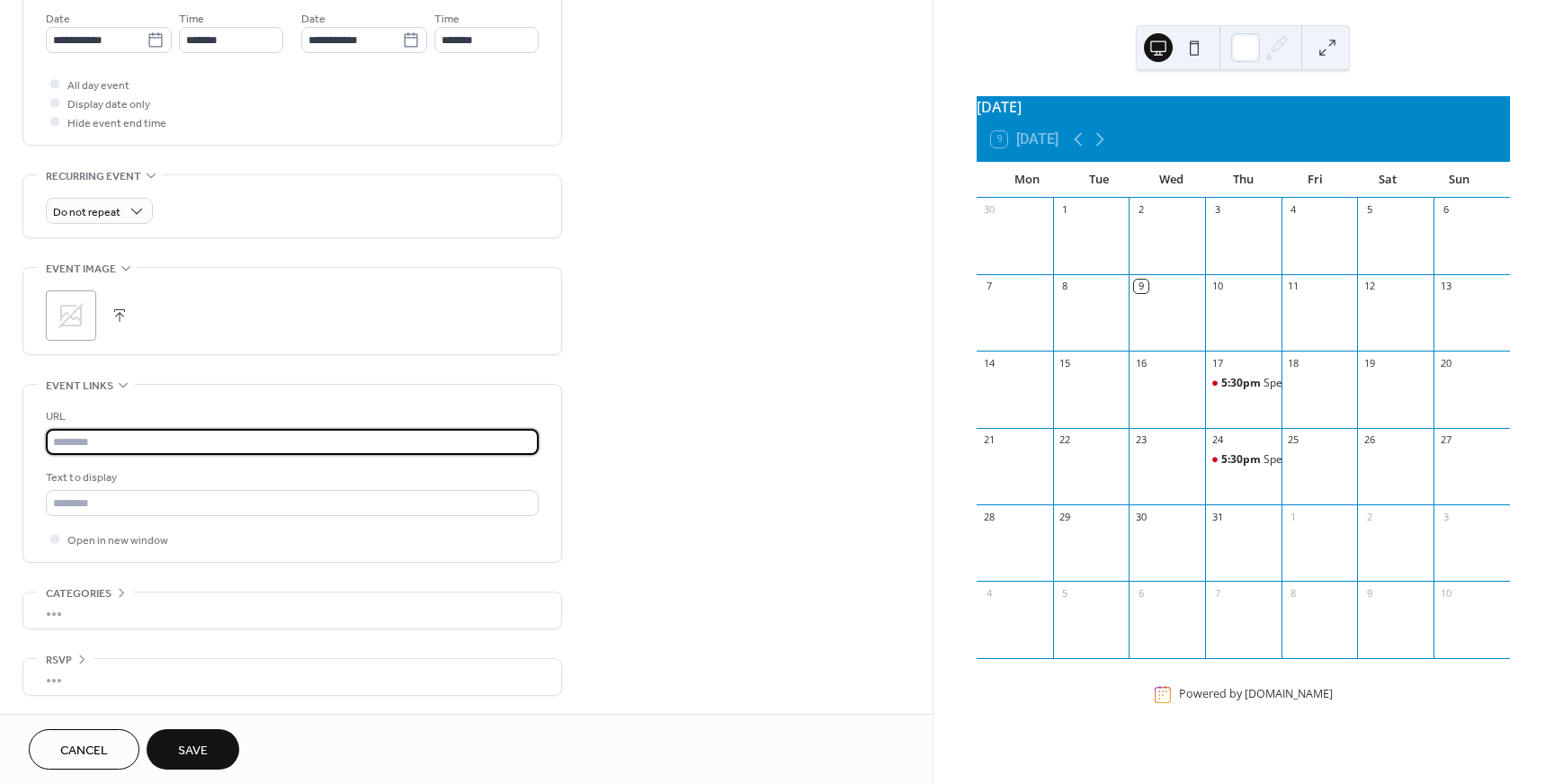 paste on "**********" 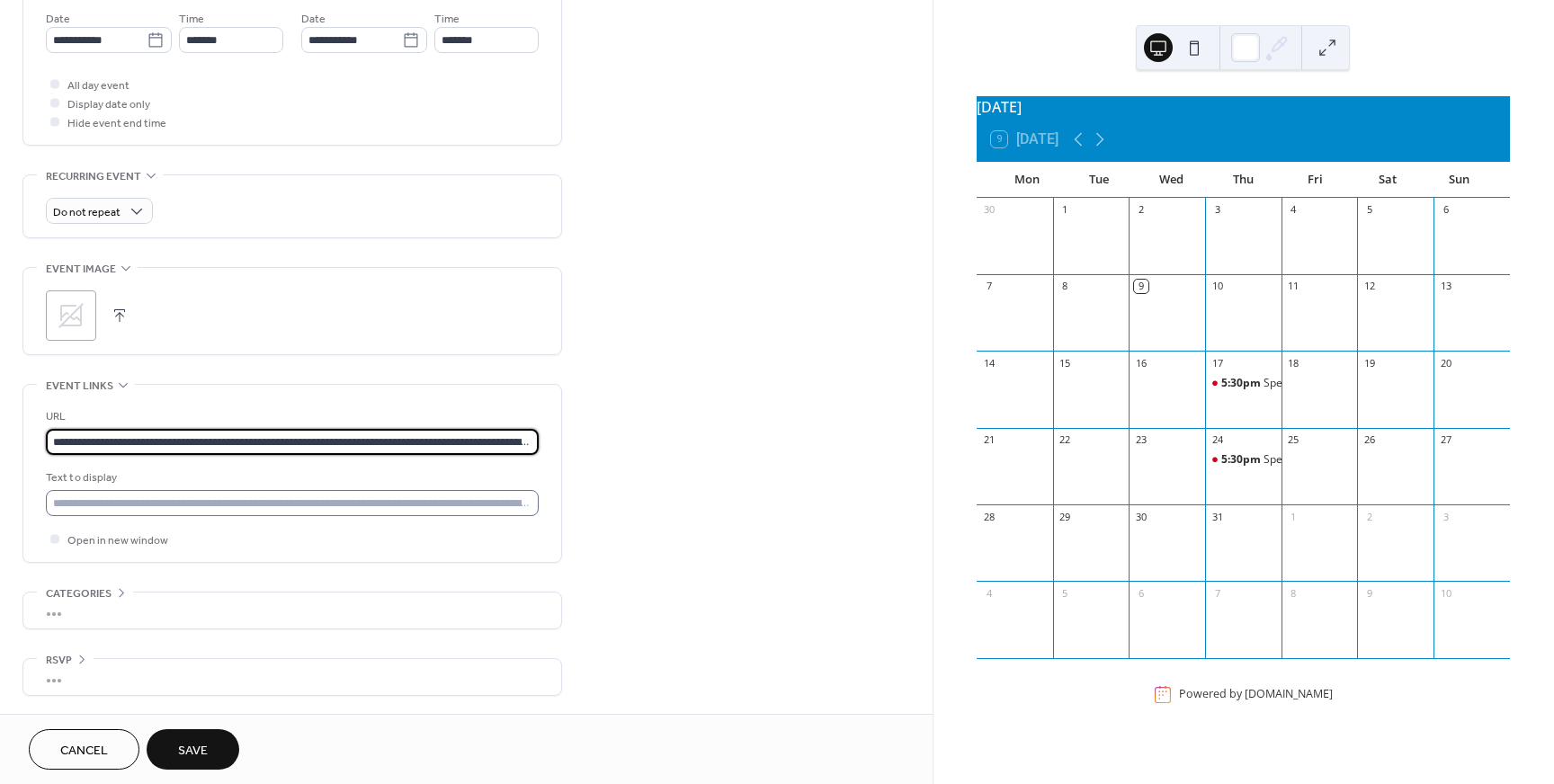 type on "**********" 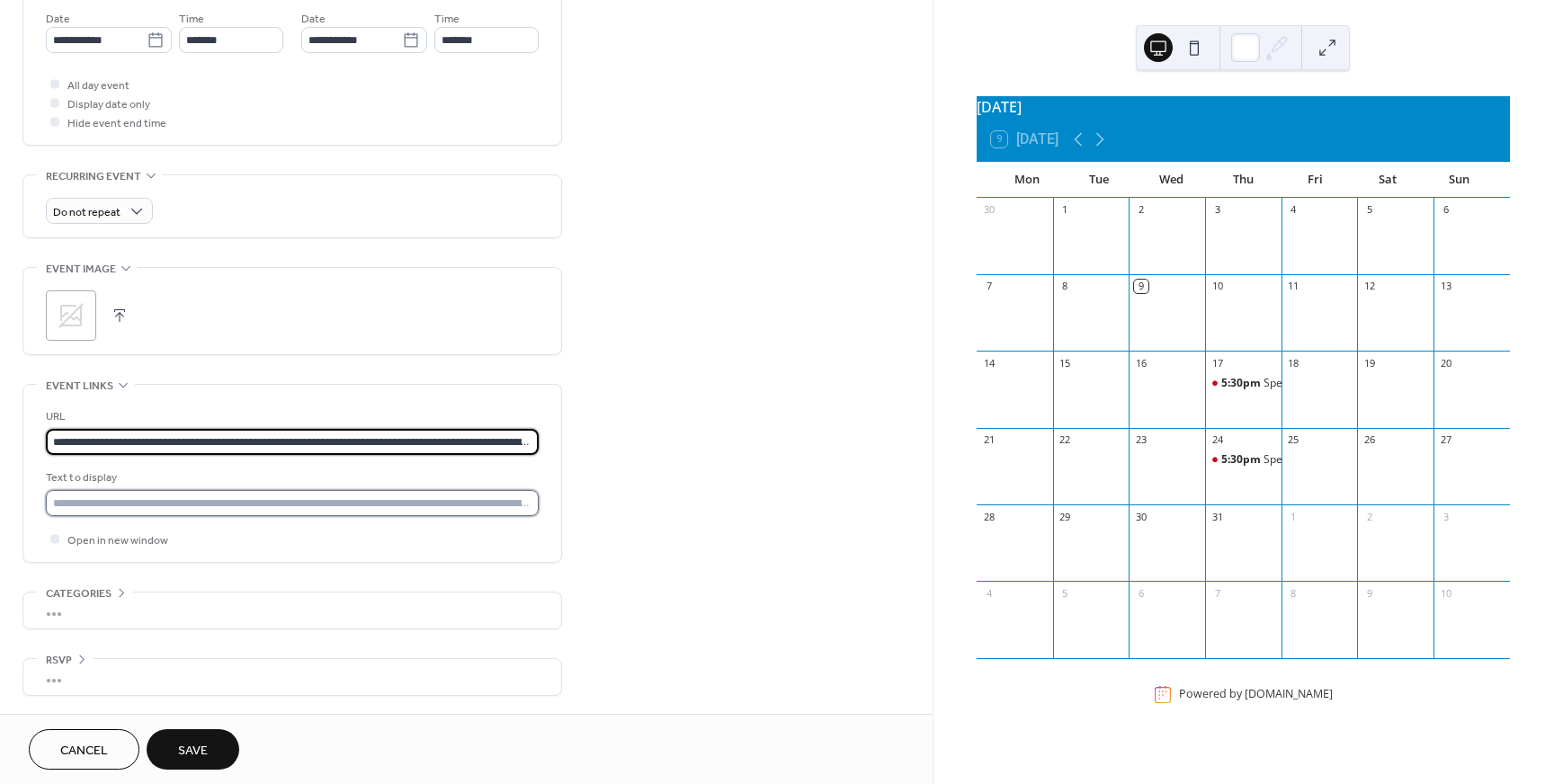 click at bounding box center [292, 503] 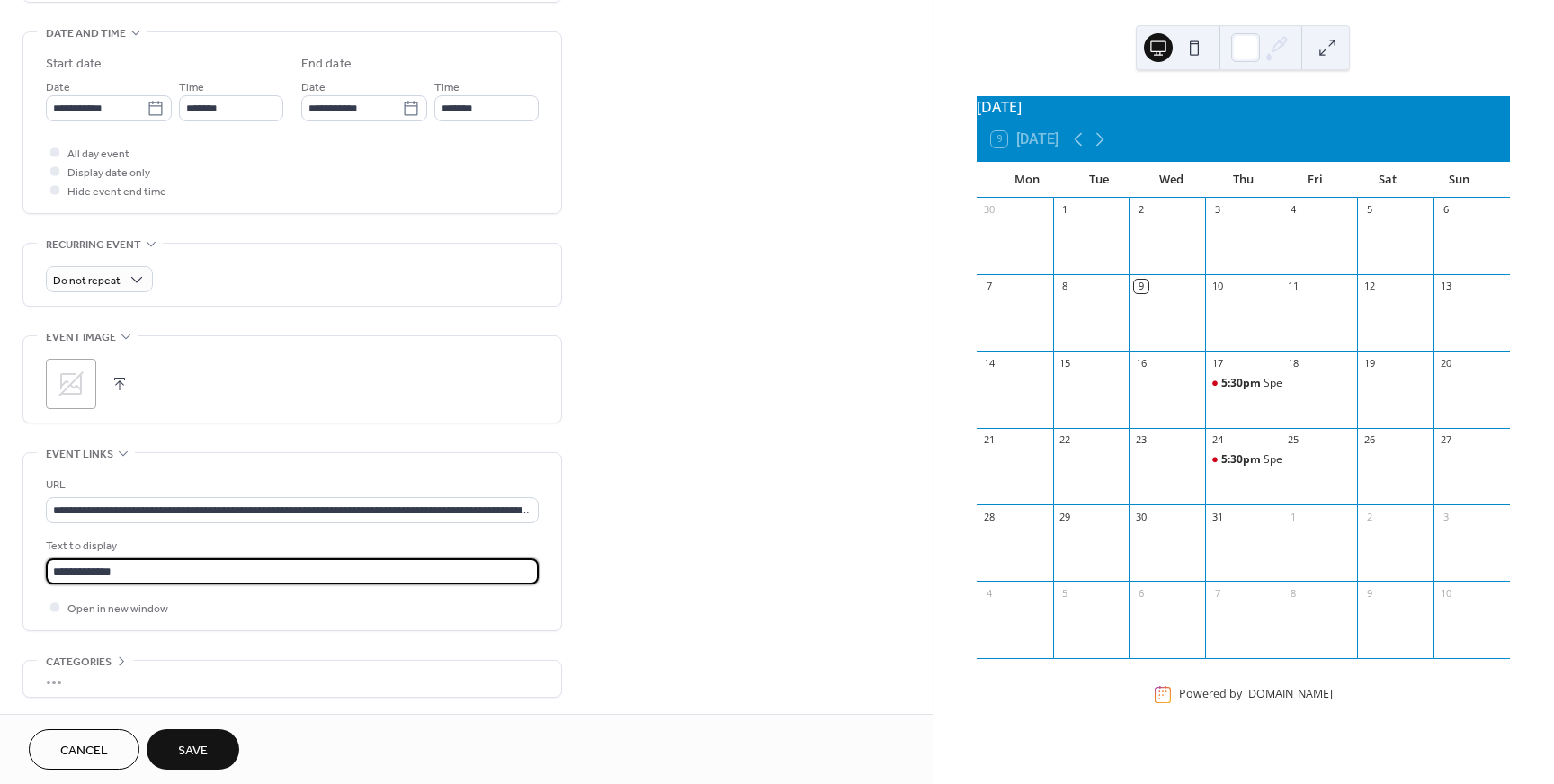 scroll, scrollTop: 543, scrollLeft: 0, axis: vertical 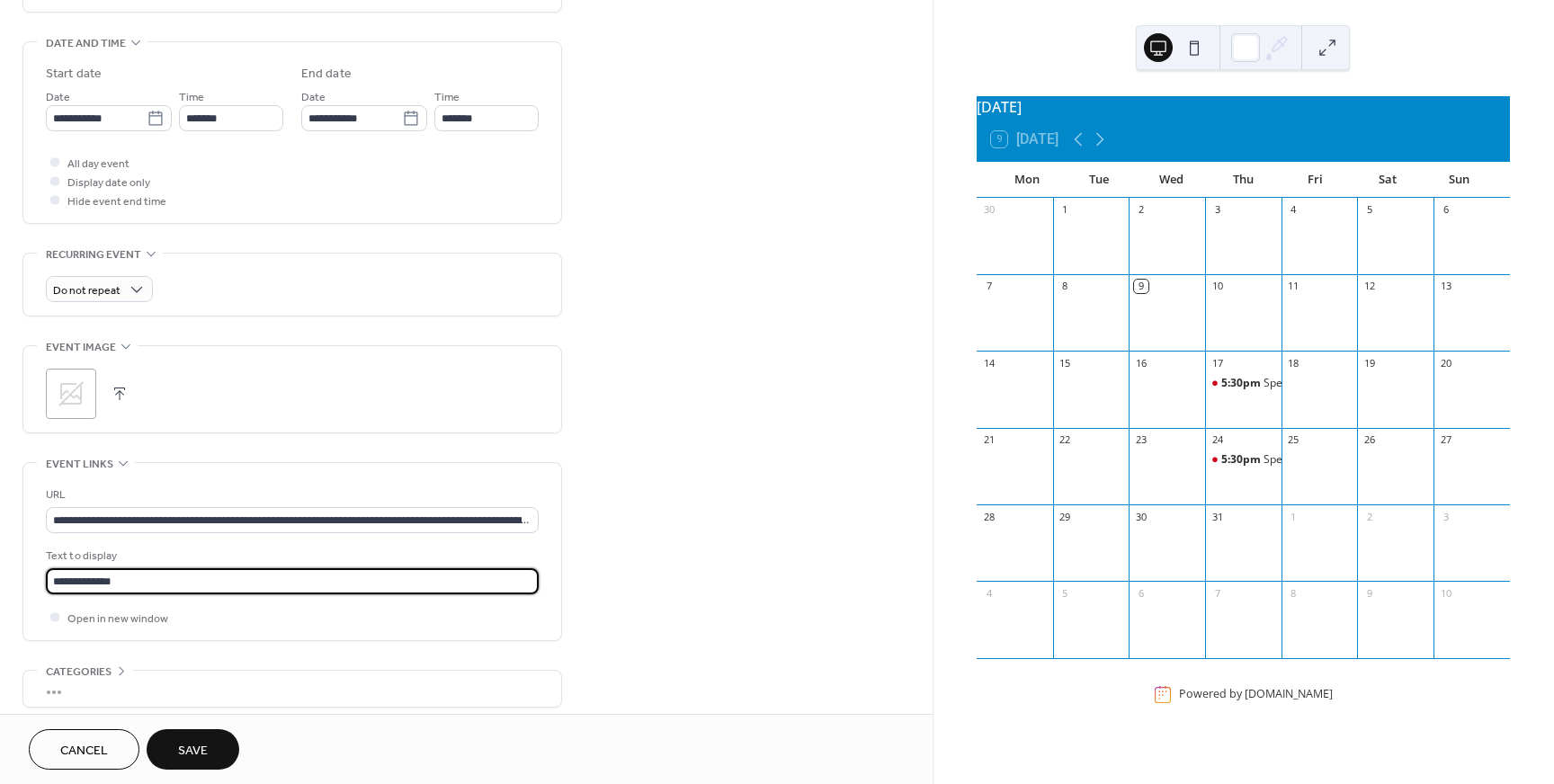 type on "**********" 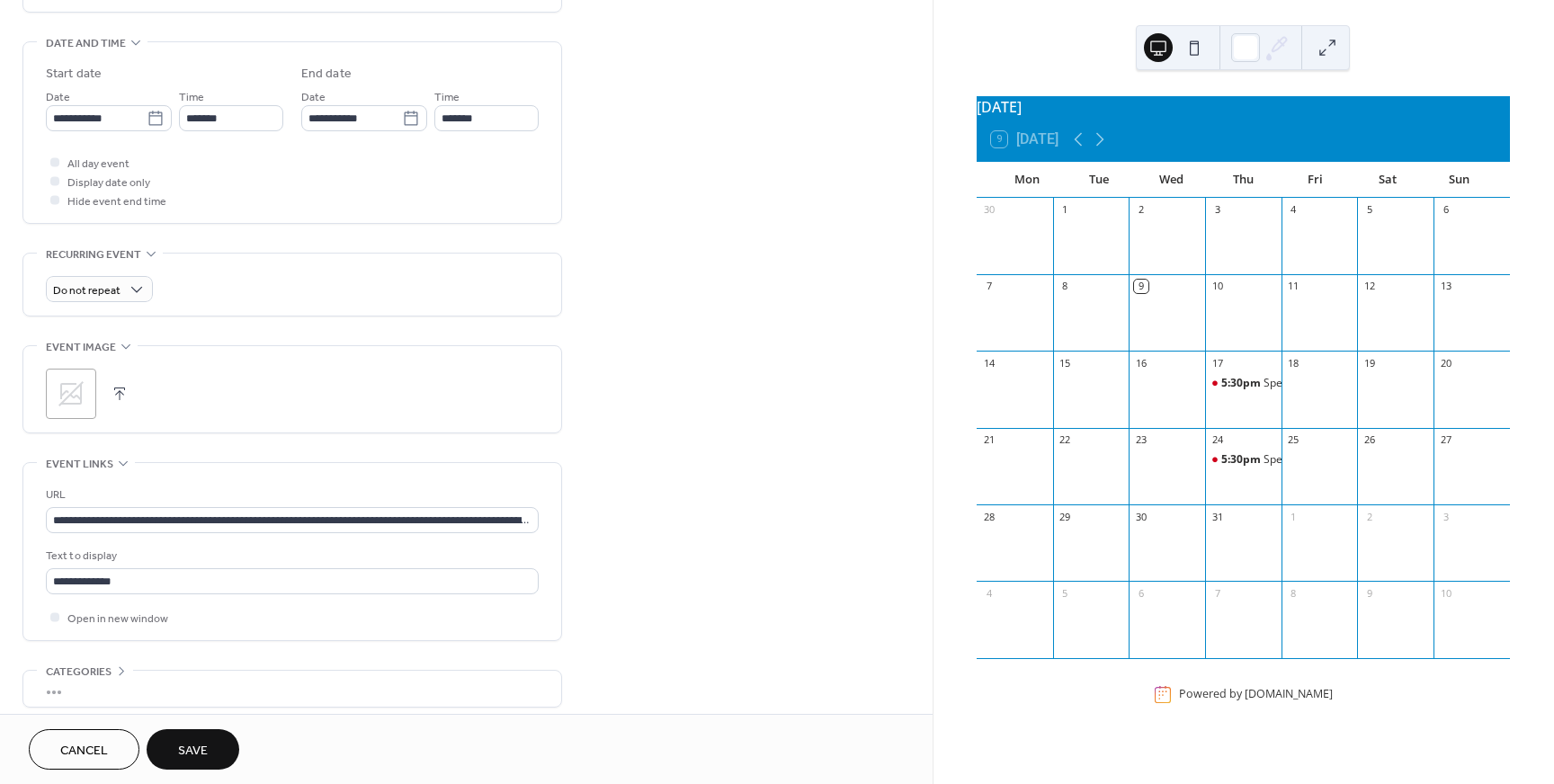 click on "Save" at bounding box center (192, 751) 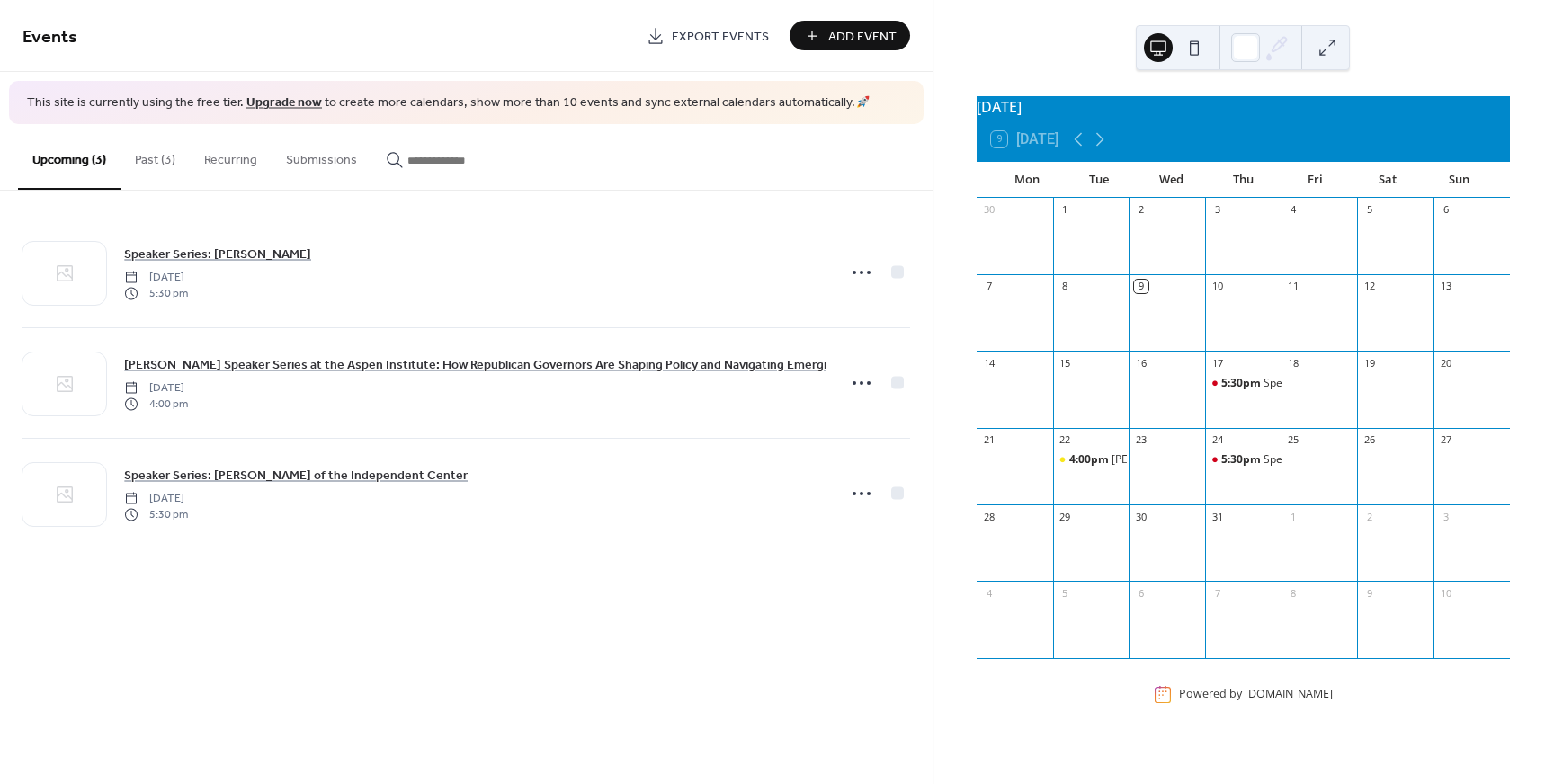 click on "Add Event" at bounding box center [850, 35] 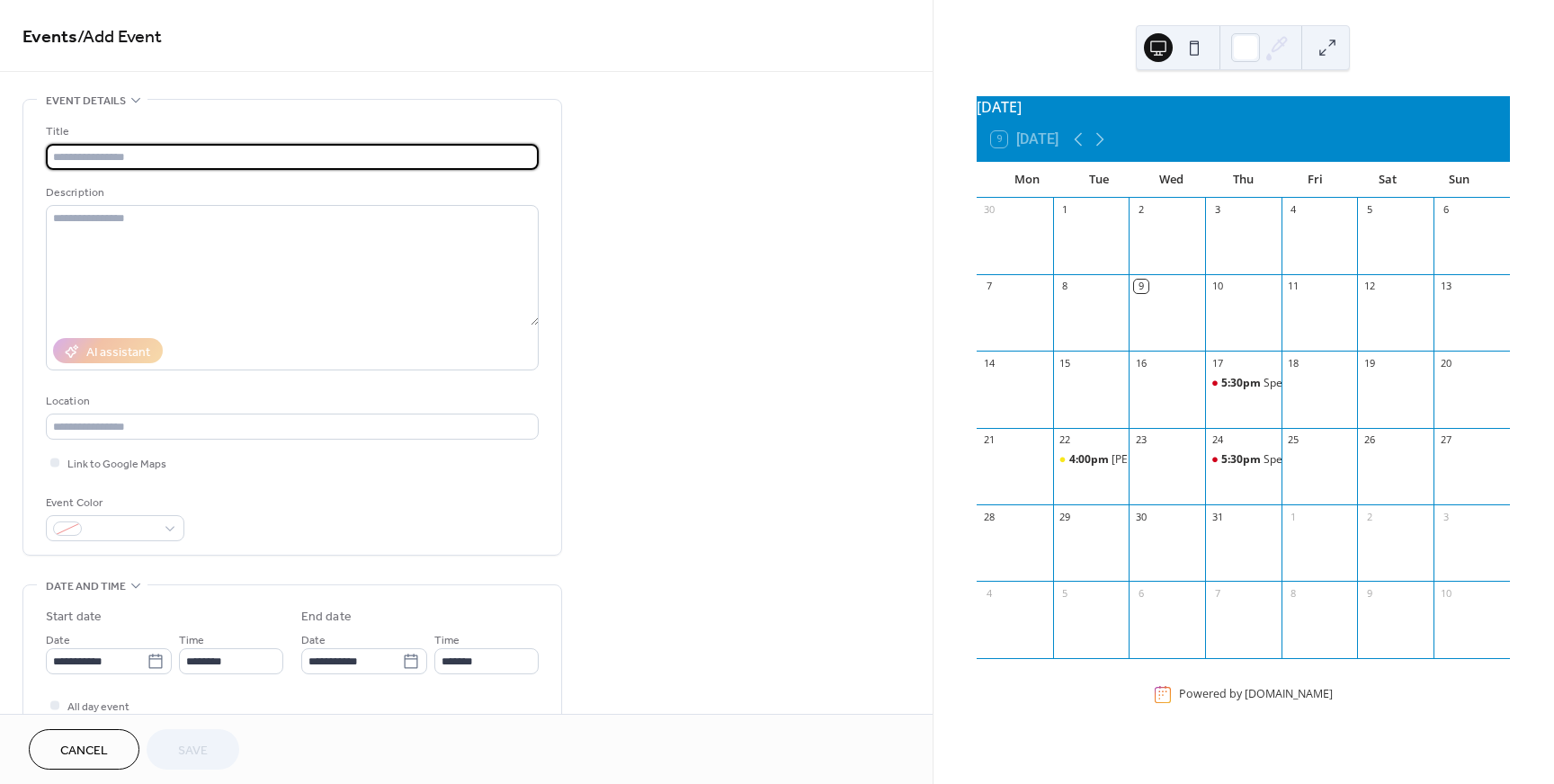 scroll, scrollTop: 31, scrollLeft: 0, axis: vertical 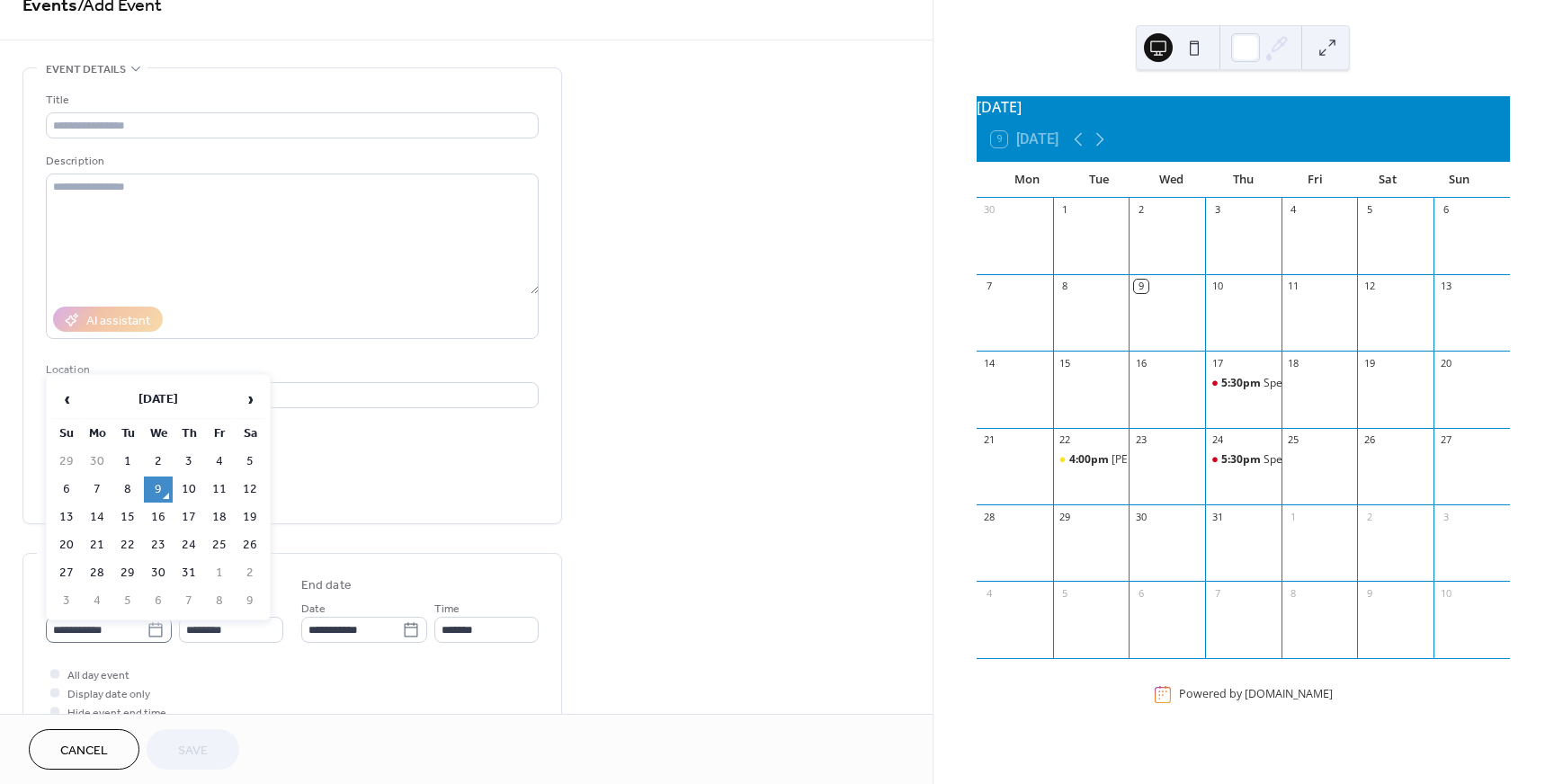 click 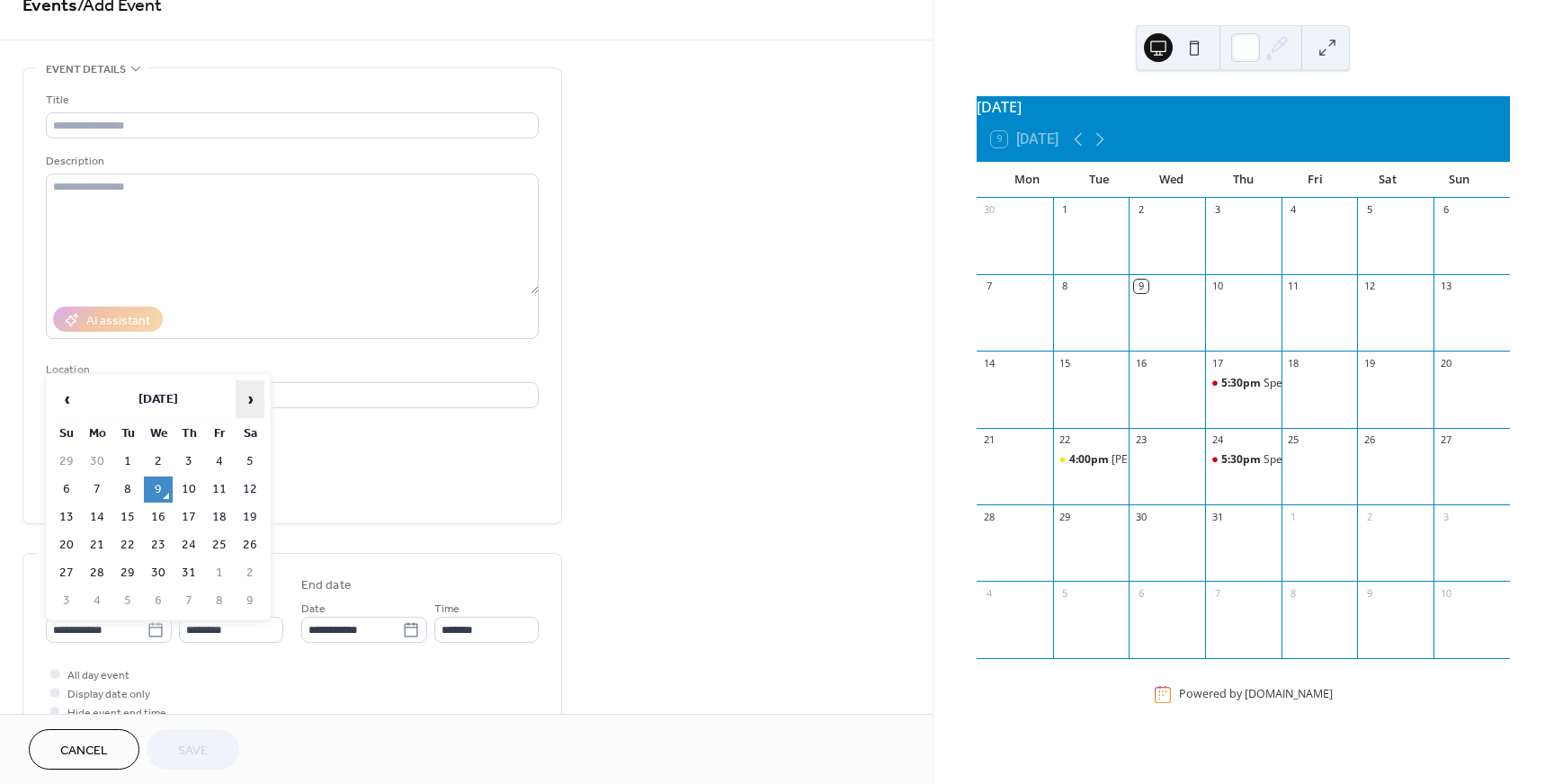 click on "›" at bounding box center (250, 399) 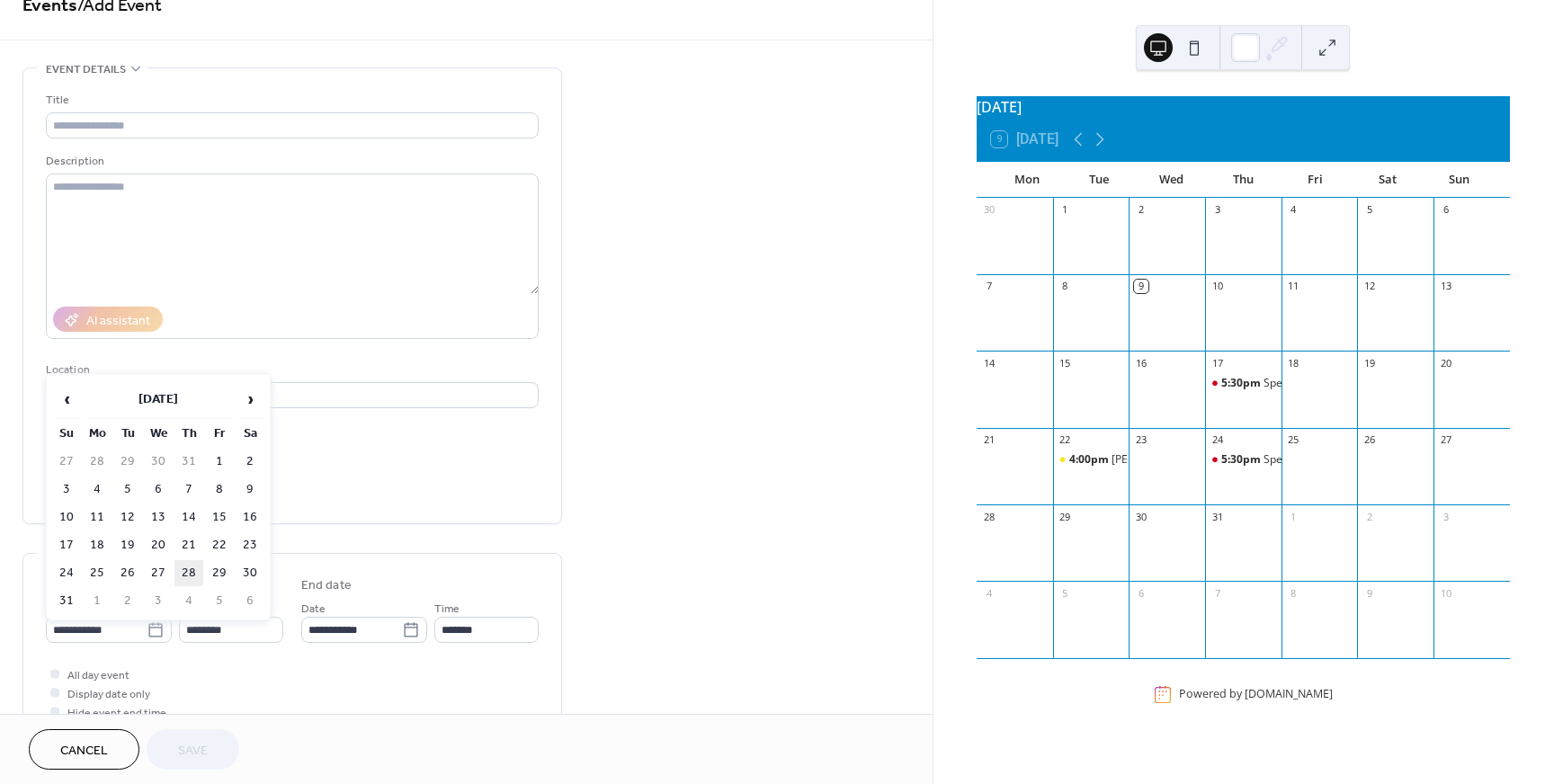 click on "28" at bounding box center (189, 573) 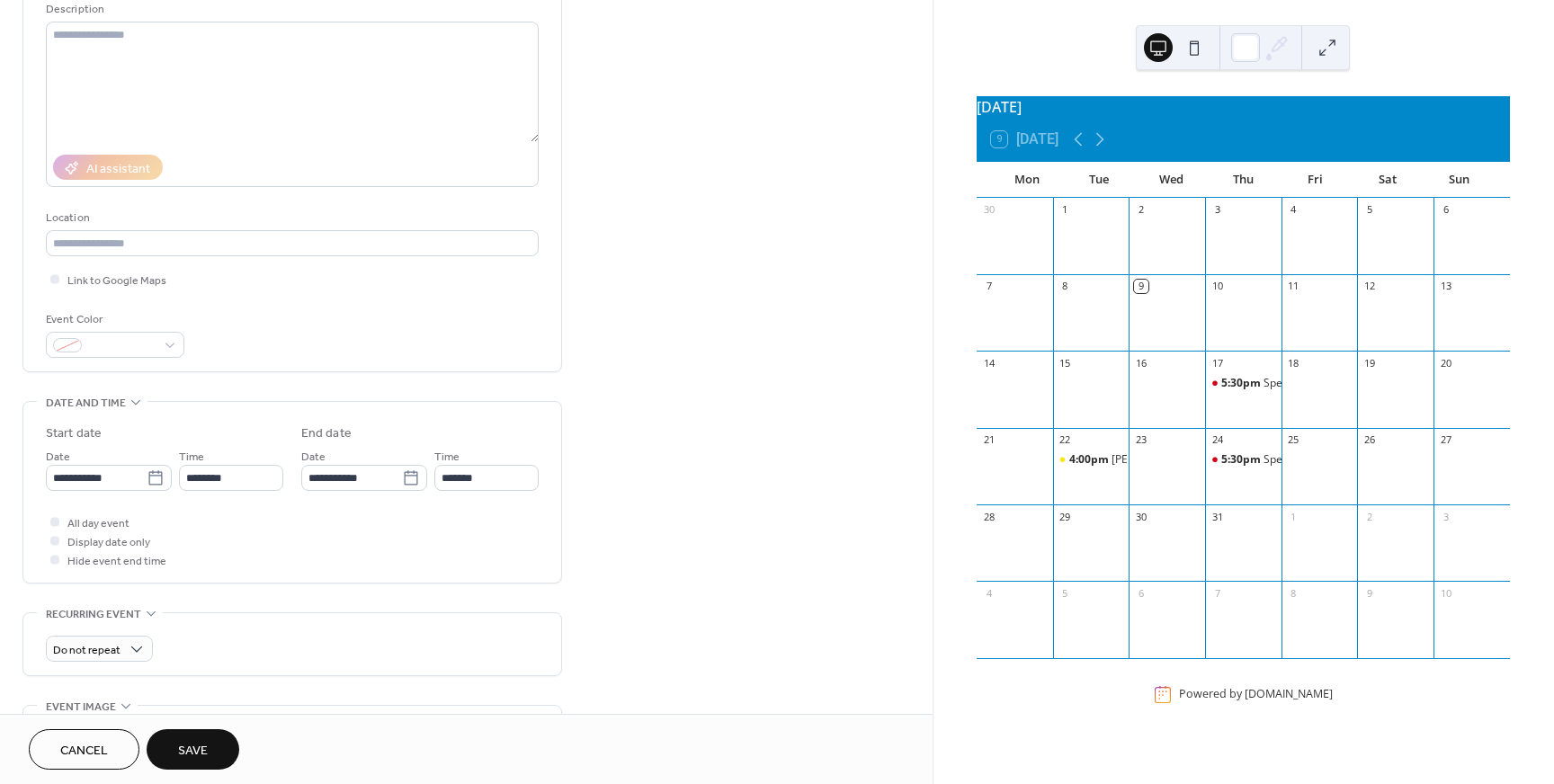 scroll, scrollTop: 190, scrollLeft: 0, axis: vertical 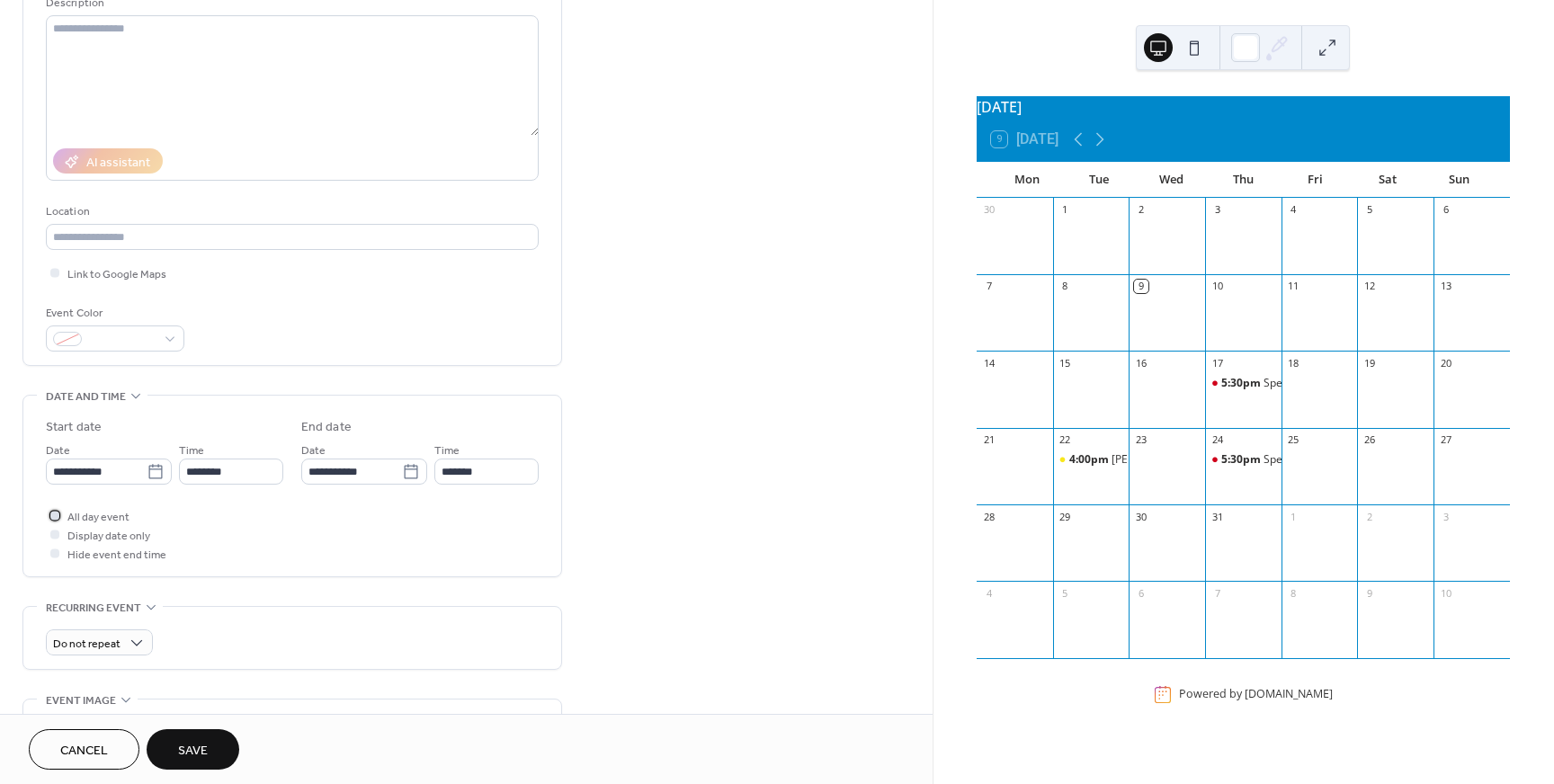 click at bounding box center [55, 515] 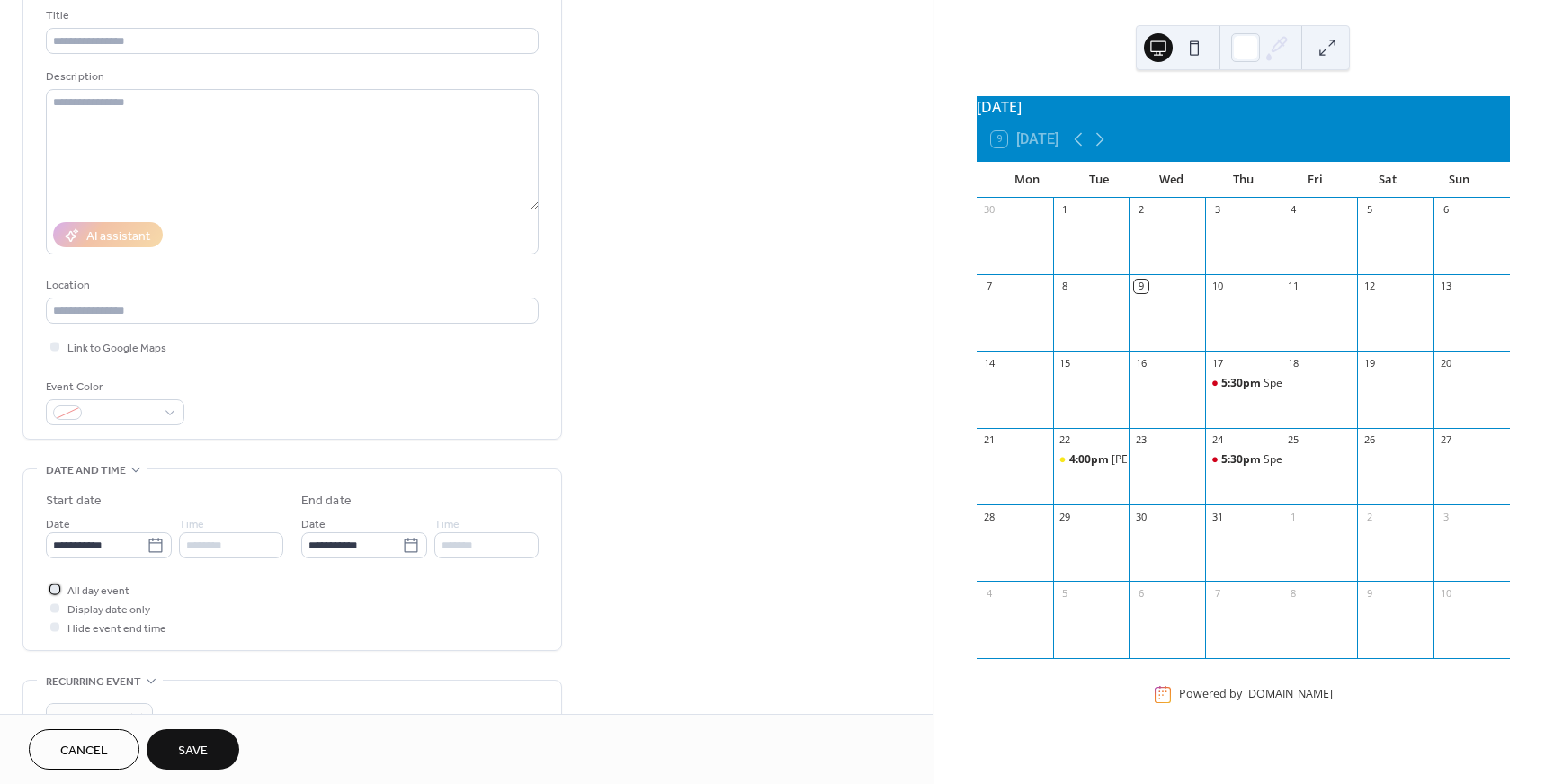 scroll, scrollTop: 99, scrollLeft: 0, axis: vertical 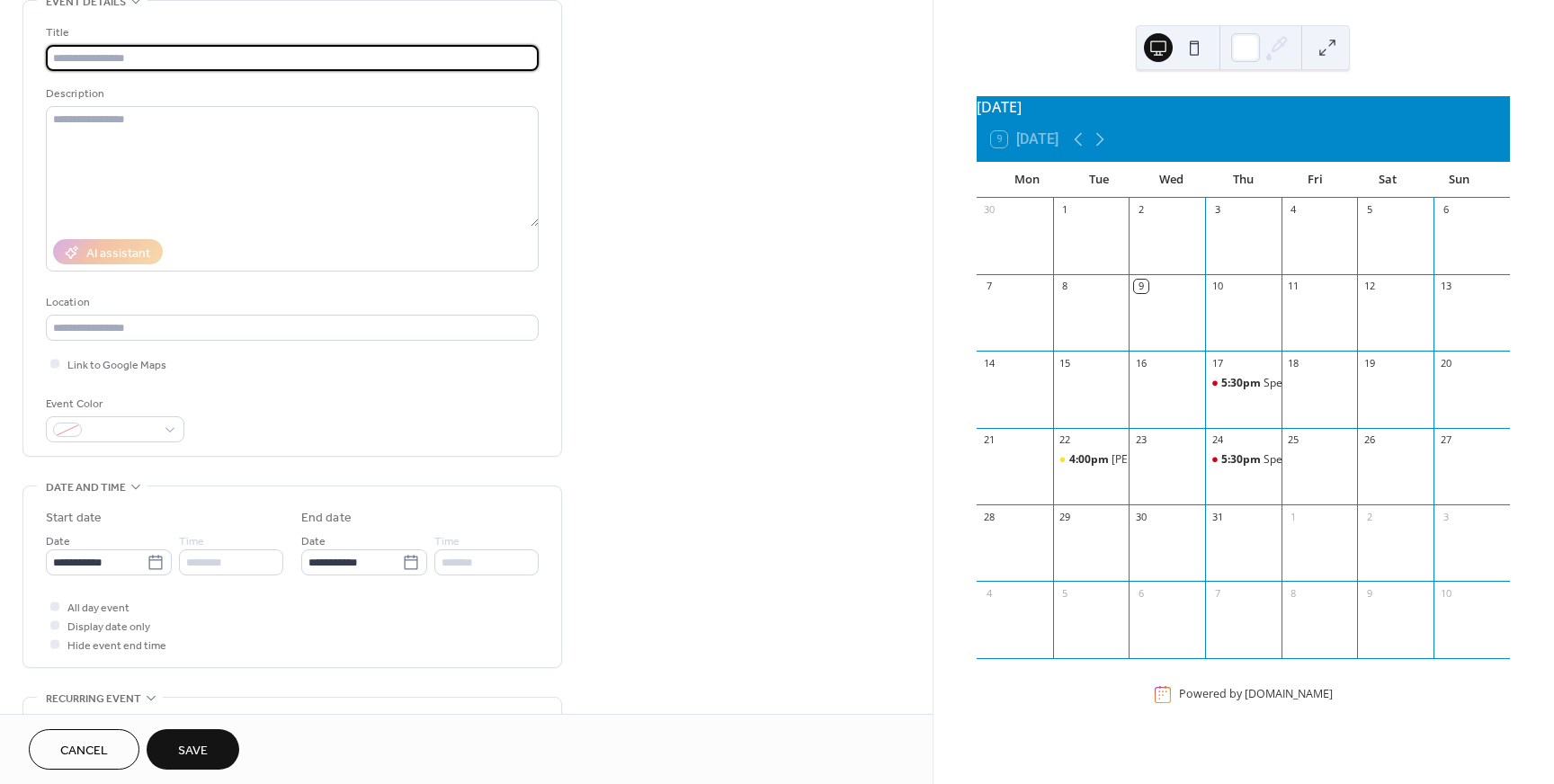 click at bounding box center [292, 58] 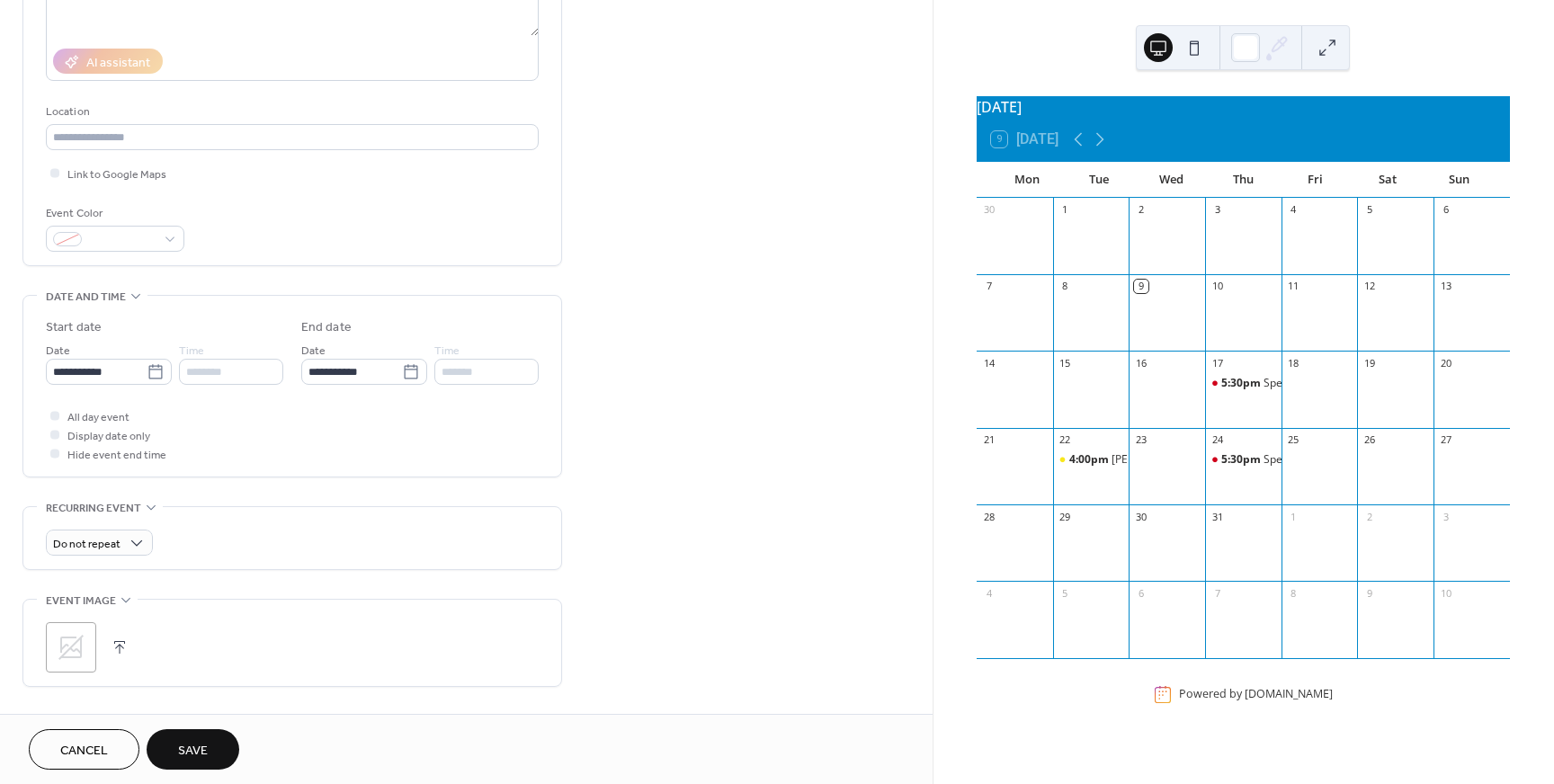 scroll, scrollTop: 201, scrollLeft: 0, axis: vertical 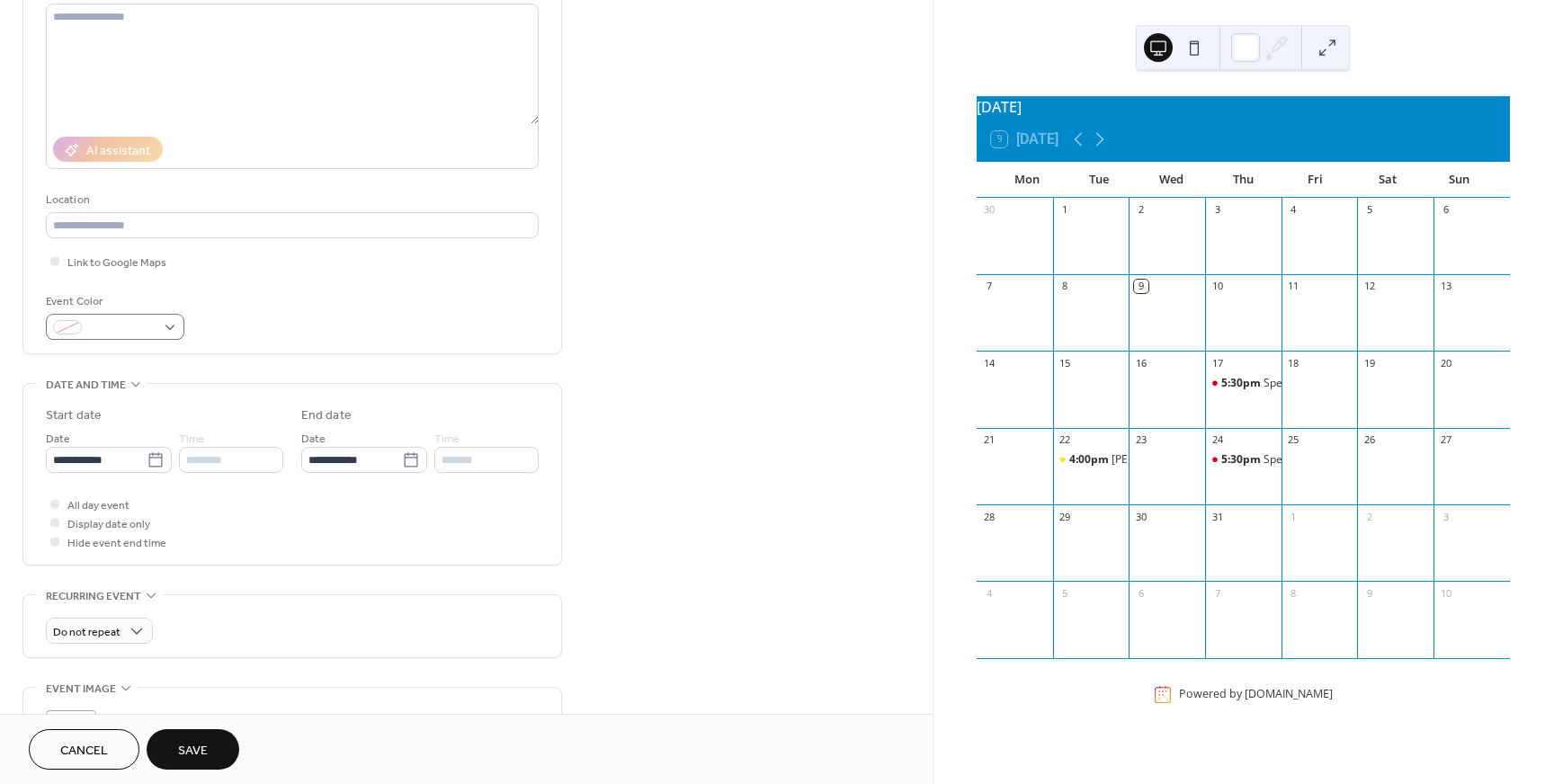 type on "**********" 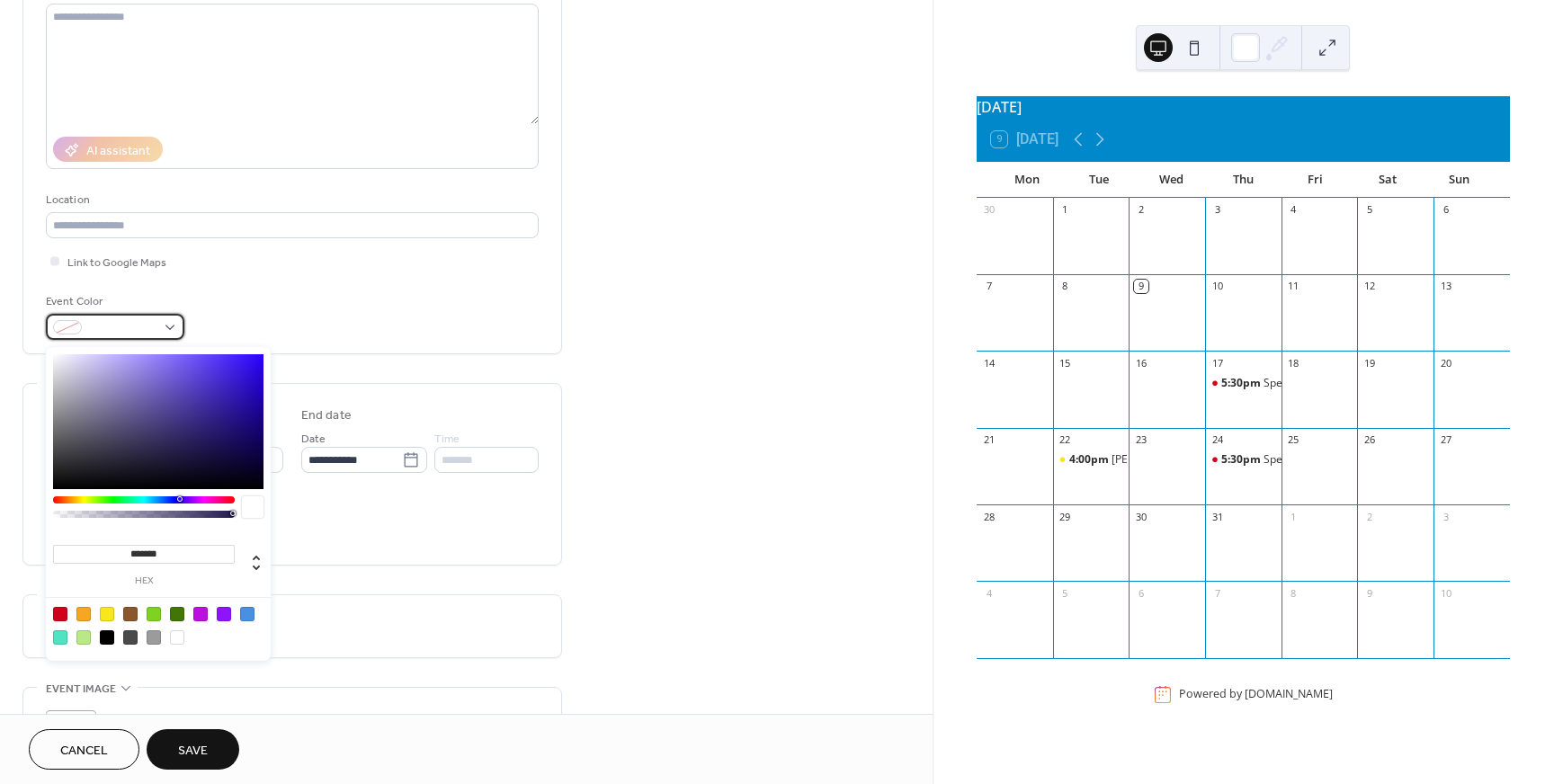 click at bounding box center (115, 326) 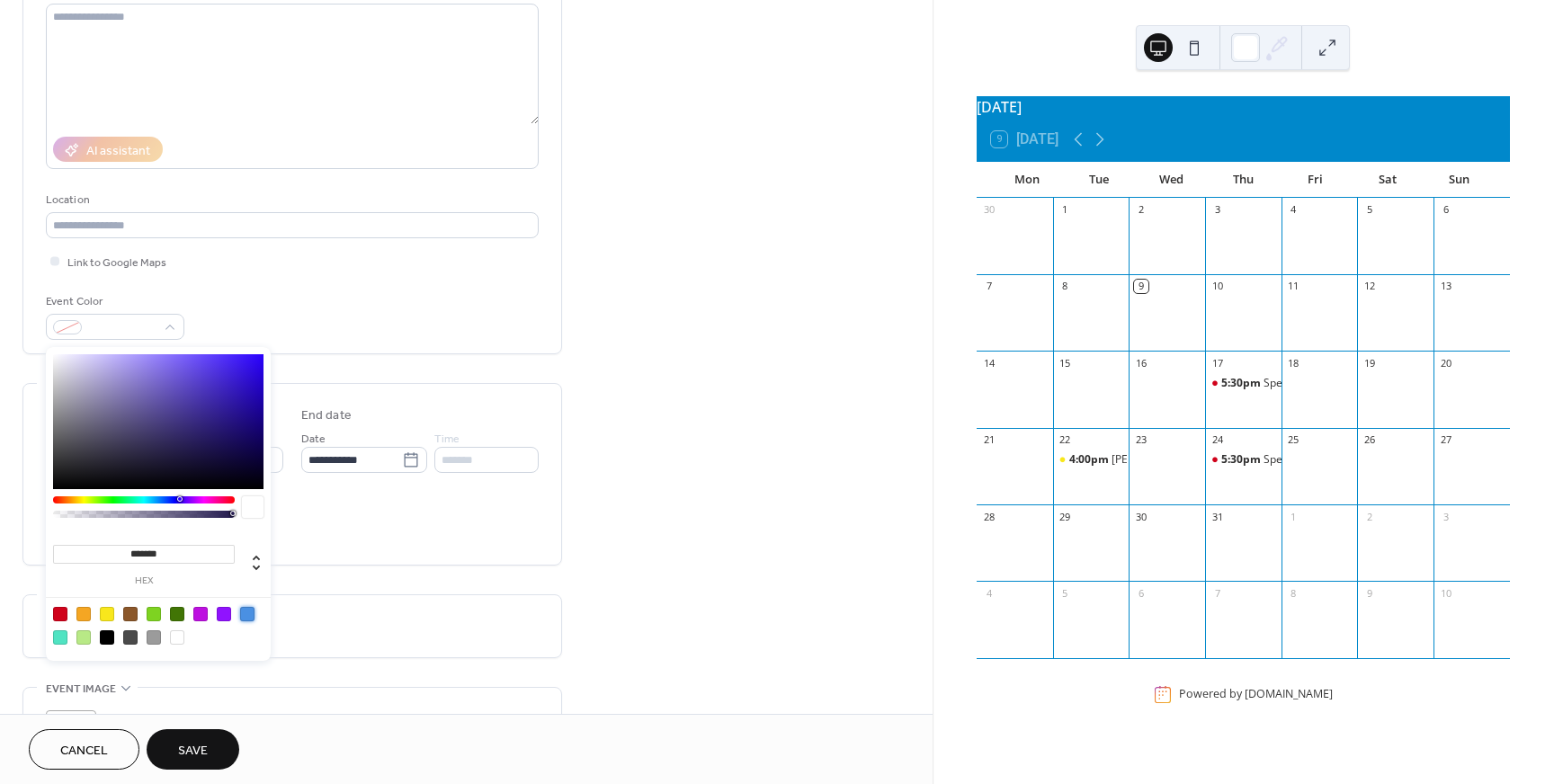 click at bounding box center [247, 614] 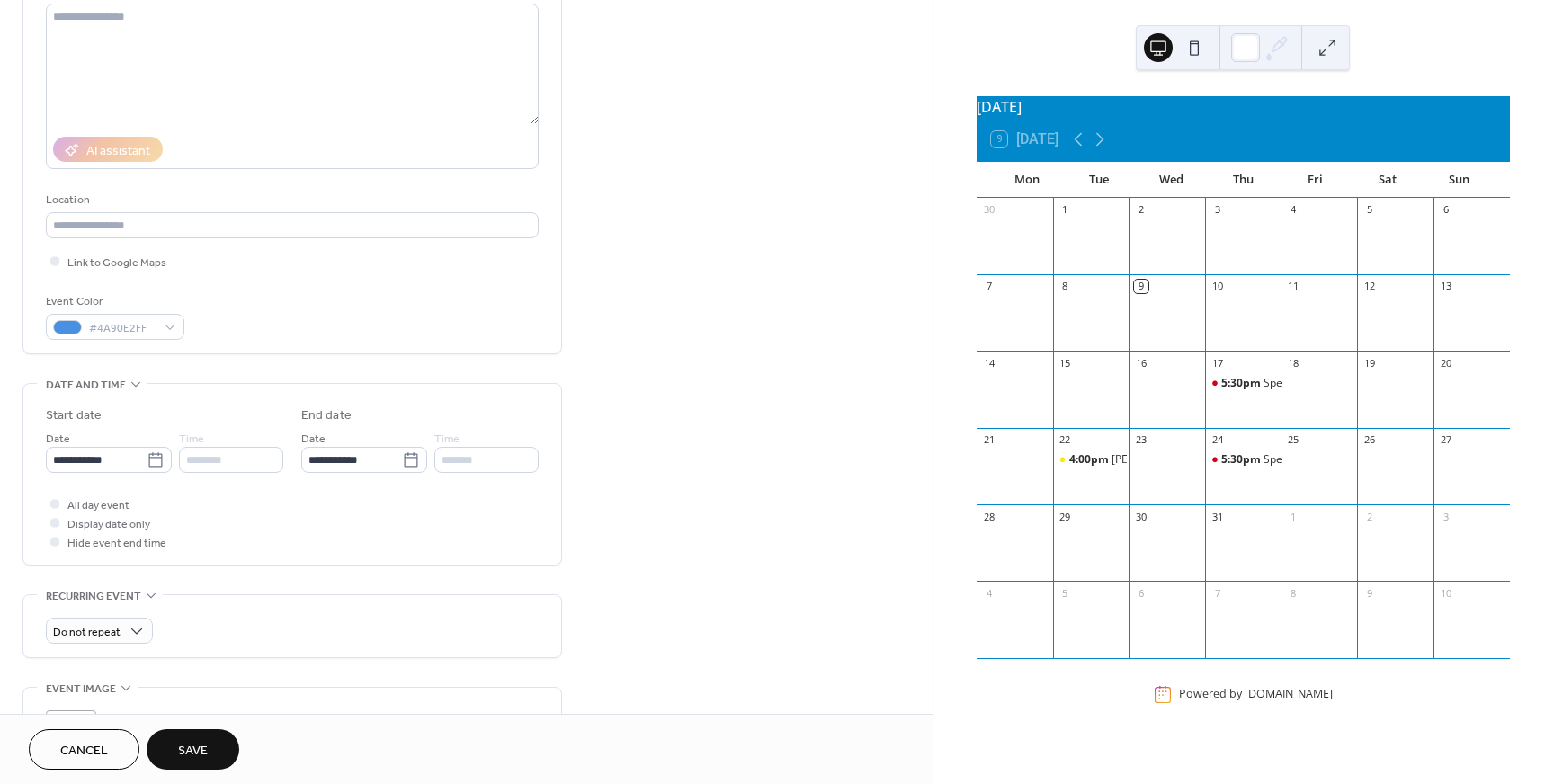 click on "Save" at bounding box center [192, 749] 